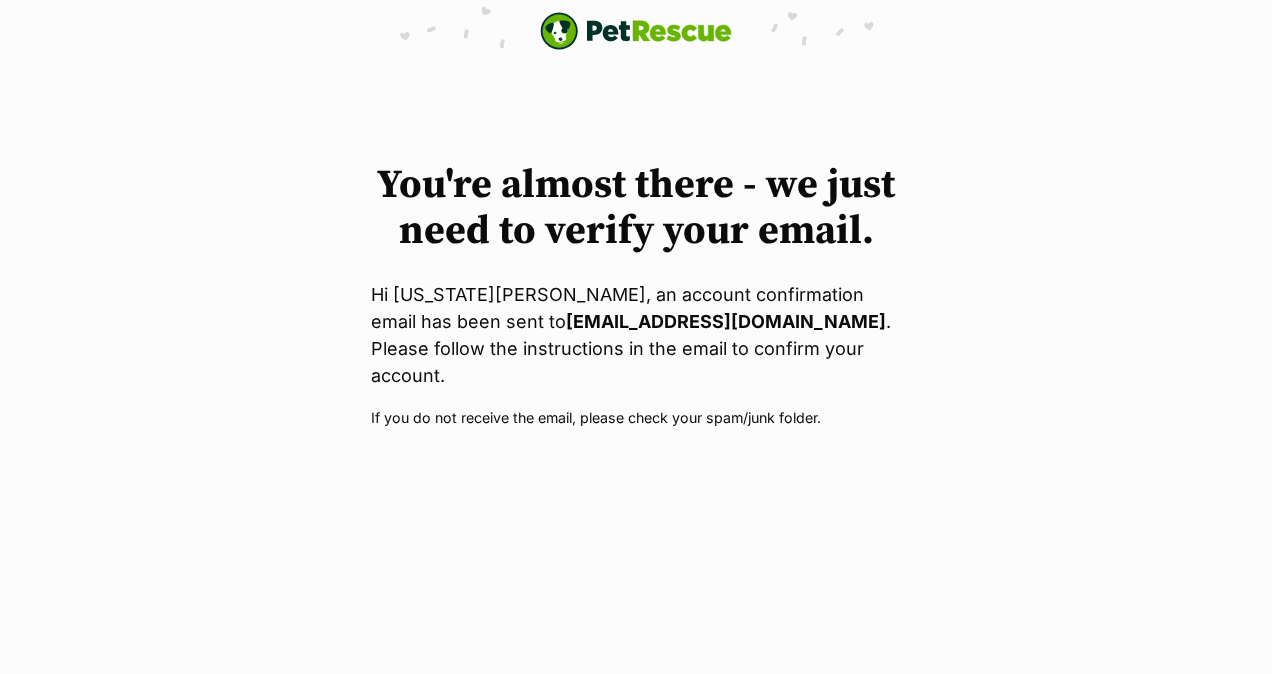 scroll, scrollTop: 0, scrollLeft: 0, axis: both 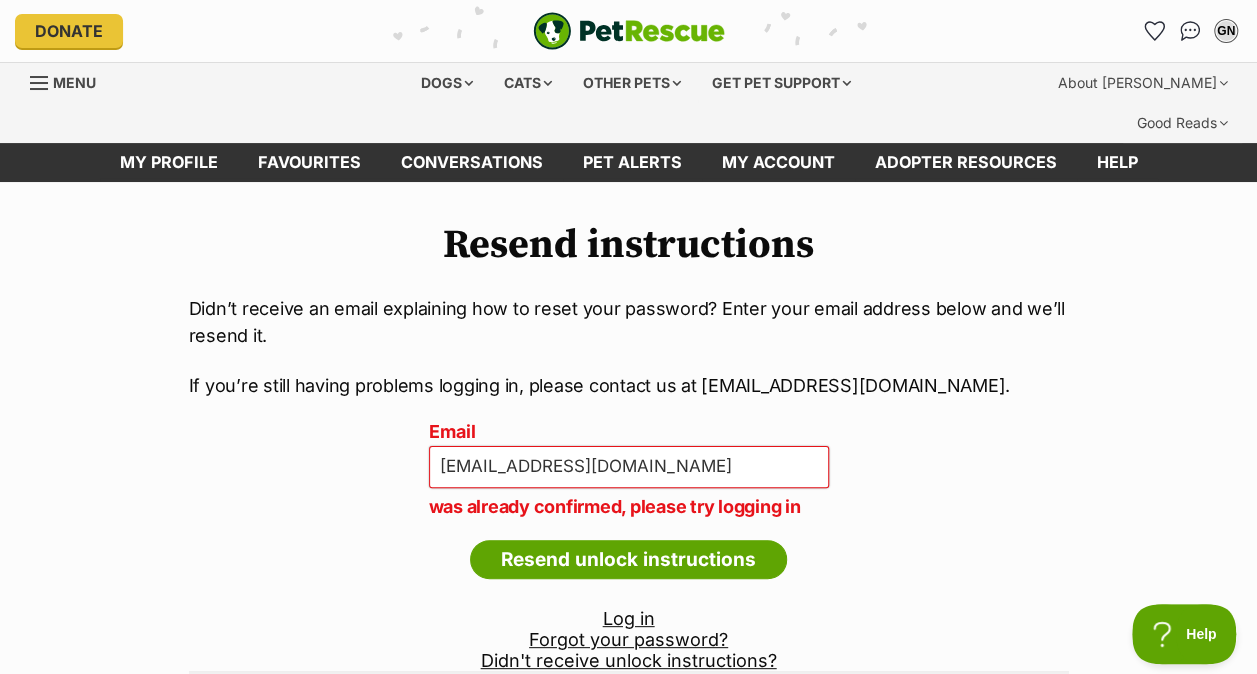 click on "Log in" at bounding box center [629, 618] 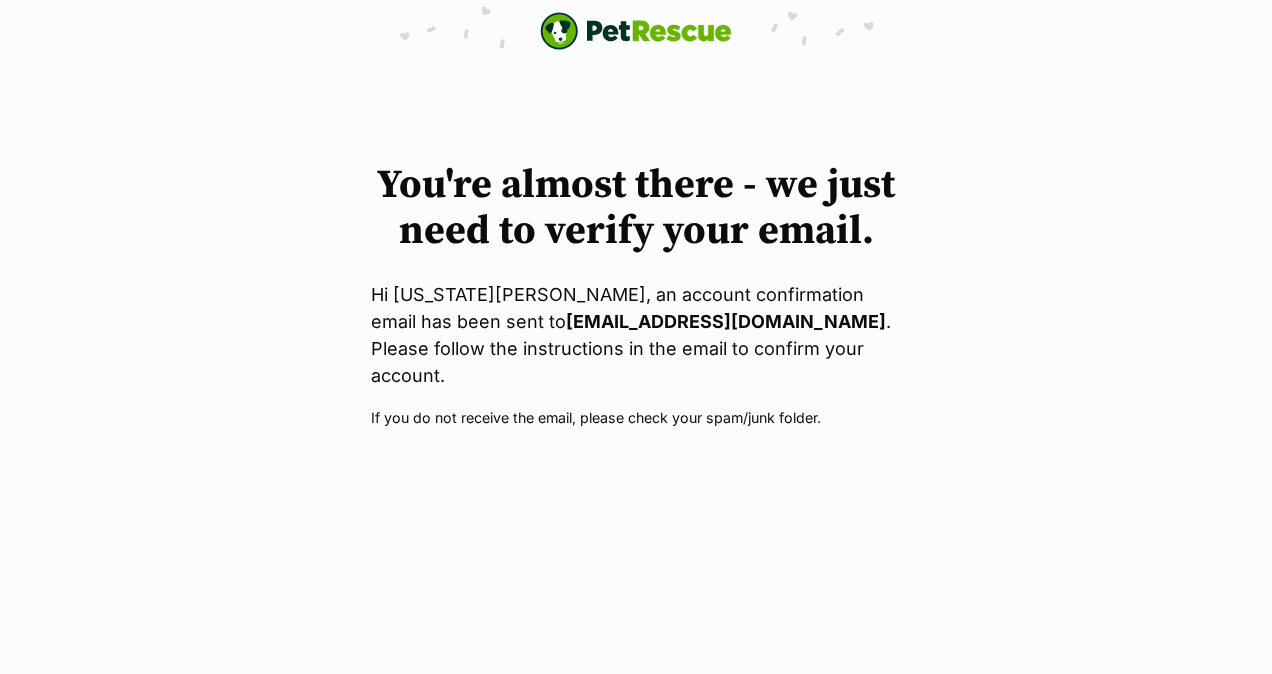 scroll, scrollTop: 0, scrollLeft: 0, axis: both 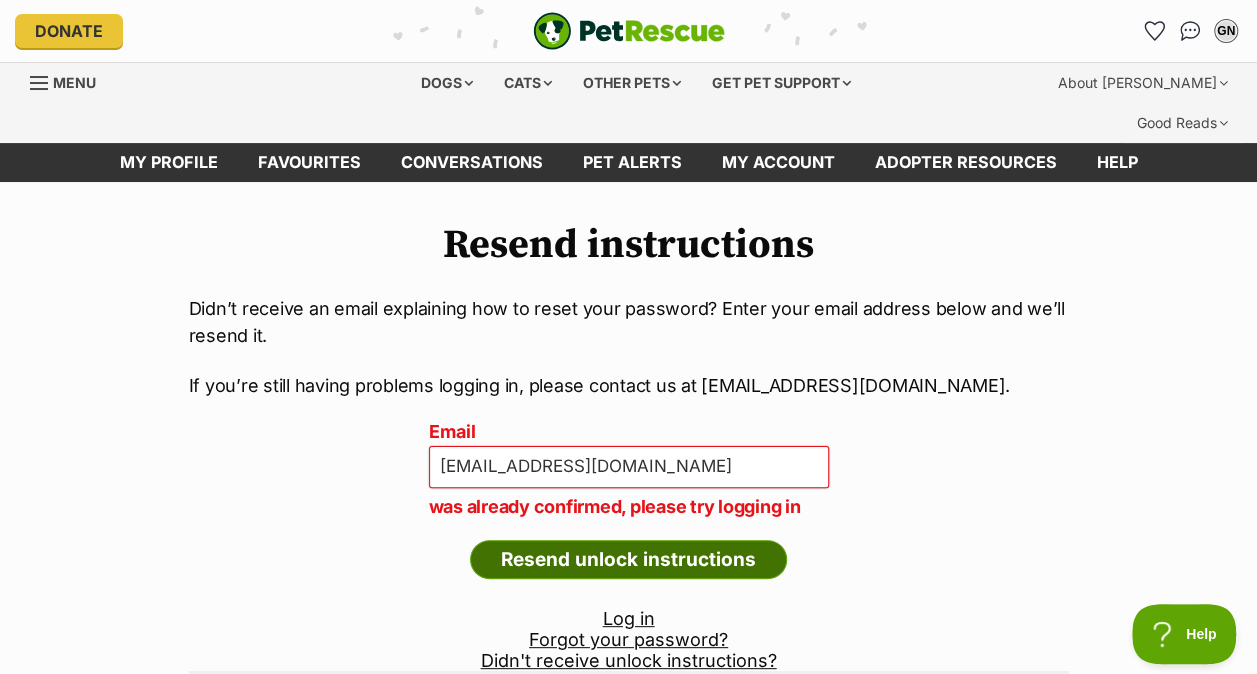 click on "Resend unlock instructions" at bounding box center [628, 560] 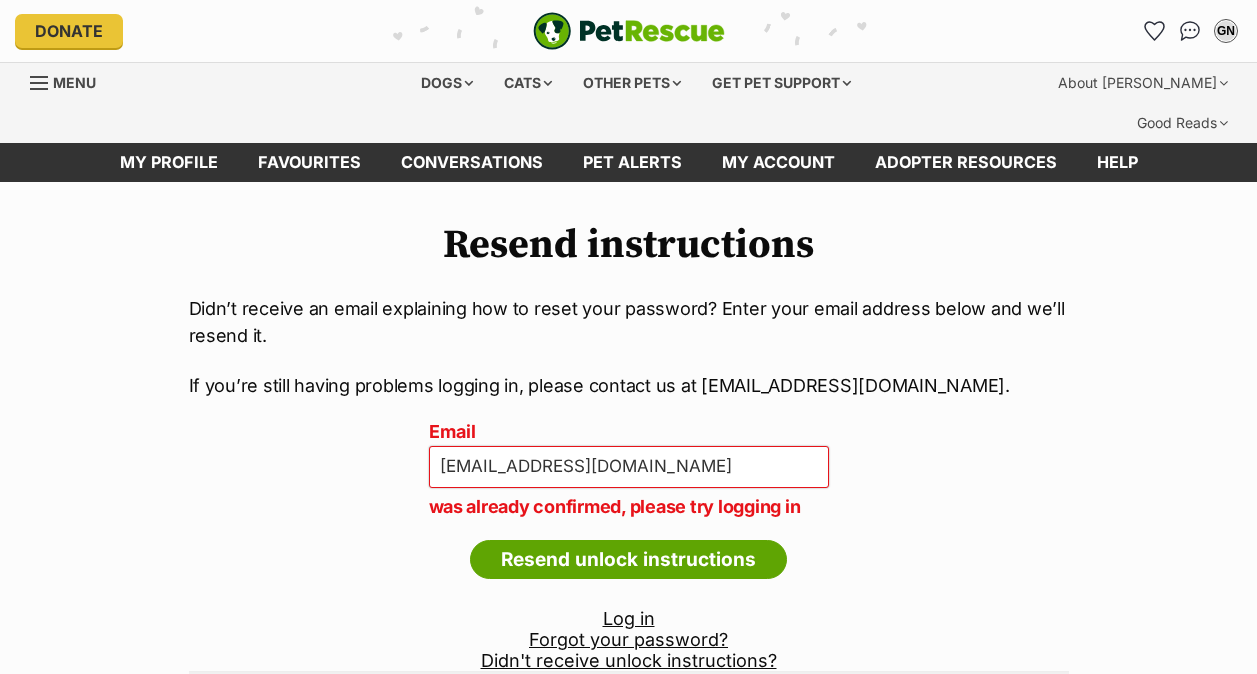 scroll, scrollTop: 0, scrollLeft: 0, axis: both 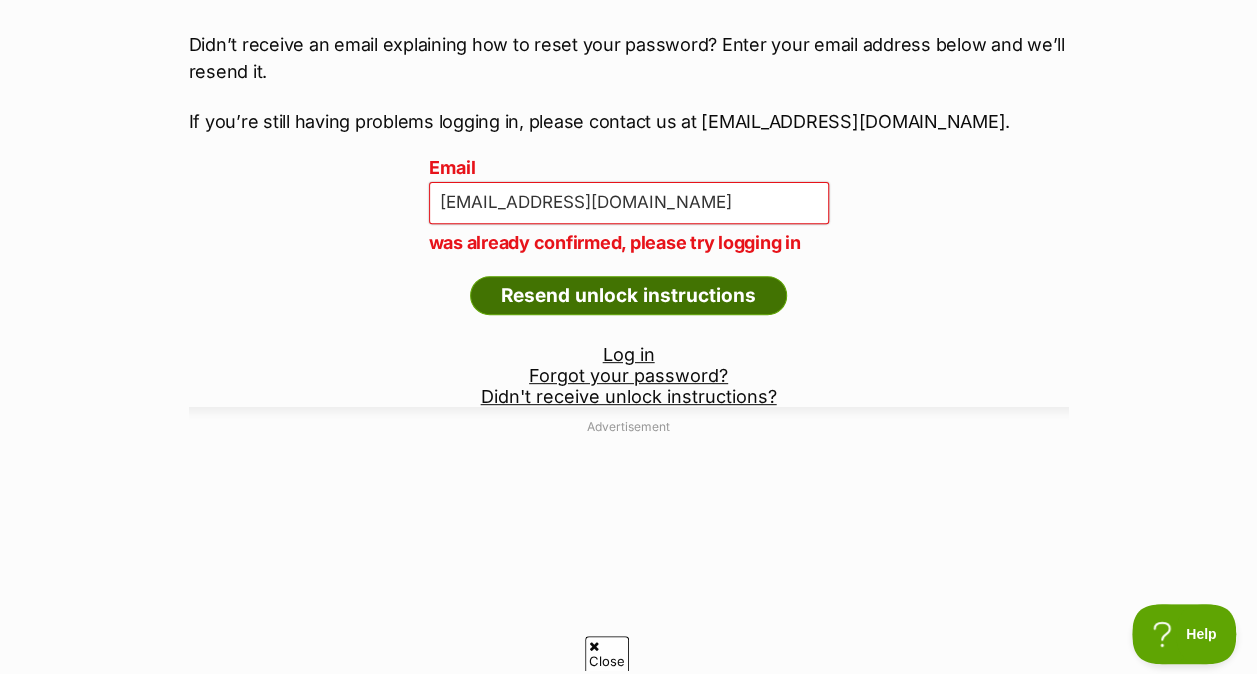 click on "Resend unlock instructions" at bounding box center (628, 296) 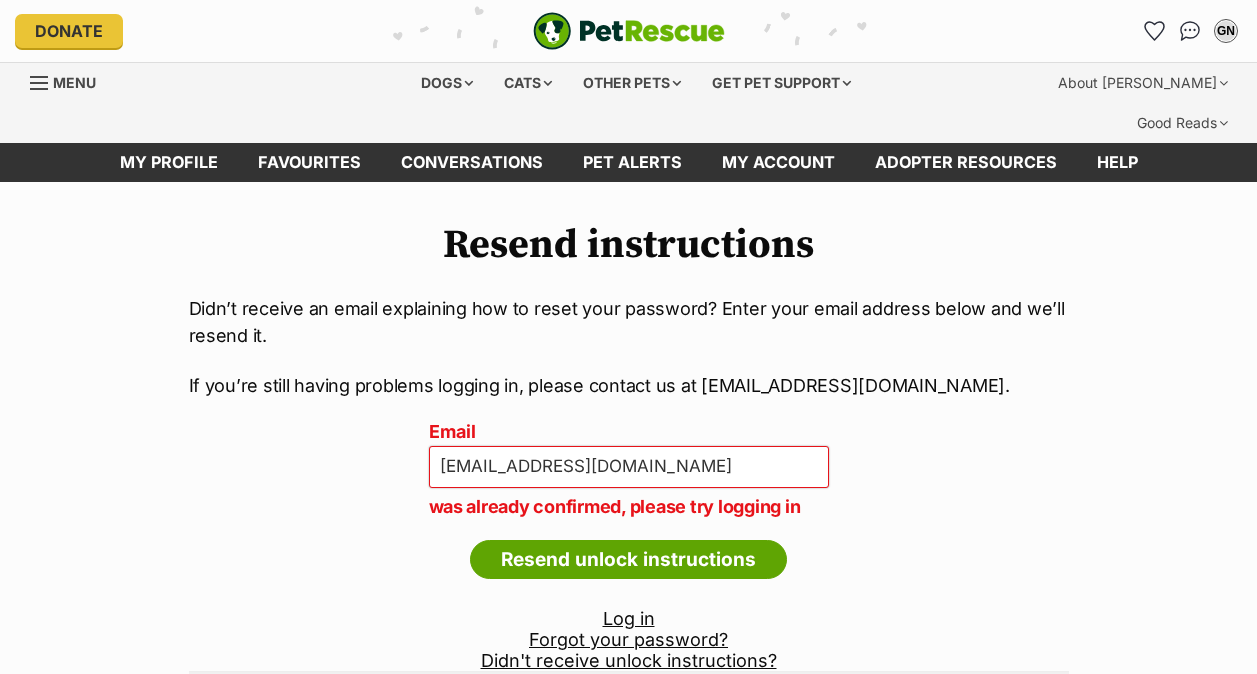 scroll, scrollTop: 0, scrollLeft: 0, axis: both 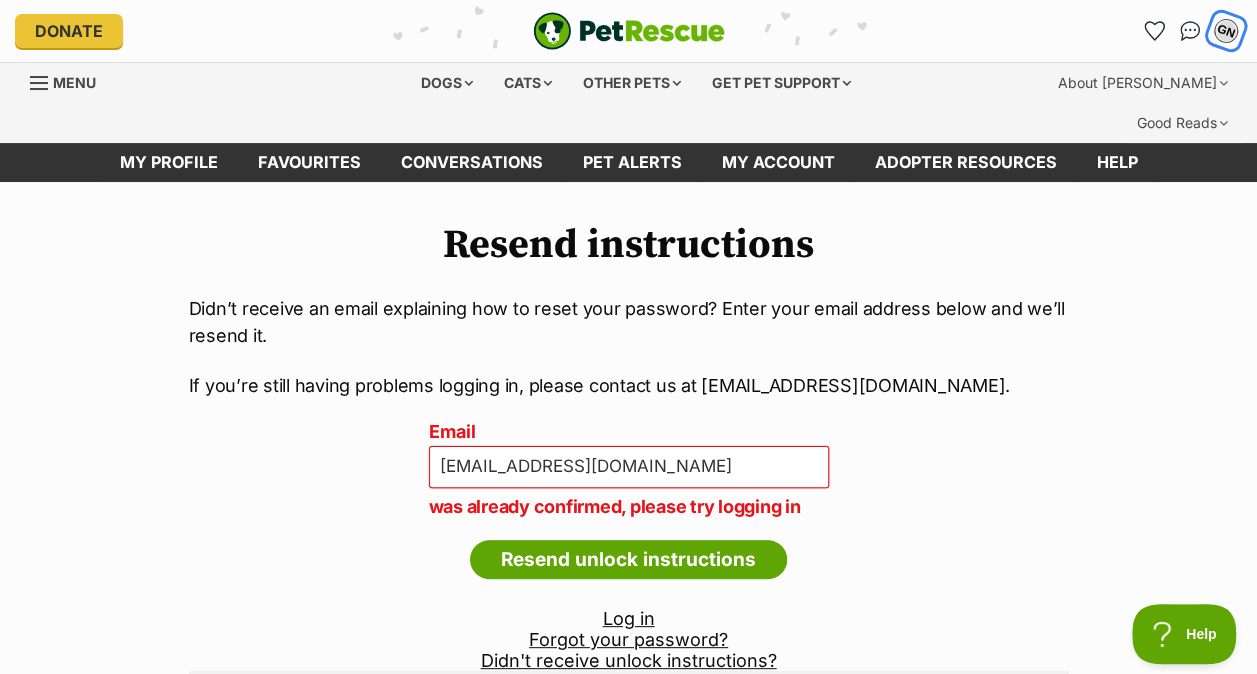 click on "GN" at bounding box center (1226, 31) 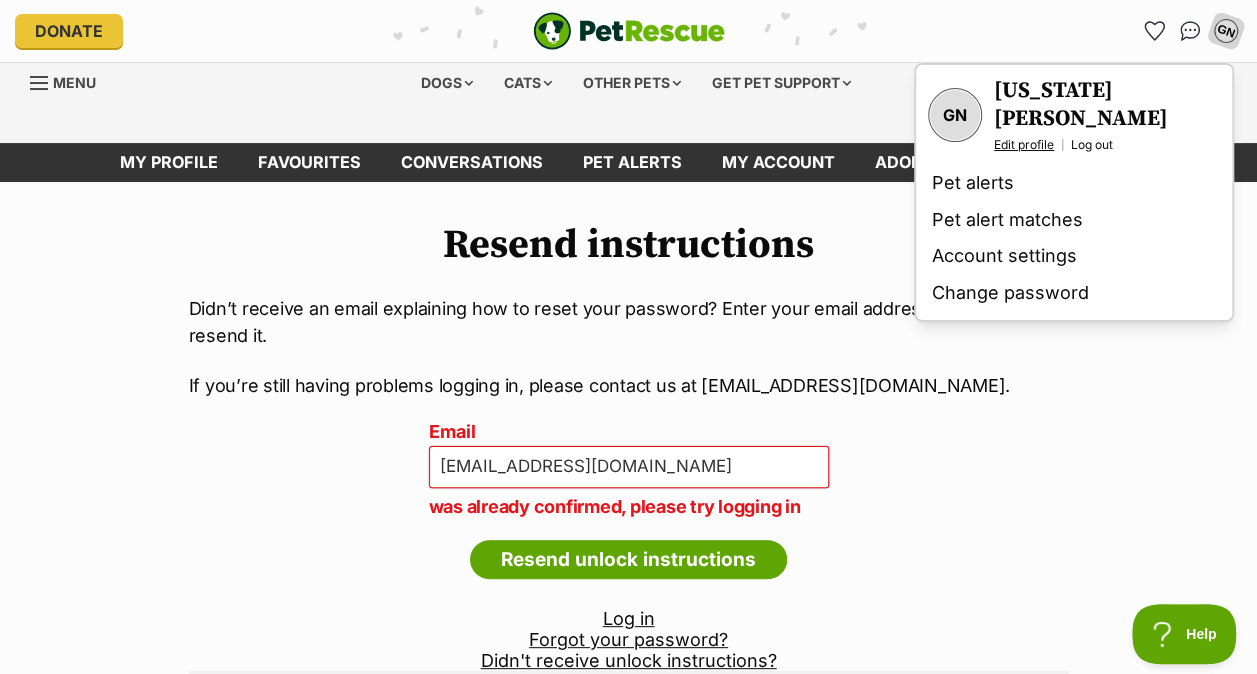 click on "Edit profile" at bounding box center [1024, 145] 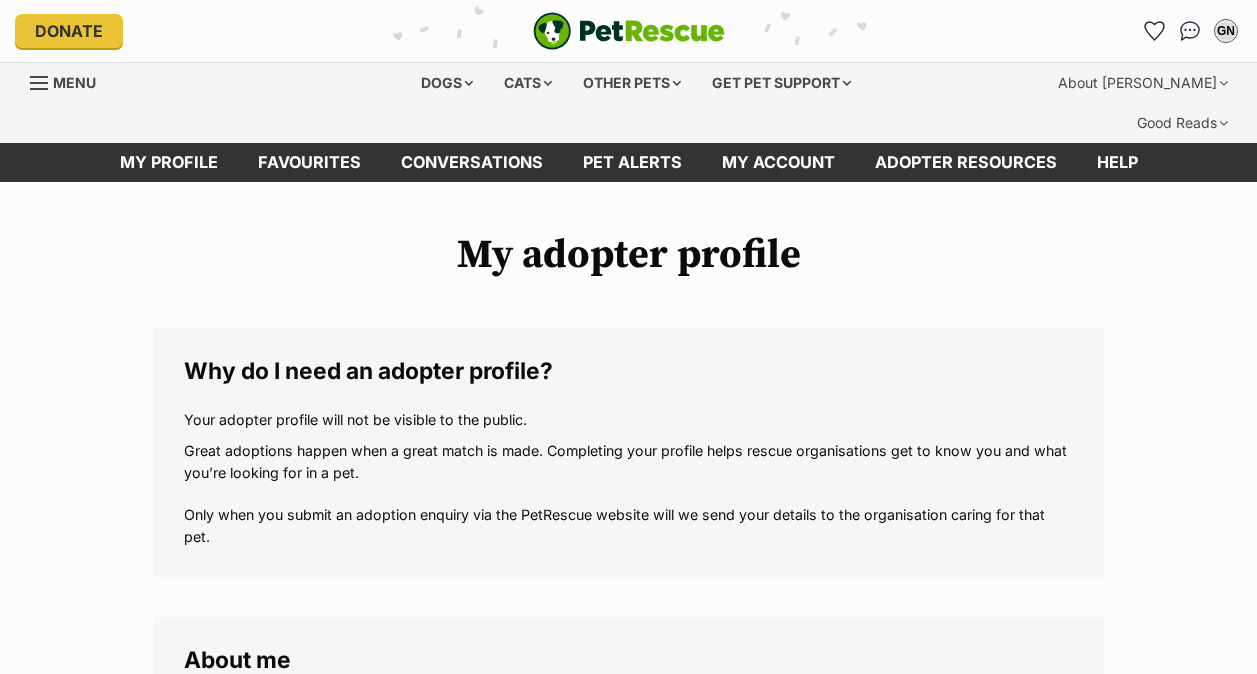 scroll, scrollTop: 0, scrollLeft: 0, axis: both 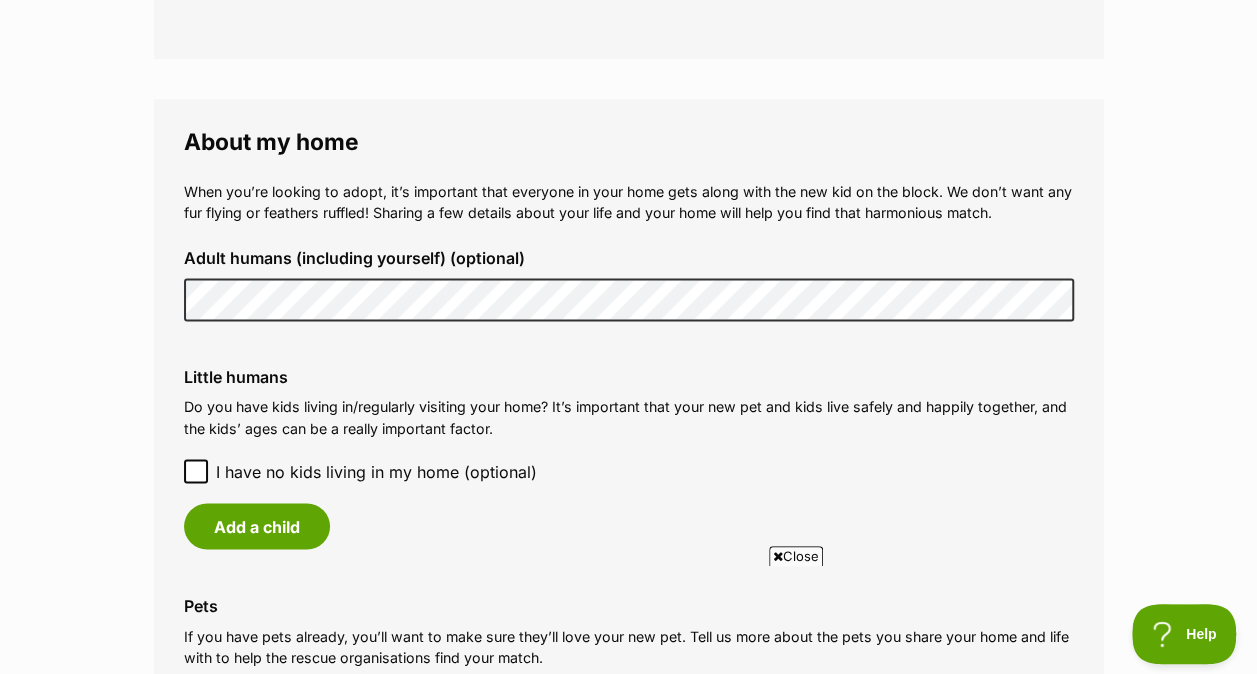 click 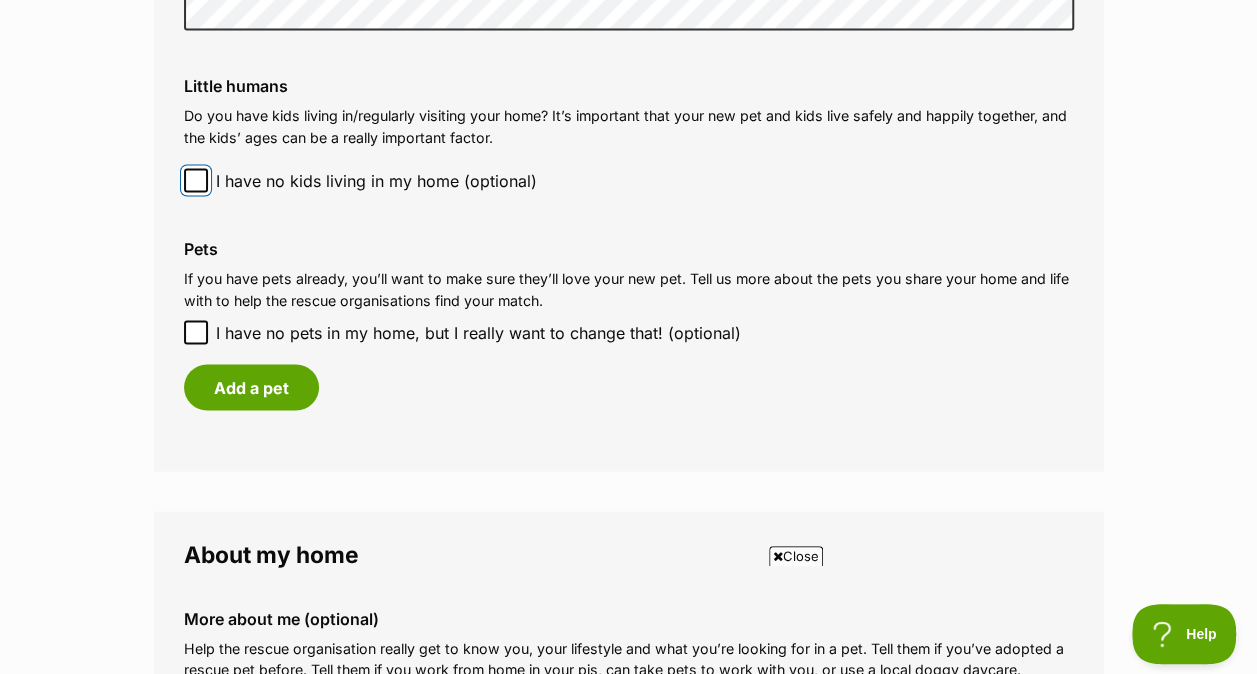 scroll, scrollTop: 1717, scrollLeft: 0, axis: vertical 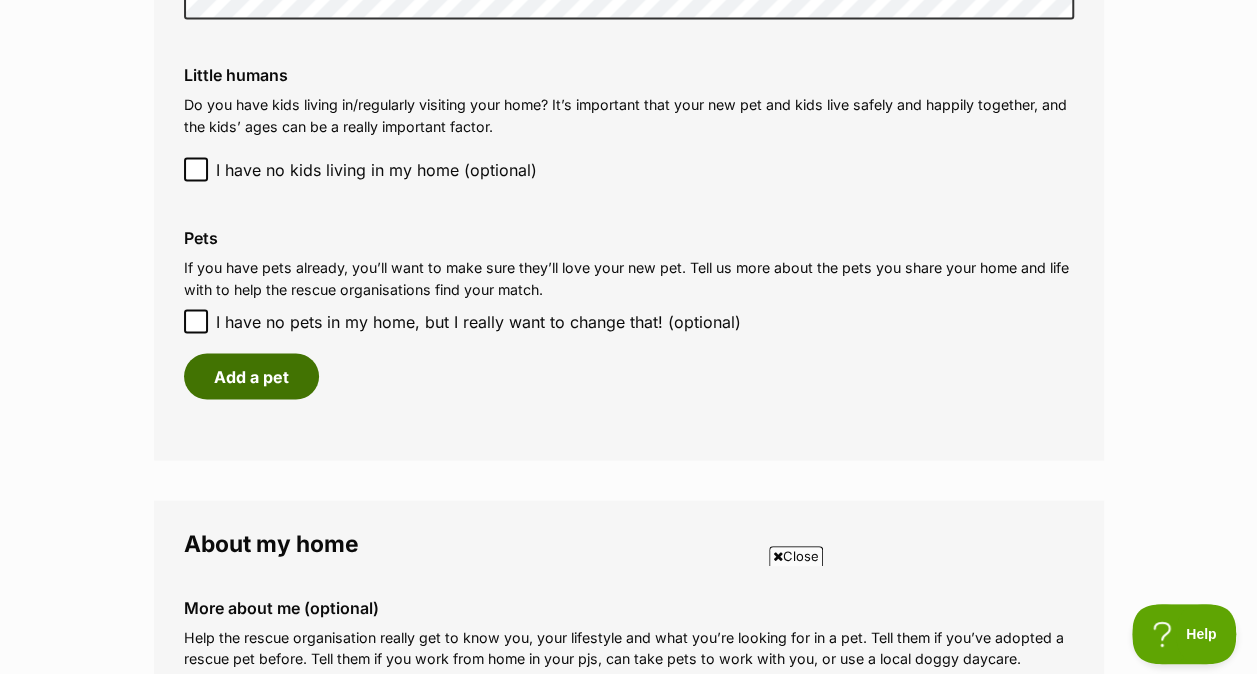 click on "Add a pet" at bounding box center (251, 376) 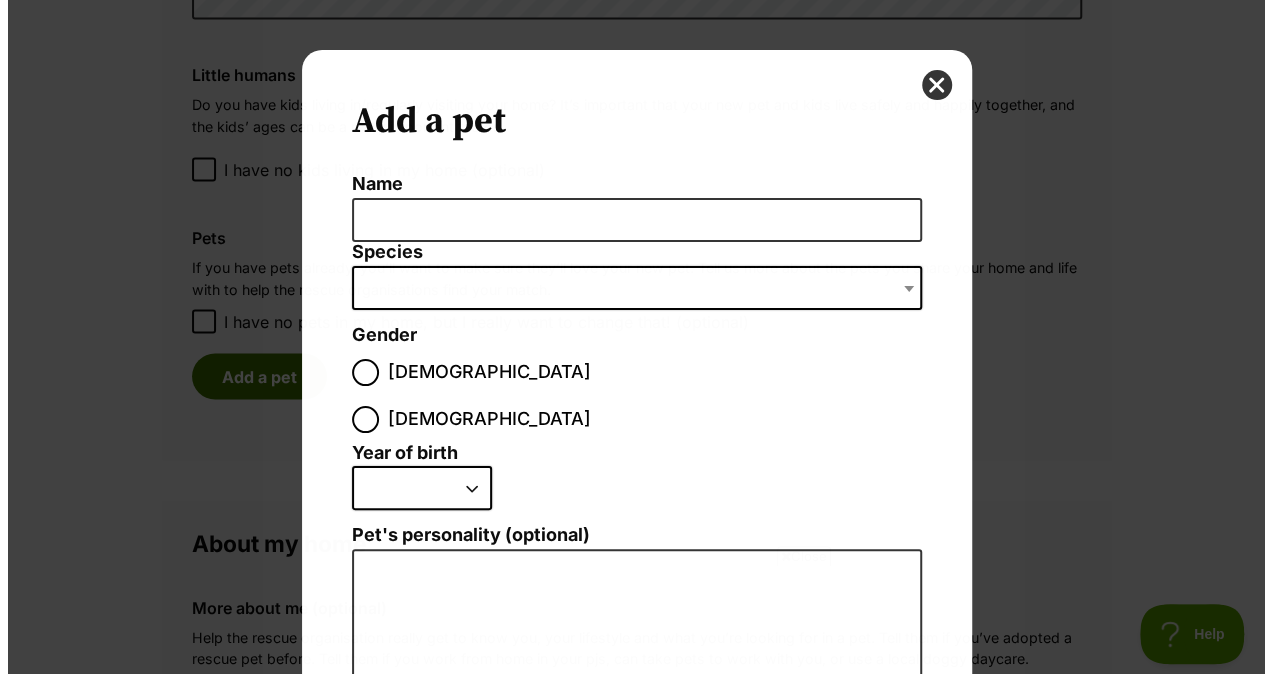 scroll, scrollTop: 0, scrollLeft: 0, axis: both 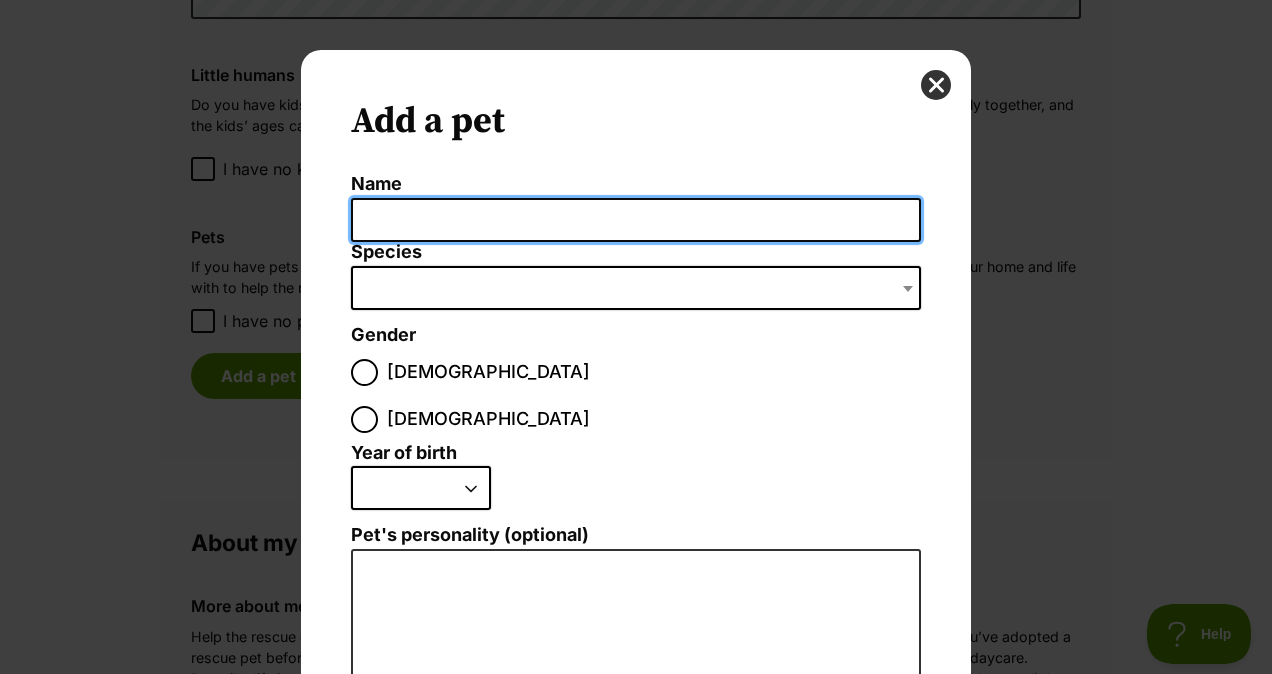 click on "Name" at bounding box center (636, 220) 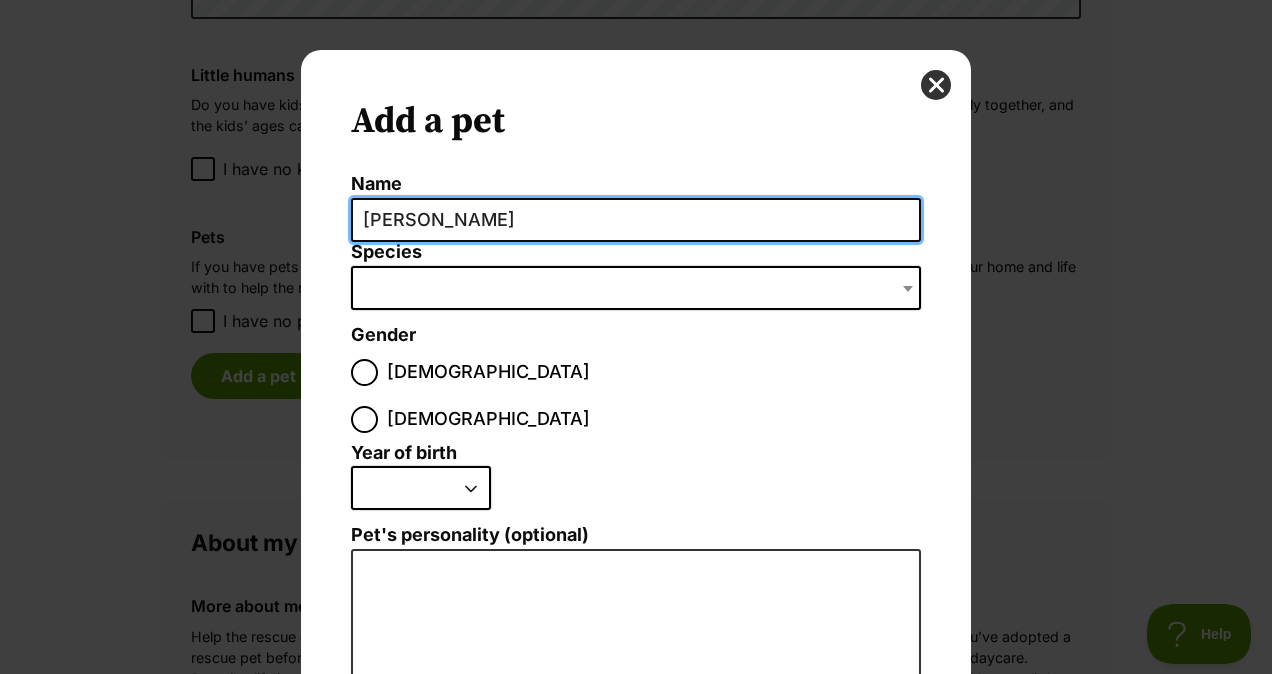 type on "[PERSON_NAME]" 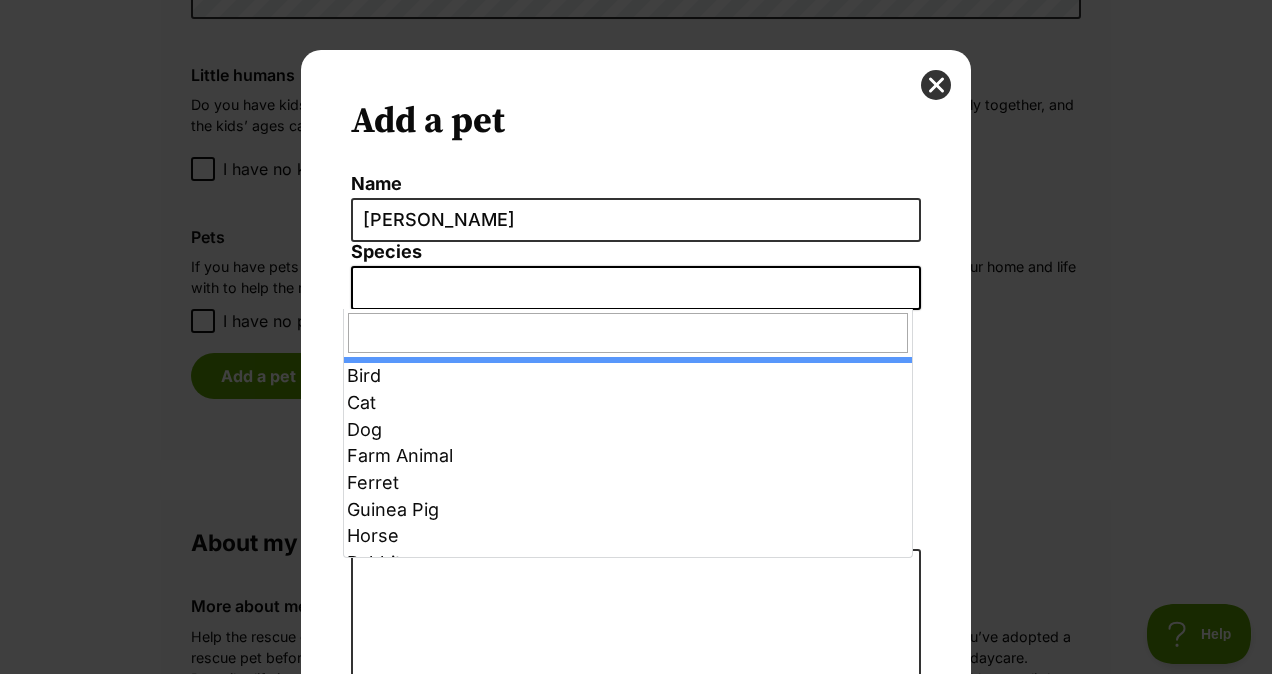 click at bounding box center [636, 288] 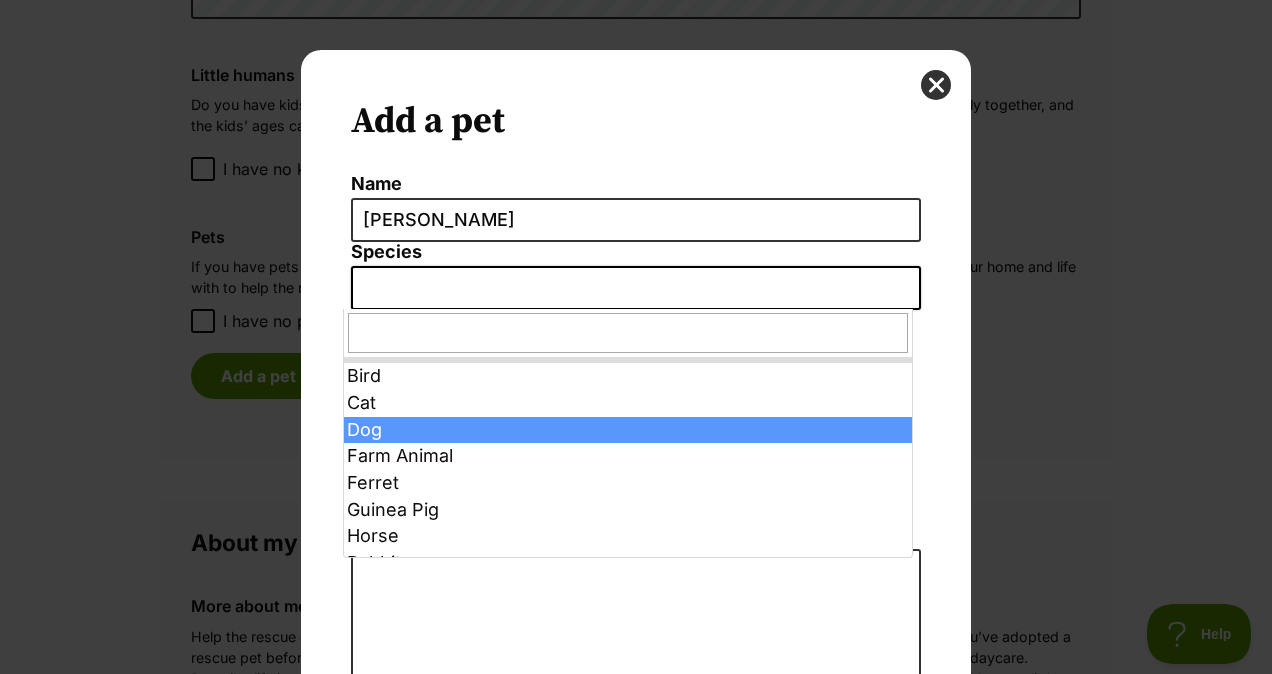 select on "1" 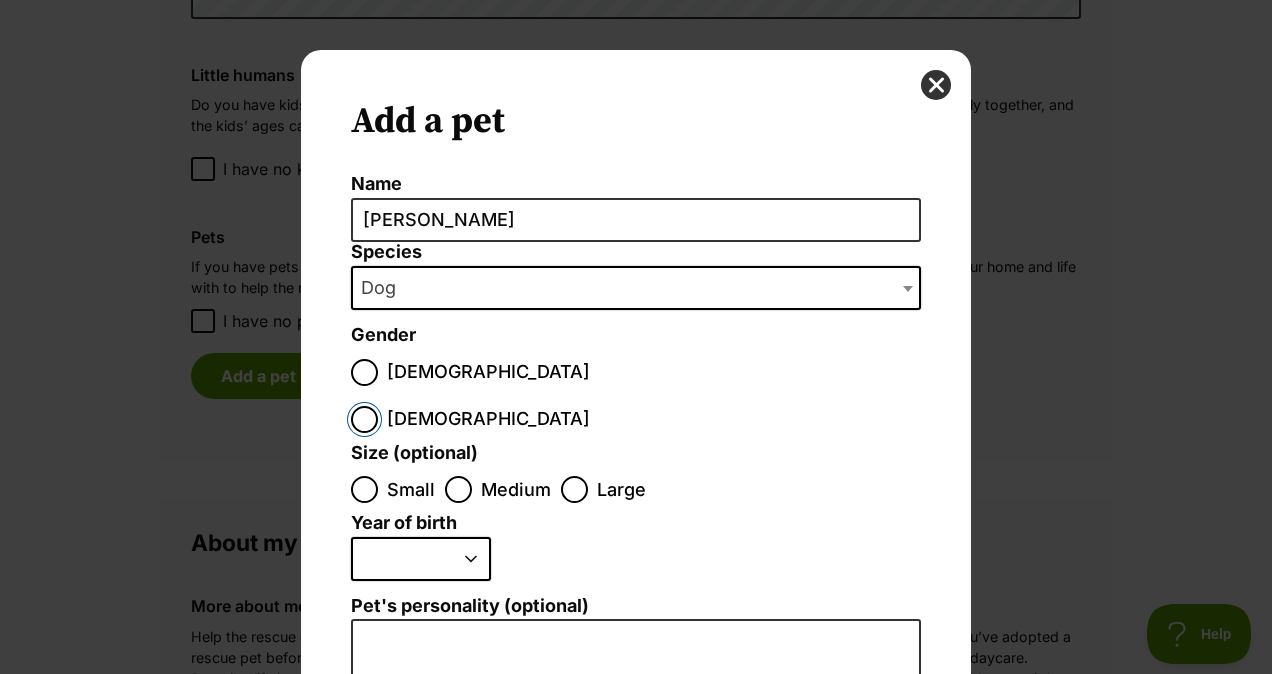 click on "Female" at bounding box center [364, 419] 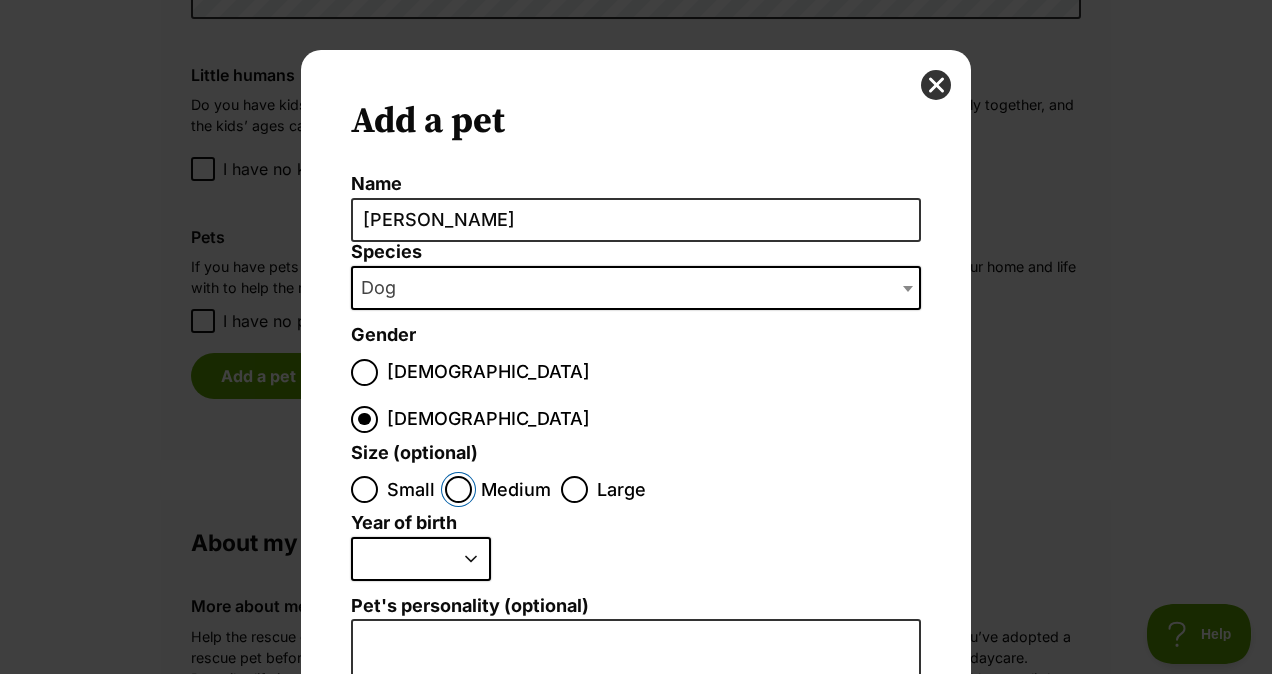 click on "Medium" at bounding box center (458, 489) 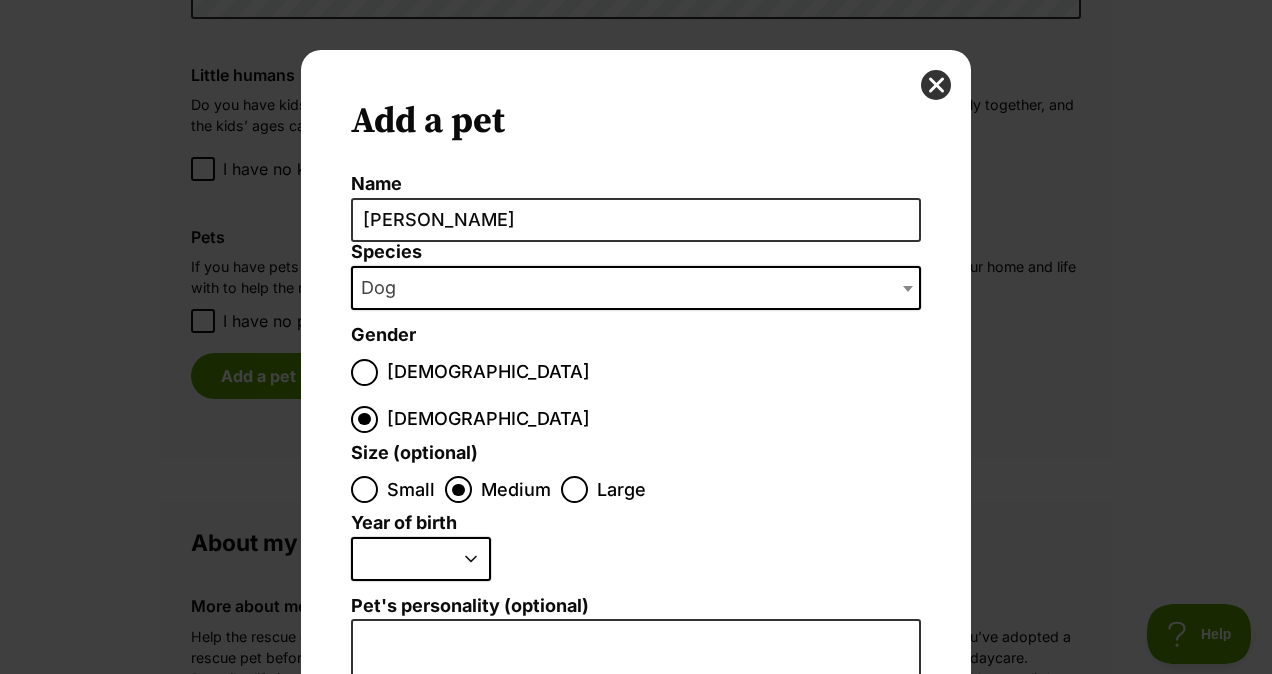 click on "2025
2024
2023
2022
2021
2020
2019
2018
2017
2016
2015
2014
2013
2012
2011
2010
2009
2008
2007
2006
2005
2004
2003
2002
2001
2000
1999
1998
1997
1996
1995" at bounding box center (421, 559) 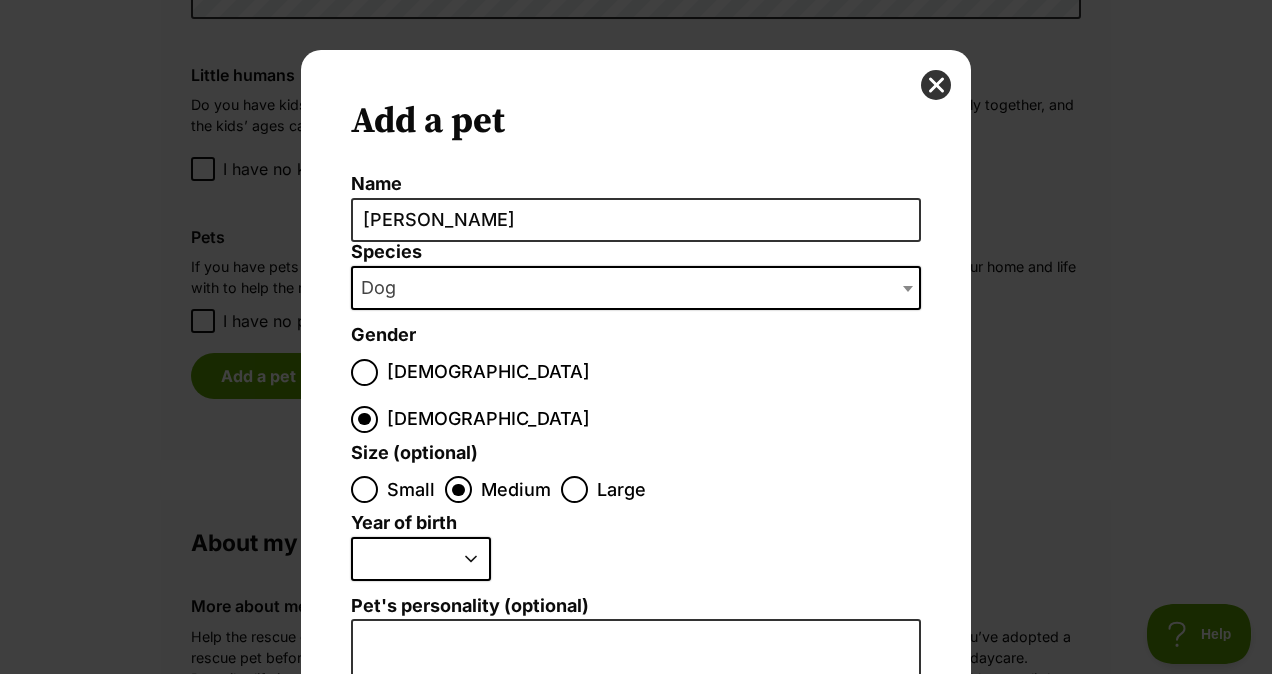scroll, scrollTop: 0, scrollLeft: 0, axis: both 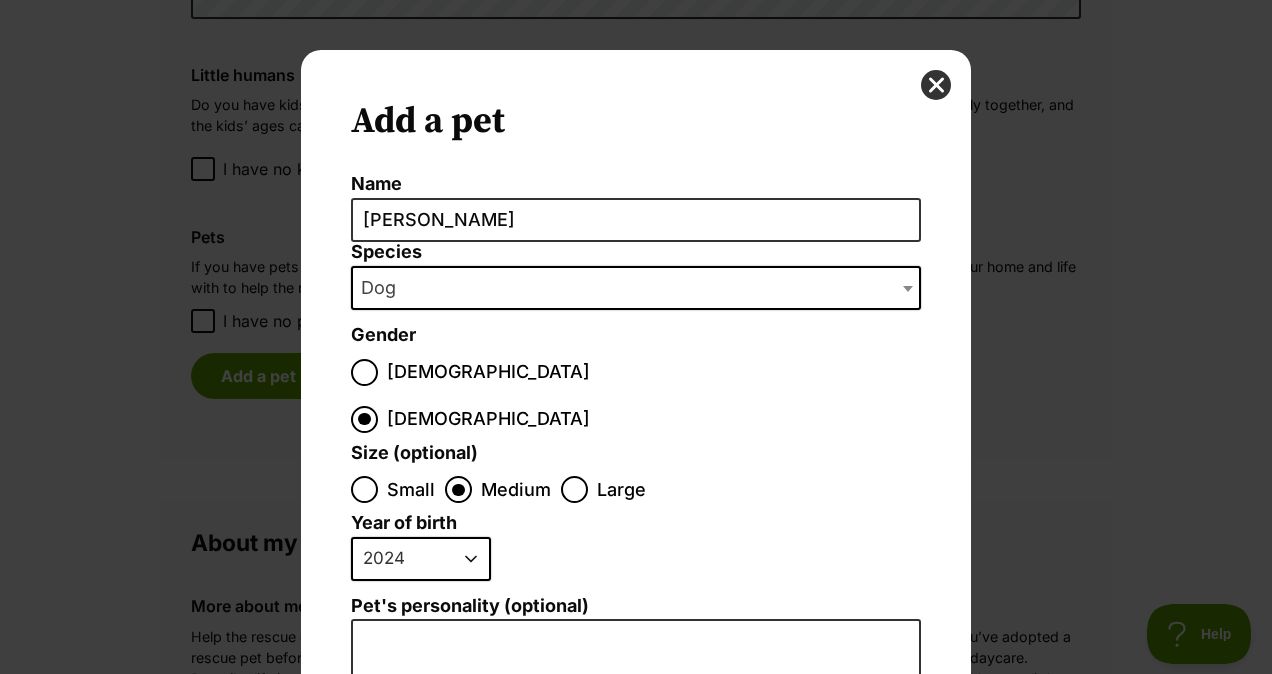 click on "2025
2024
2023
2022
2021
2020
2019
2018
2017
2016
2015
2014
2013
2012
2011
2010
2009
2008
2007
2006
2005
2004
2003
2002
2001
2000
1999
1998
1997
1996
1995" at bounding box center (421, 559) 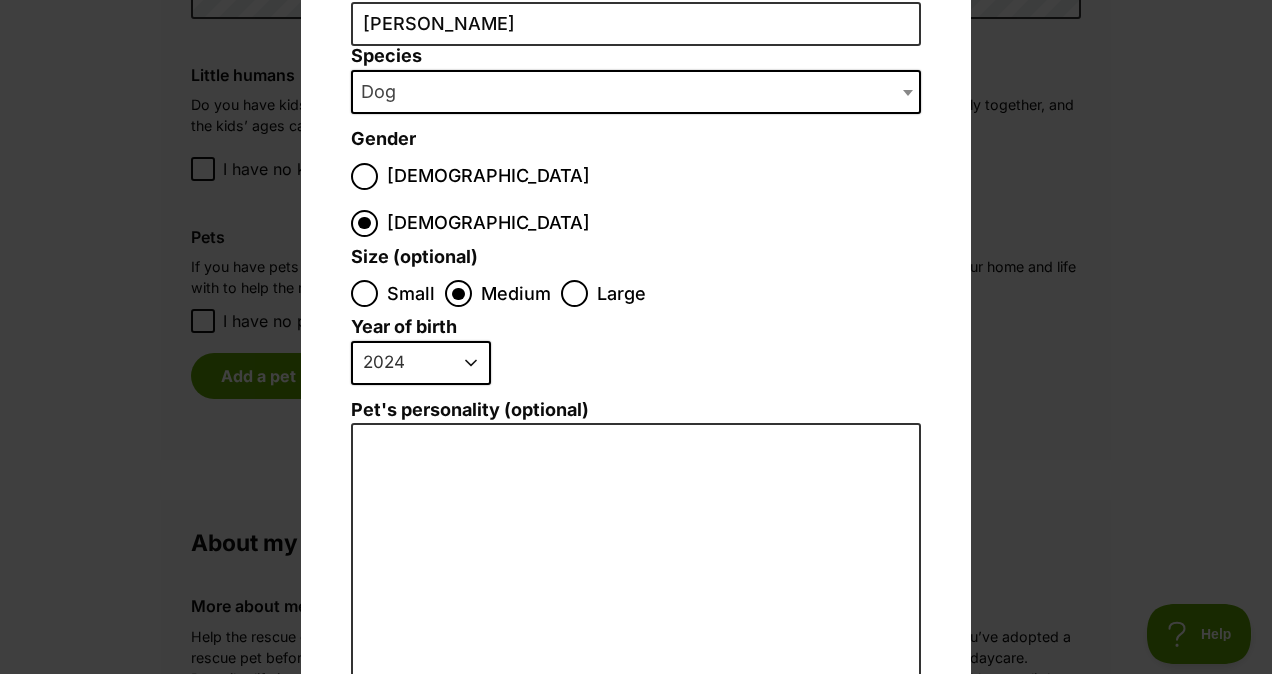 scroll, scrollTop: 0, scrollLeft: 0, axis: both 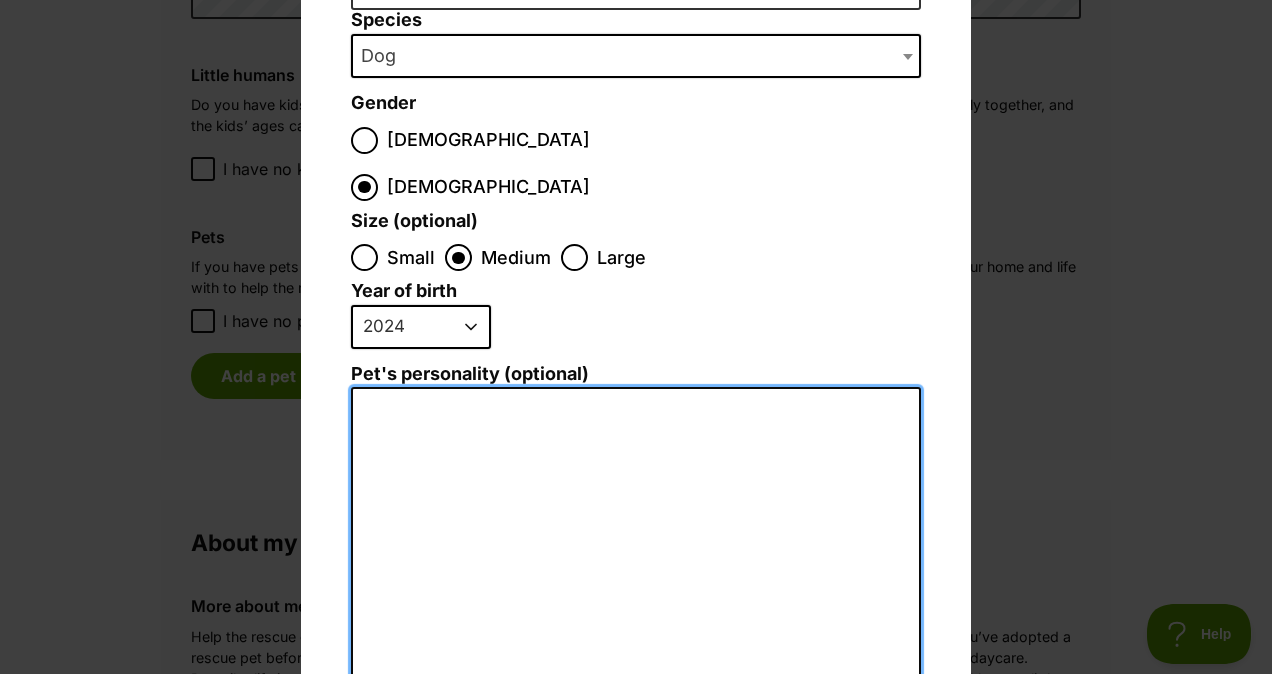 click on "Pet's personality (optional)" at bounding box center (636, 606) 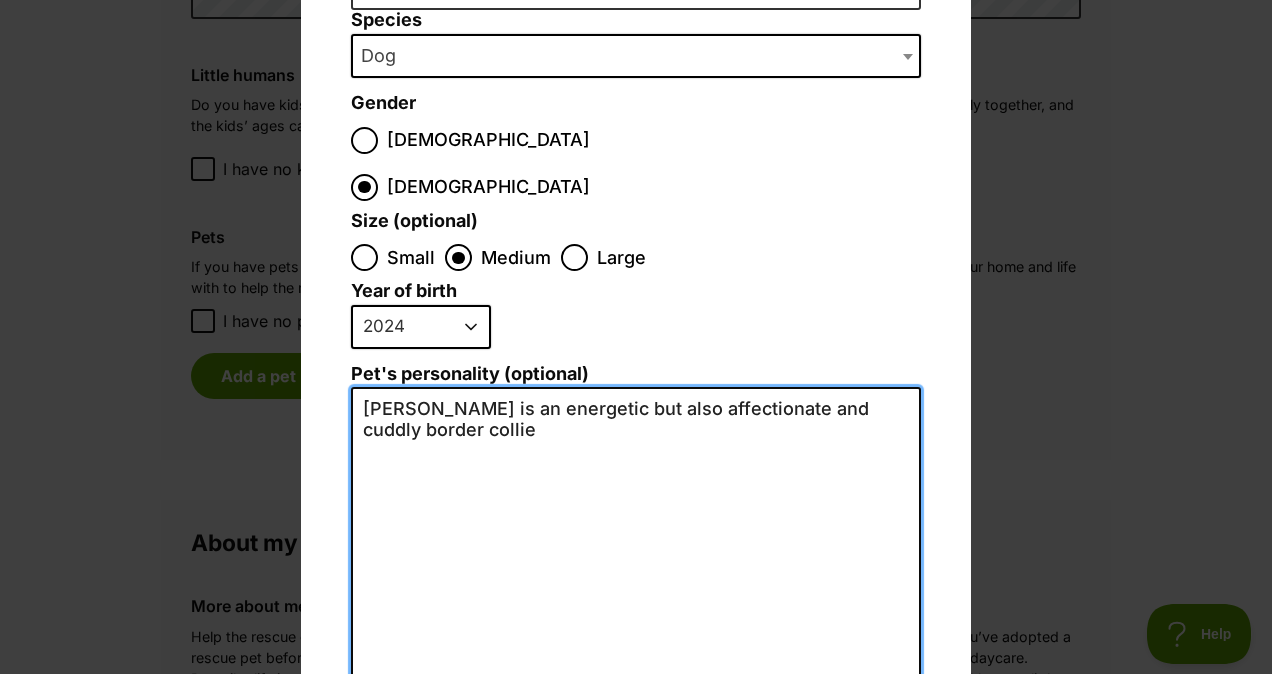 scroll, scrollTop: 0, scrollLeft: 0, axis: both 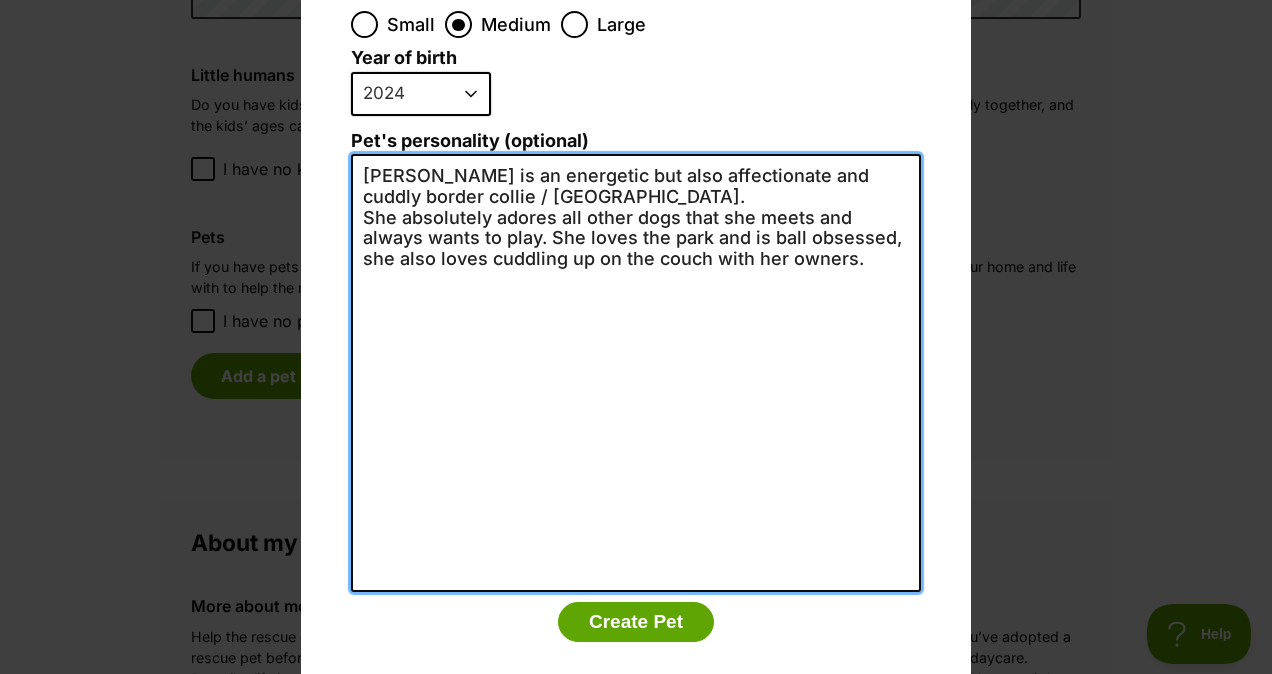 click on "Stormie is an energetic but also affectionate and cuddly border collie / groodle.
She absolutely adores all other dogs that she meets and always wants to play. She loves the park and is ball obsessed, she also loves cuddling up on the couch with her owners." at bounding box center (636, 373) 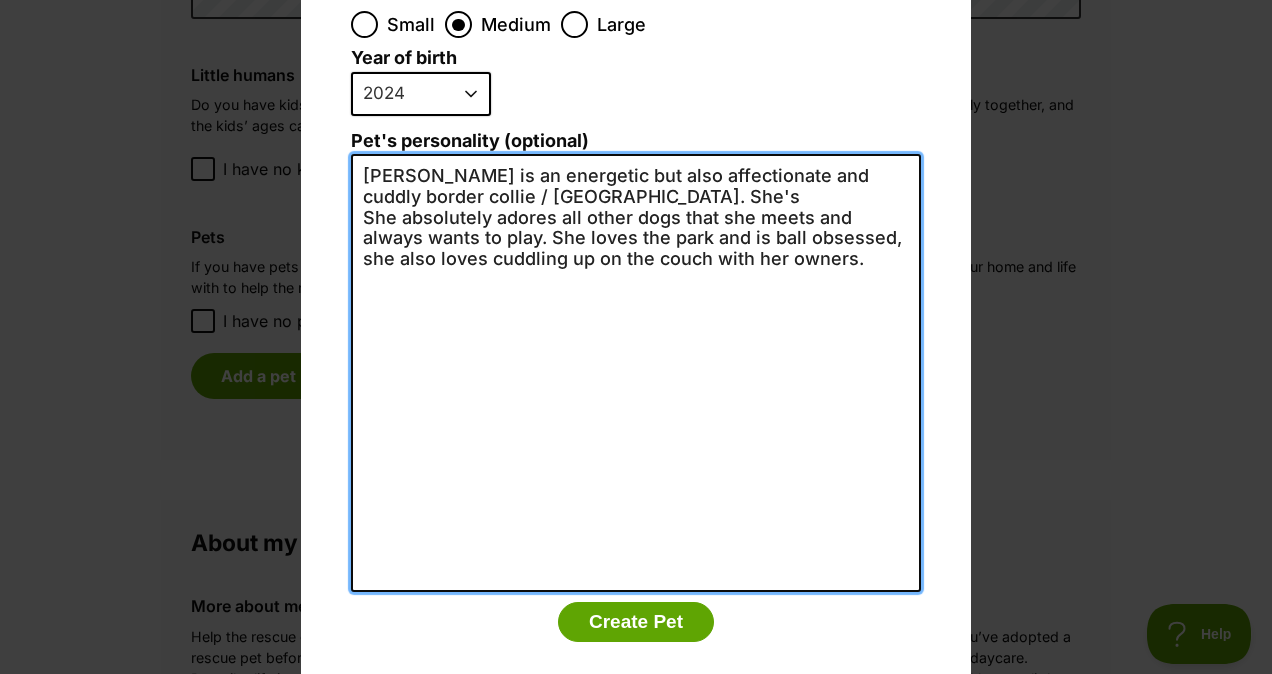 scroll, scrollTop: 0, scrollLeft: 0, axis: both 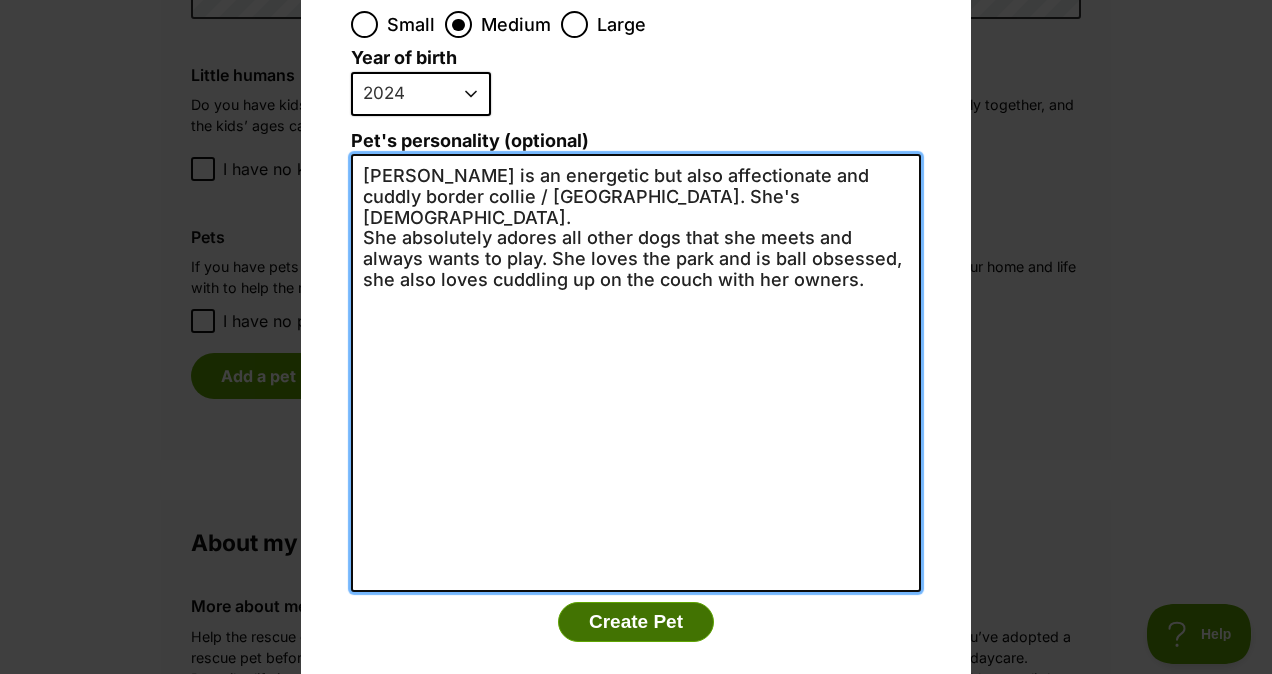 type on "Stormie is an energetic but also affectionate and cuddly border collie / groodle. She's 14 months old.
She absolutely adores all other dogs that she meets and always wants to play. She loves the park and is ball obsessed, she also loves cuddling up on the couch with her owners." 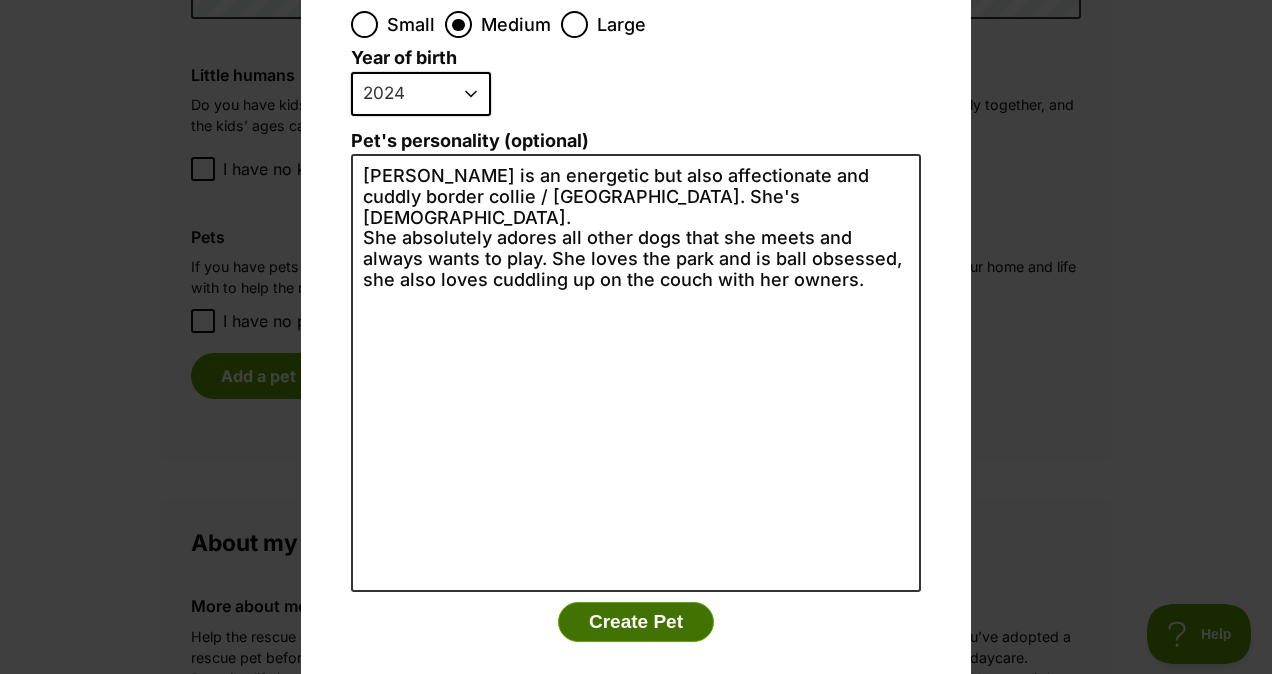 click on "Create Pet" at bounding box center [636, 622] 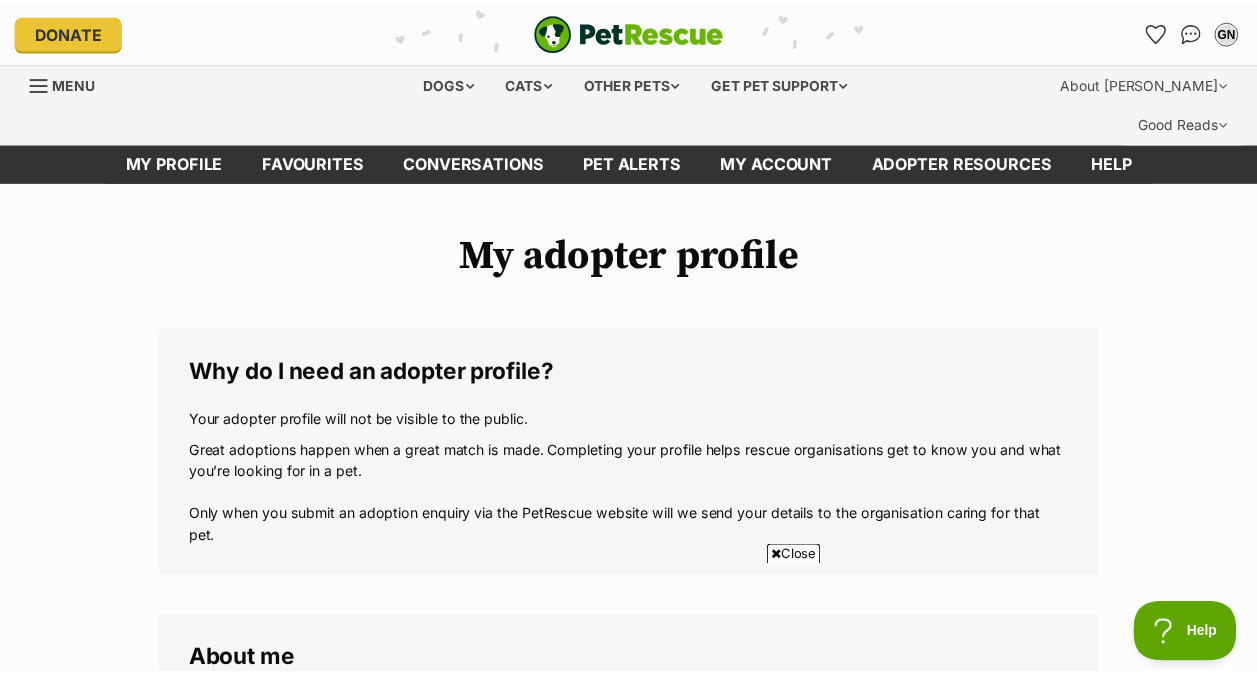 scroll, scrollTop: 1717, scrollLeft: 0, axis: vertical 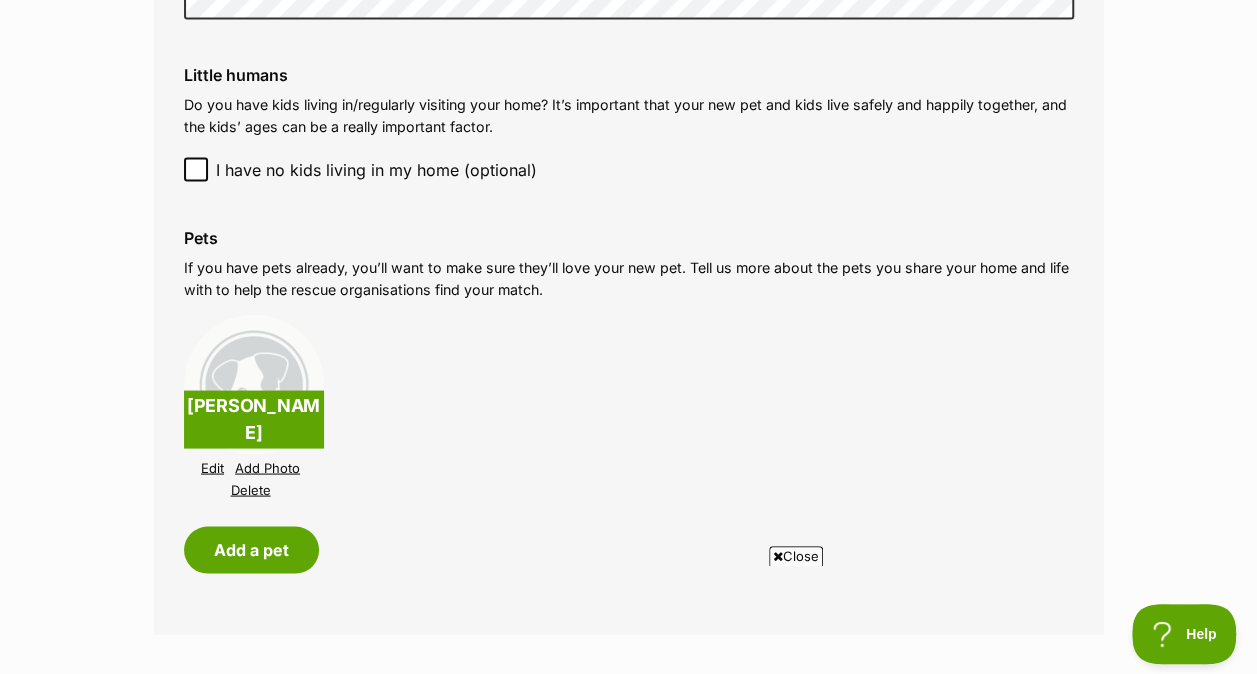 click on "Add Photo" at bounding box center [267, 467] 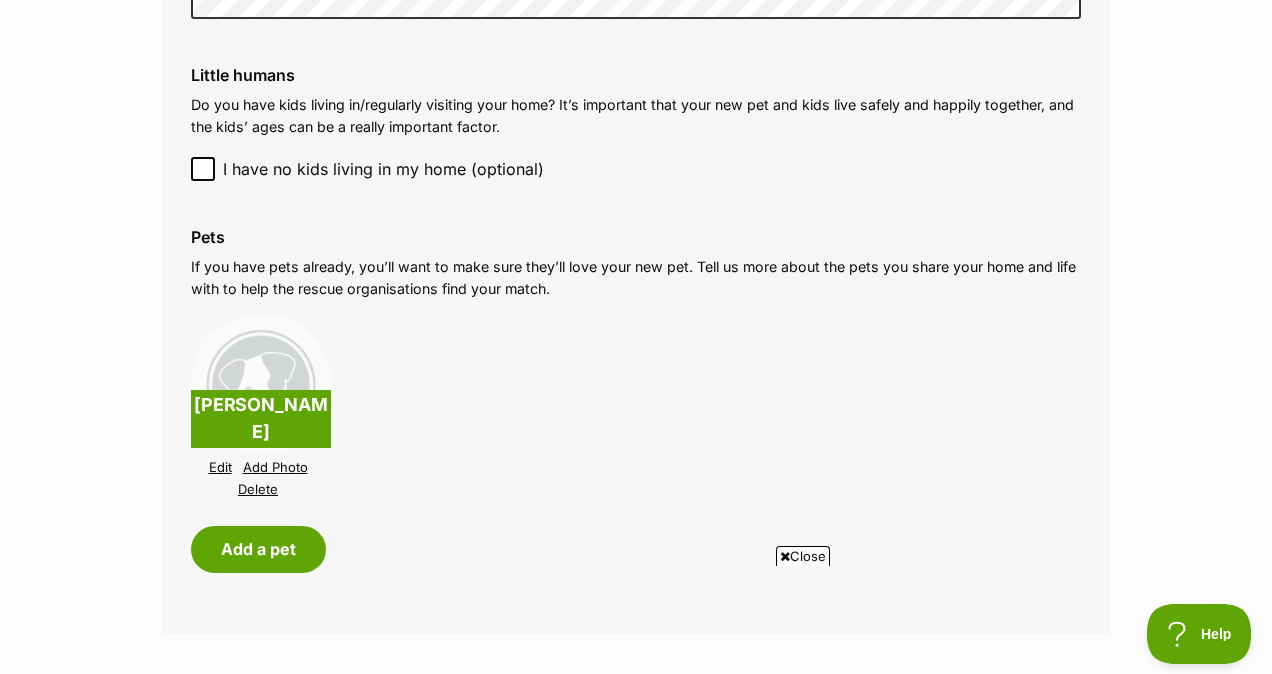 click on "Close" at bounding box center (803, 556) 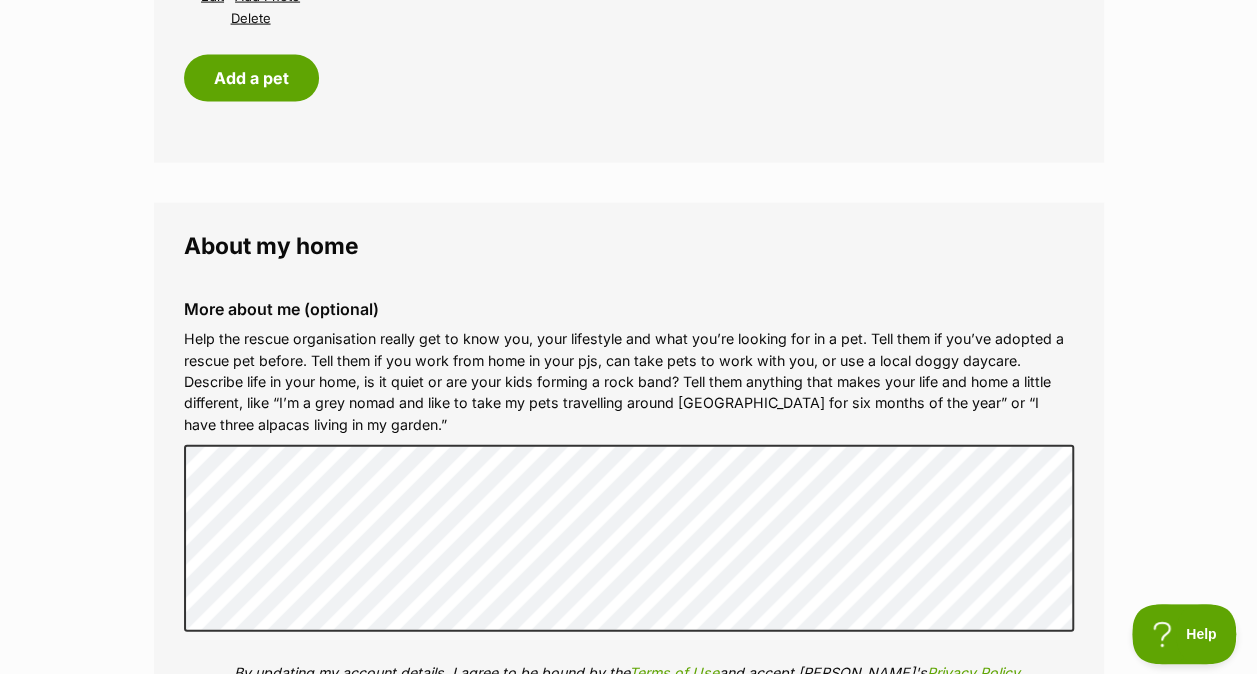 scroll, scrollTop: 2190, scrollLeft: 0, axis: vertical 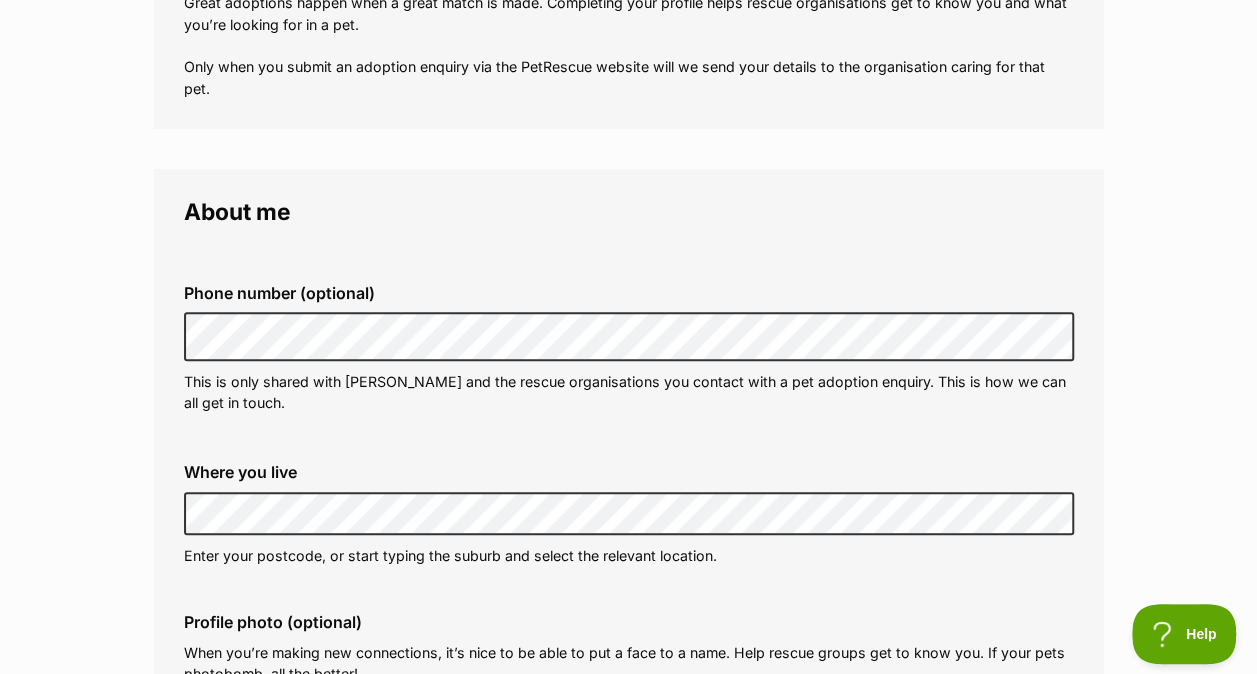 click on "Phone number (optional)
This is only shared with PetRescue and the rescue organisations you contact with a pet adoption enquiry. This is how we can all get in touch." at bounding box center (629, 348) 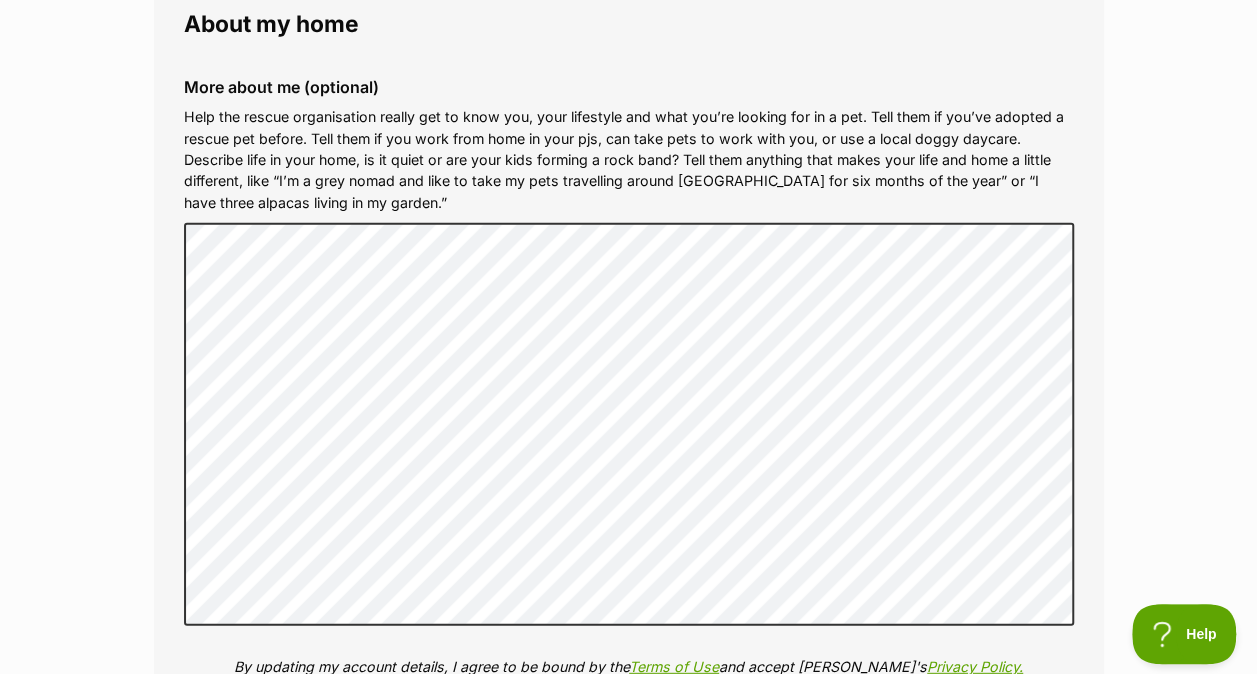 scroll, scrollTop: 2413, scrollLeft: 0, axis: vertical 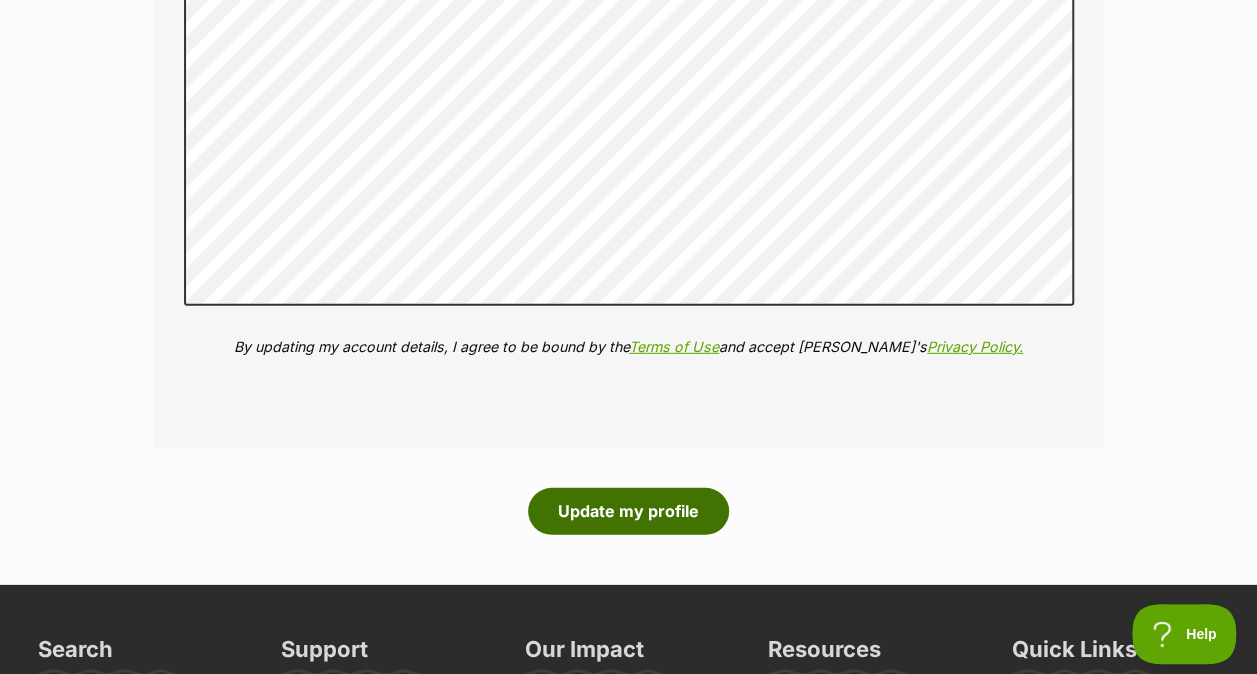 click on "Update my profile" at bounding box center (628, 511) 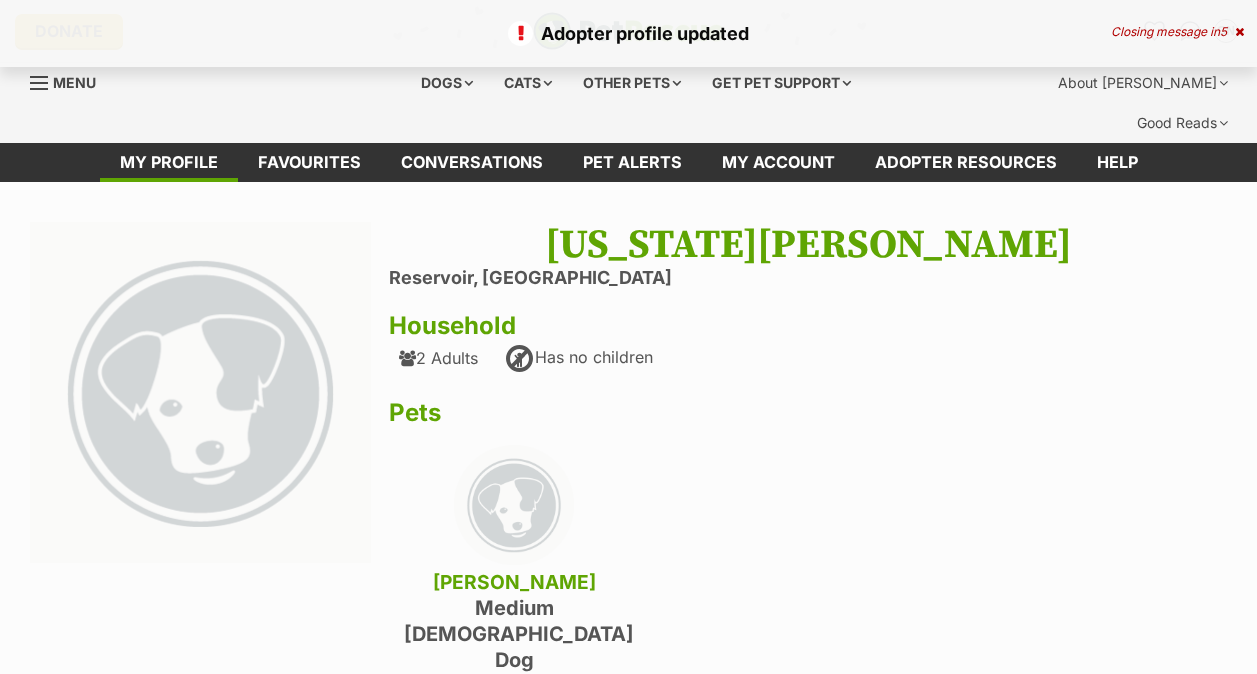 scroll, scrollTop: 0, scrollLeft: 0, axis: both 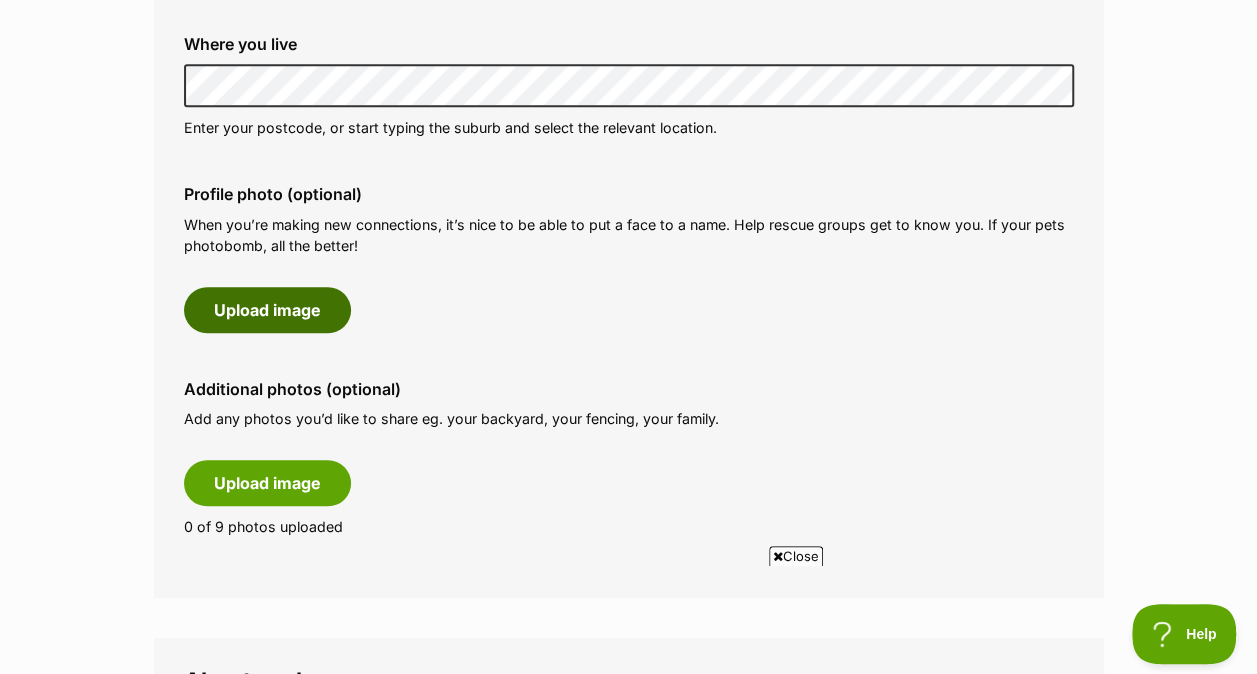 click on "Upload image" at bounding box center (267, 310) 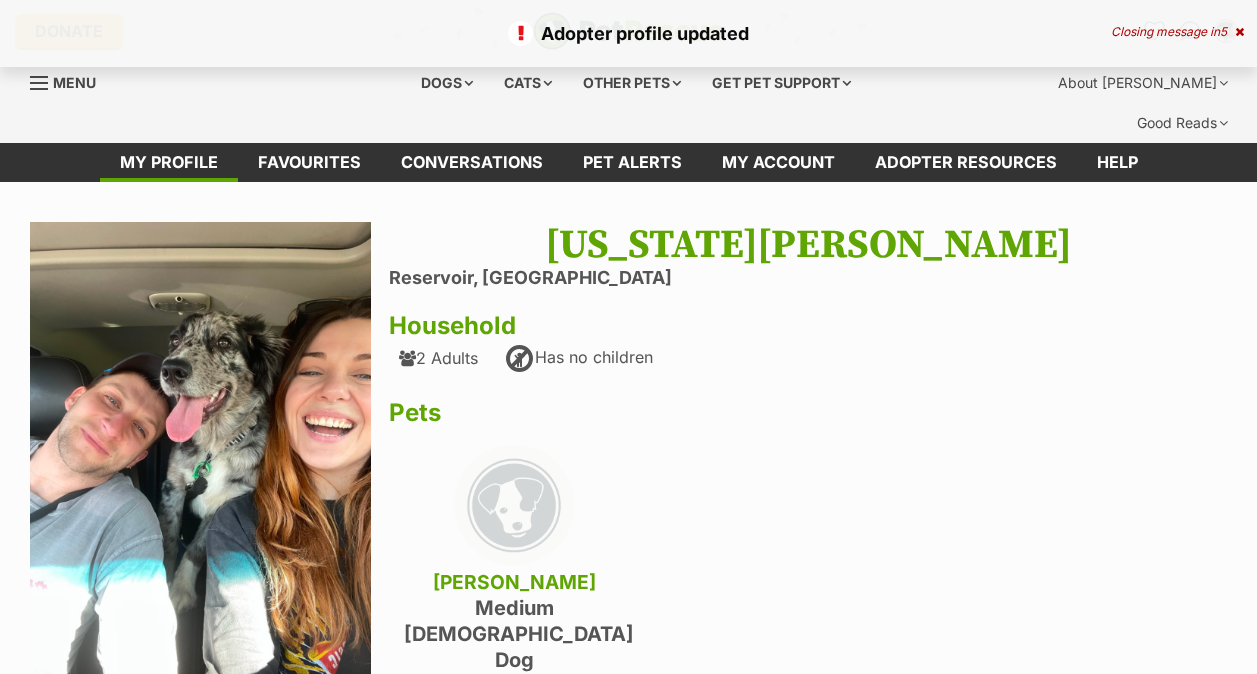 scroll, scrollTop: 0, scrollLeft: 0, axis: both 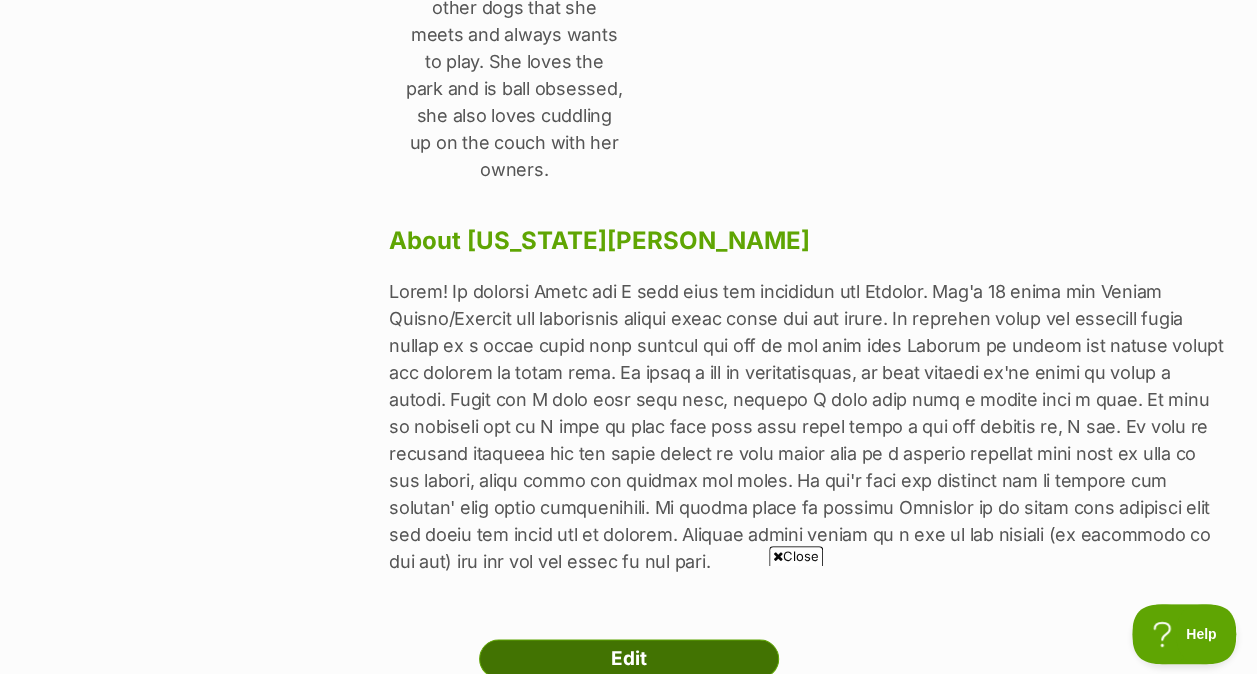 click on "Edit" at bounding box center [629, 659] 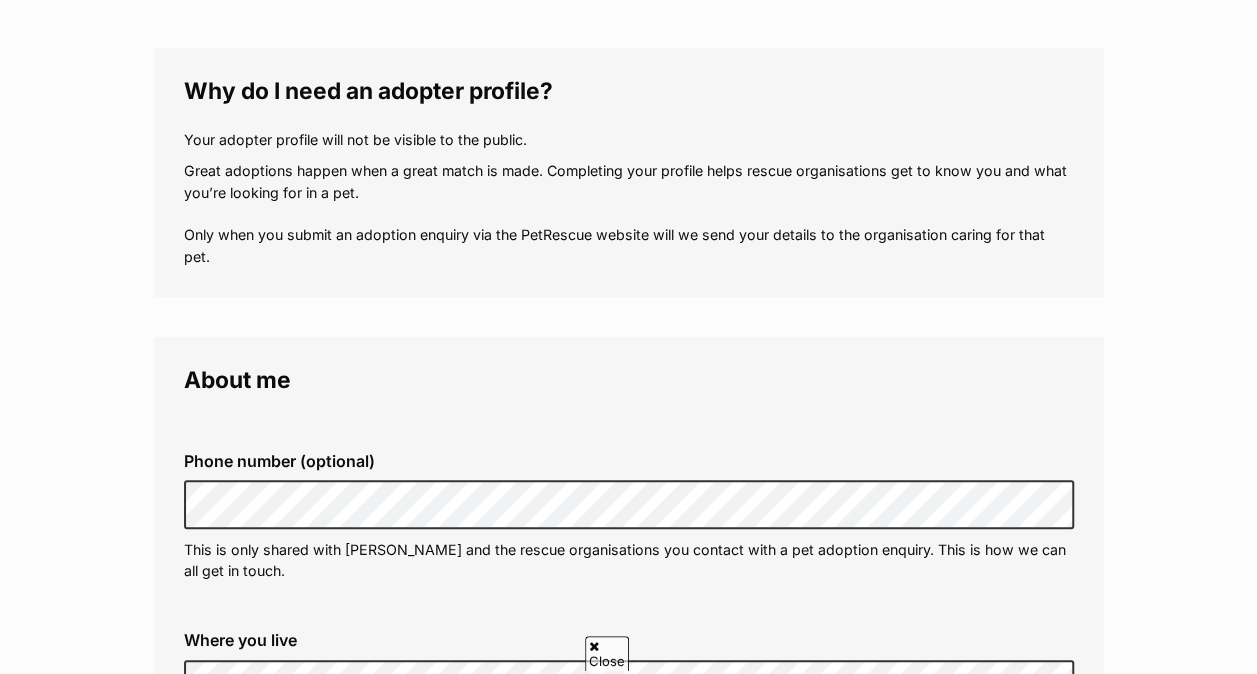 scroll, scrollTop: 293, scrollLeft: 0, axis: vertical 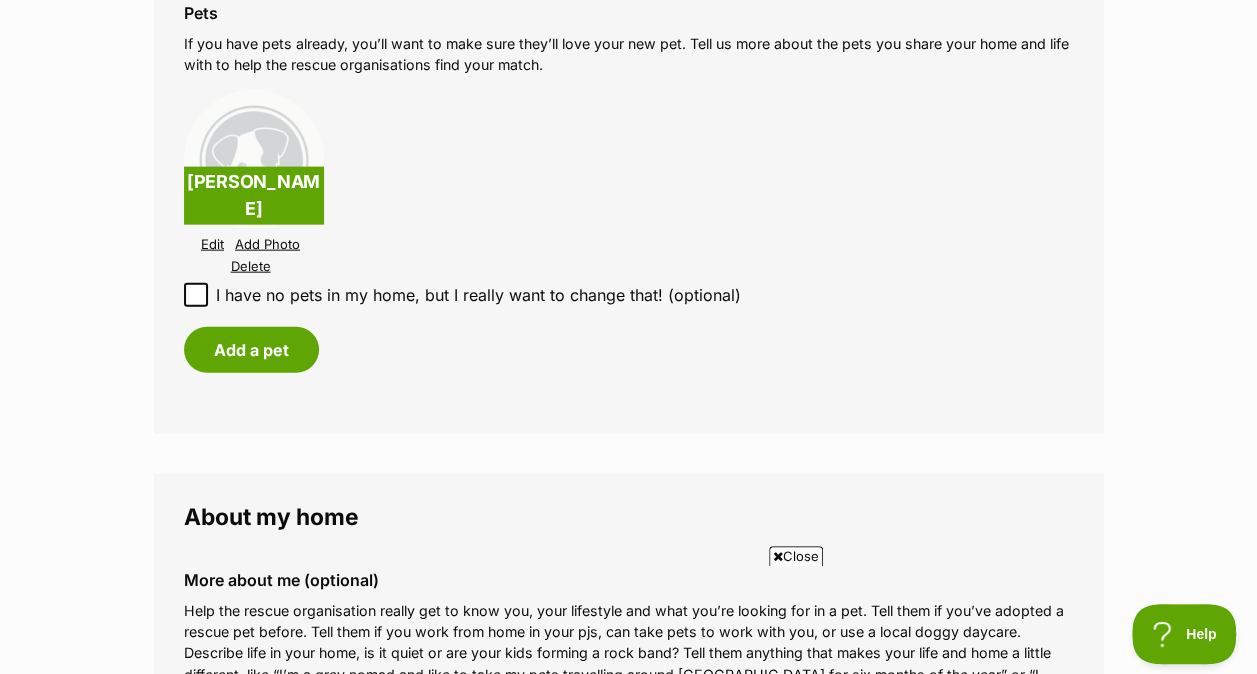 click on "Add Photo" at bounding box center [267, 244] 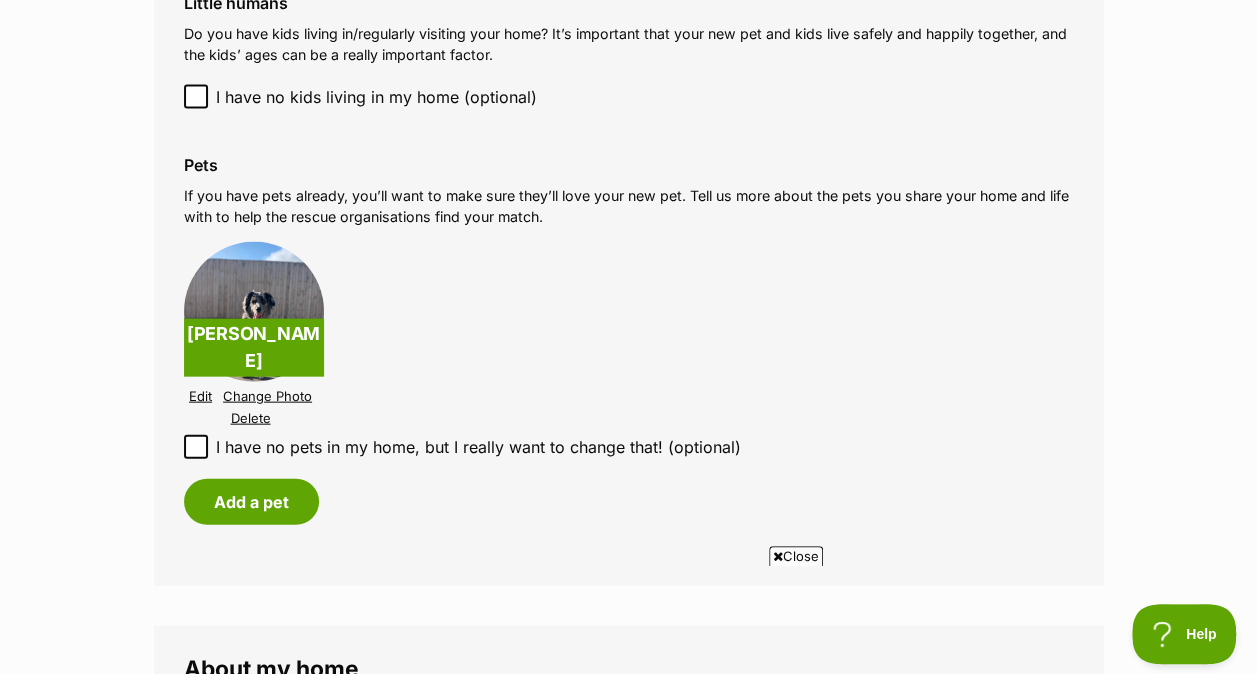 scroll, scrollTop: 2059, scrollLeft: 0, axis: vertical 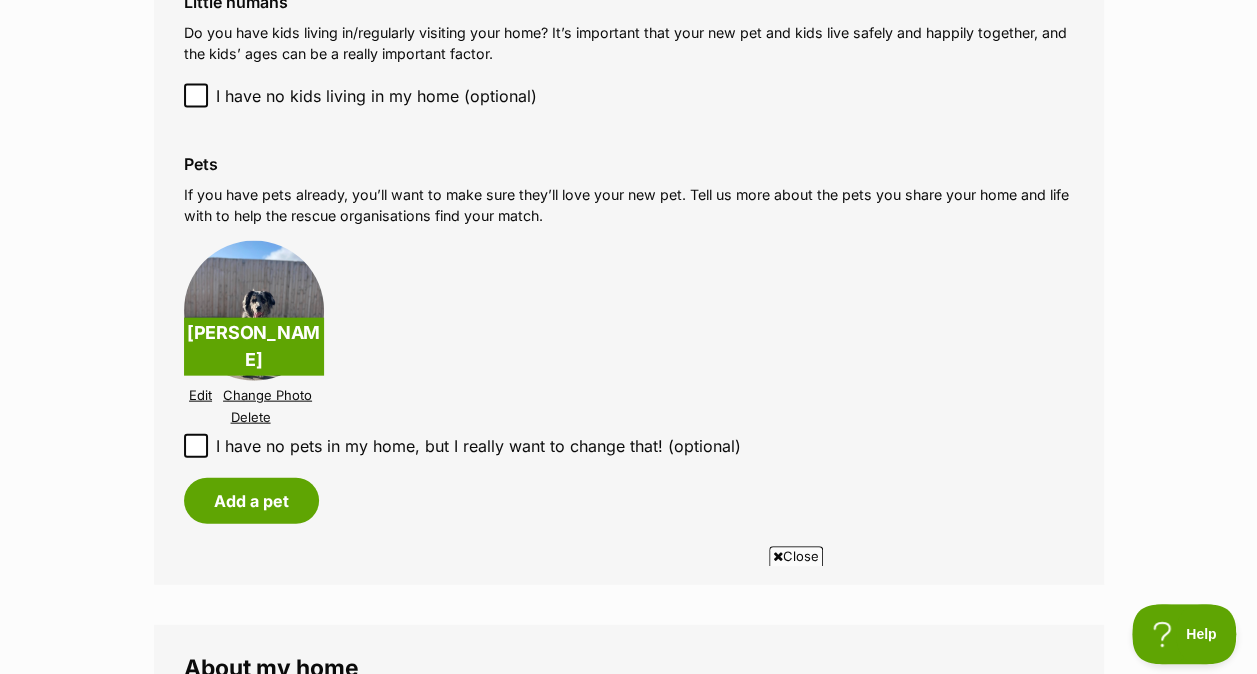 click on "Edit" at bounding box center (200, 395) 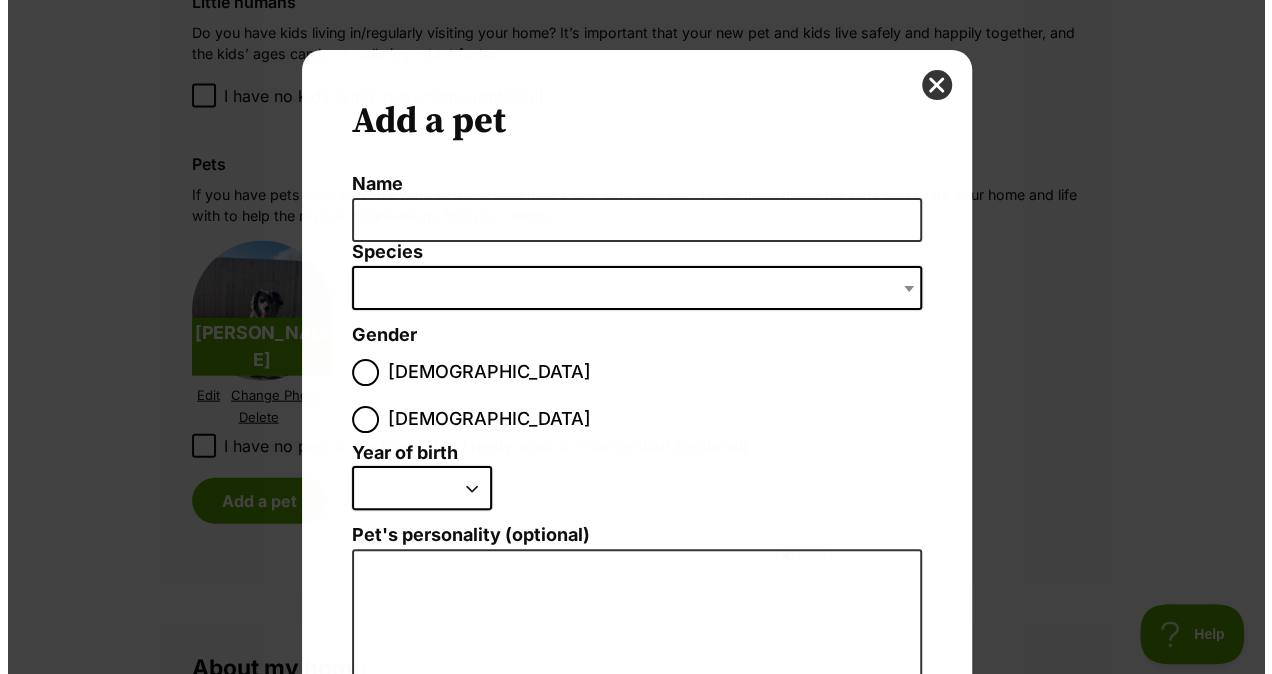 scroll, scrollTop: 0, scrollLeft: 0, axis: both 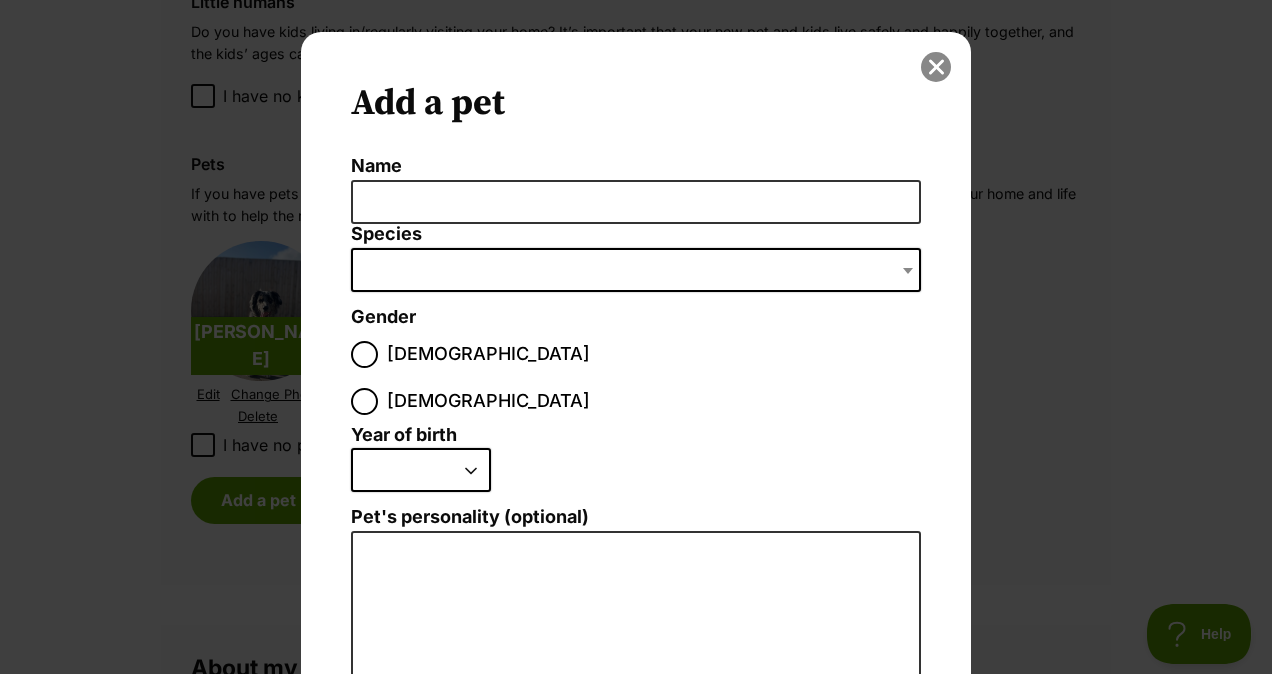 click at bounding box center [936, 67] 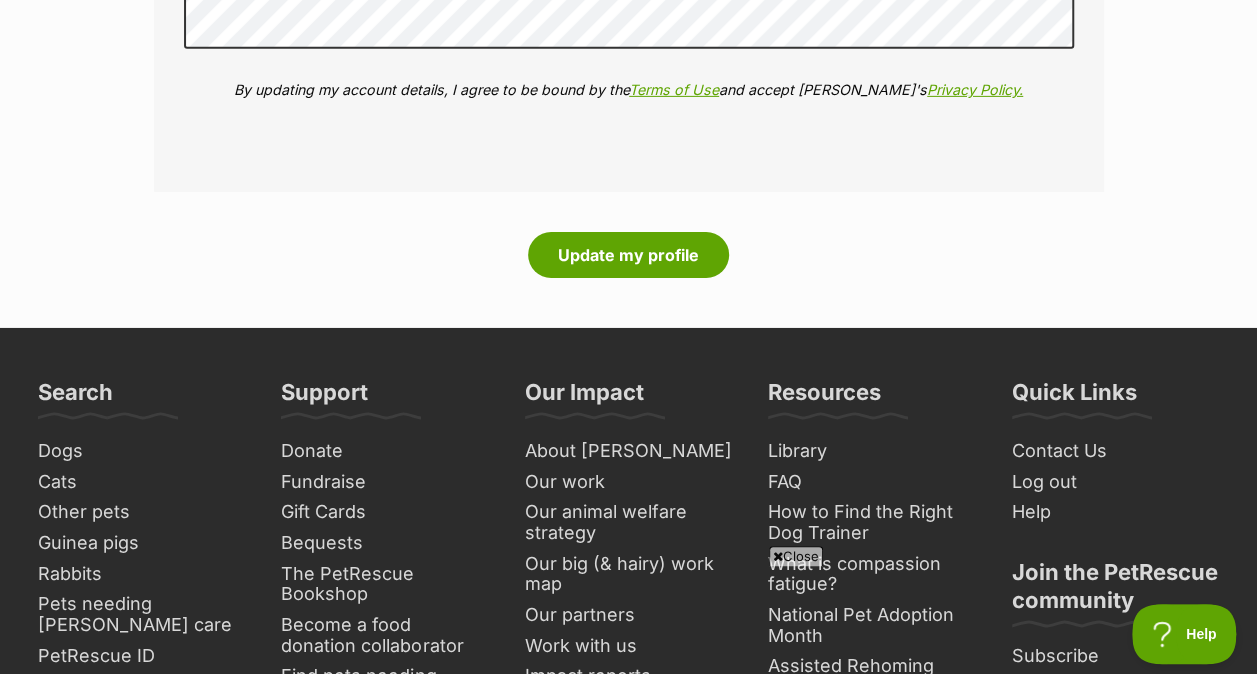 scroll, scrollTop: 3220, scrollLeft: 0, axis: vertical 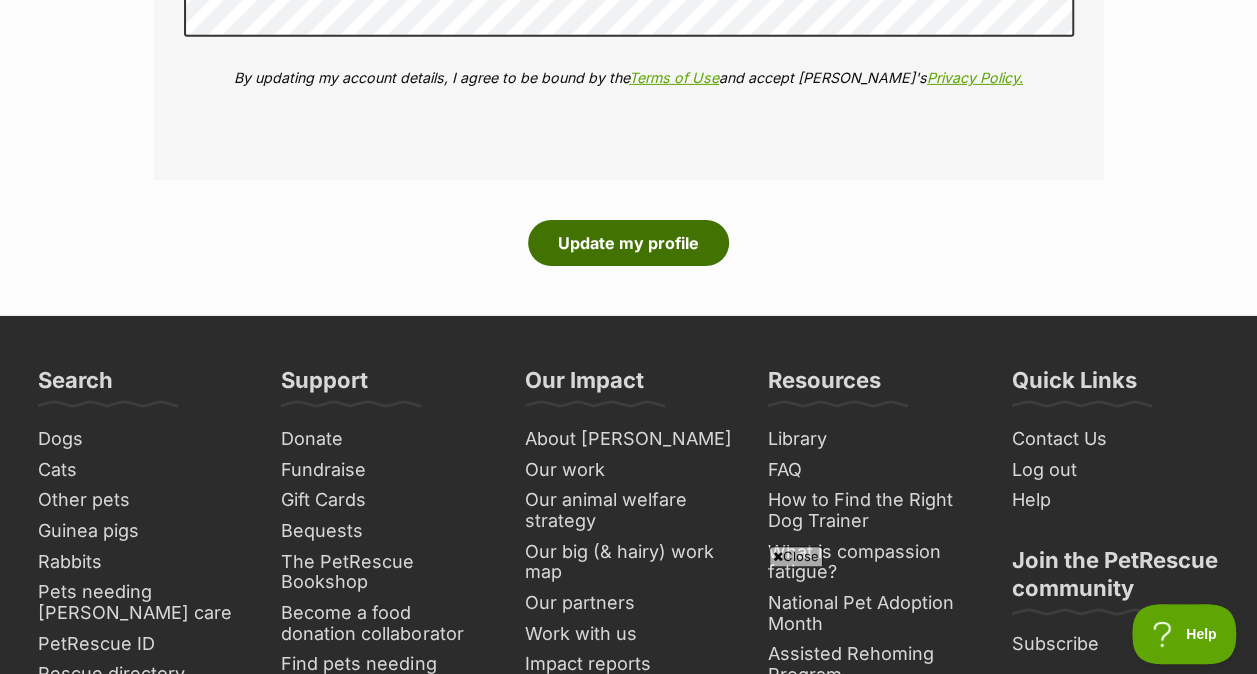 click on "Update my profile" at bounding box center (628, 243) 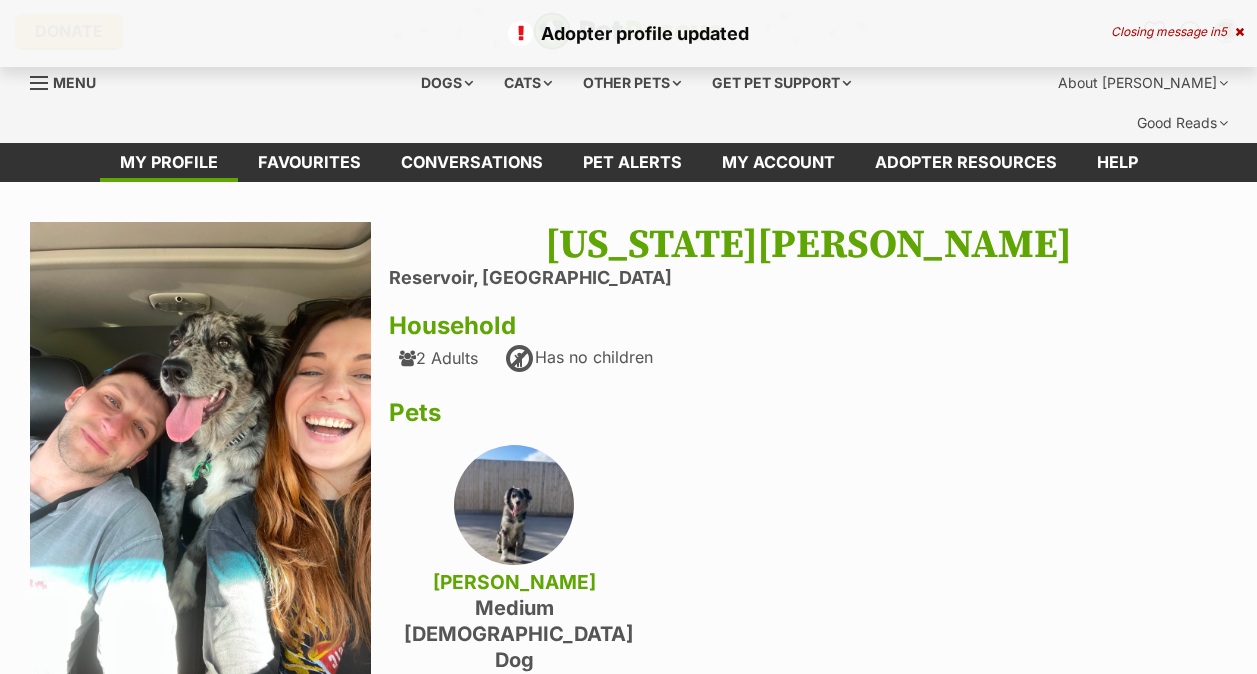 scroll, scrollTop: 0, scrollLeft: 0, axis: both 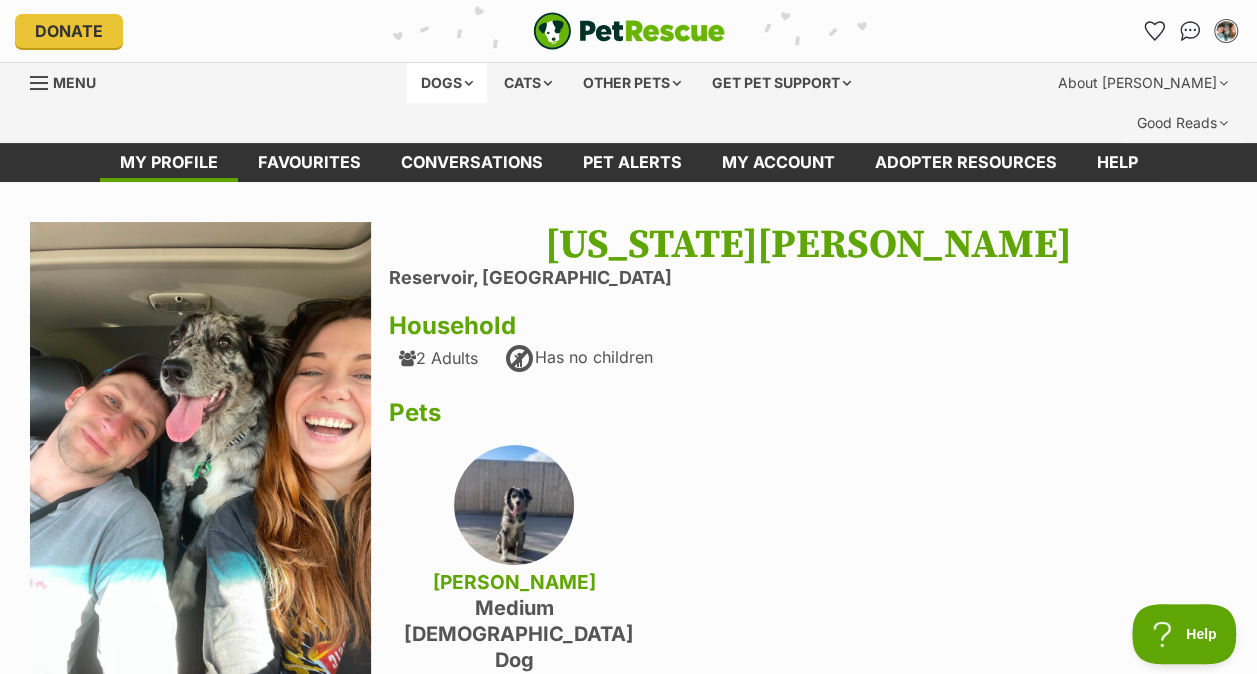 click on "Dogs" at bounding box center [447, 83] 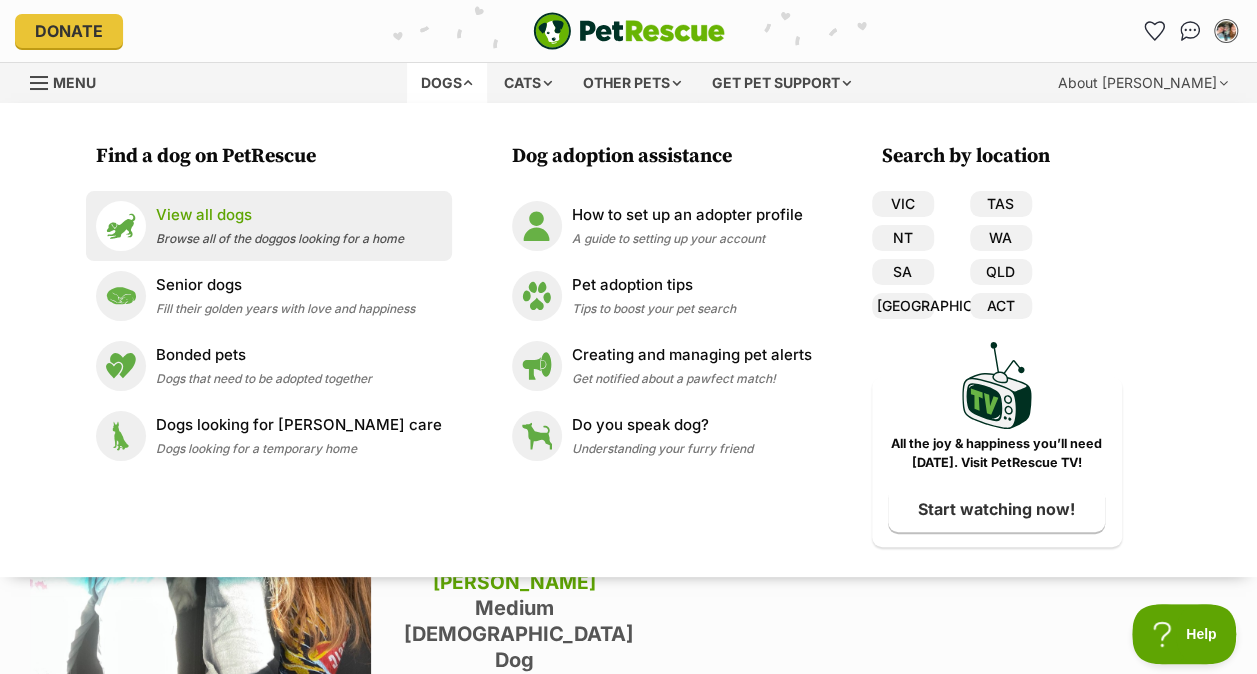 click on "View all dogs" at bounding box center (280, 215) 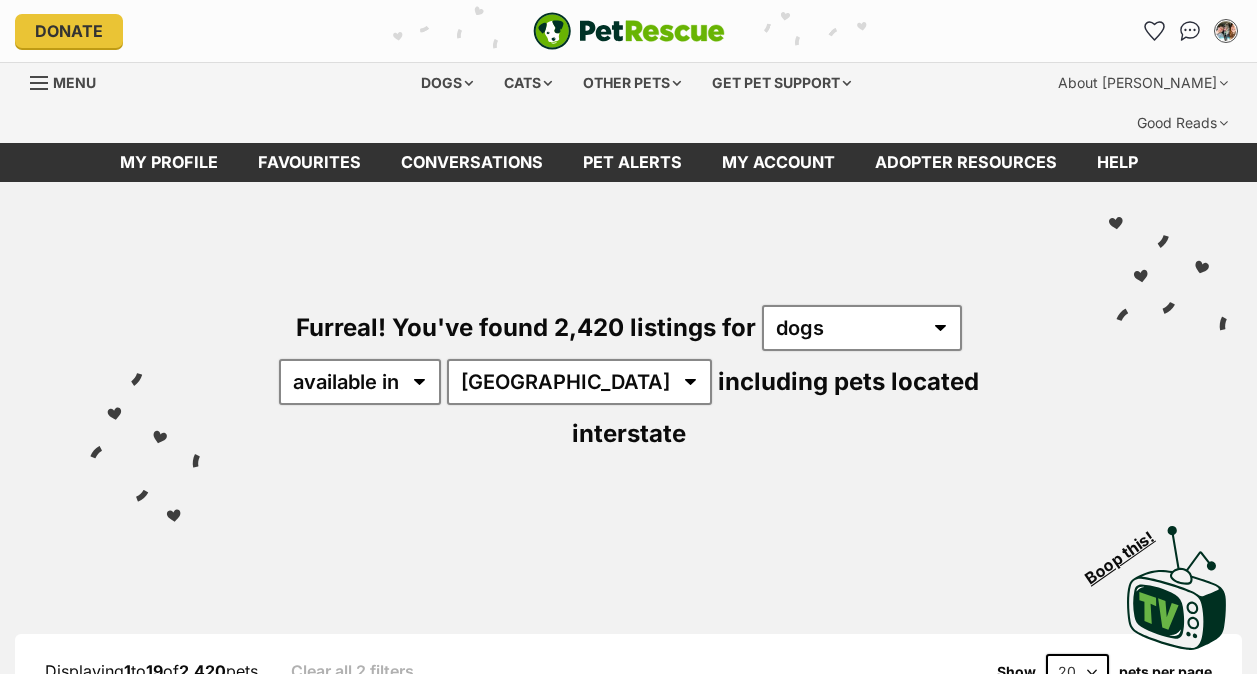 scroll, scrollTop: 0, scrollLeft: 0, axis: both 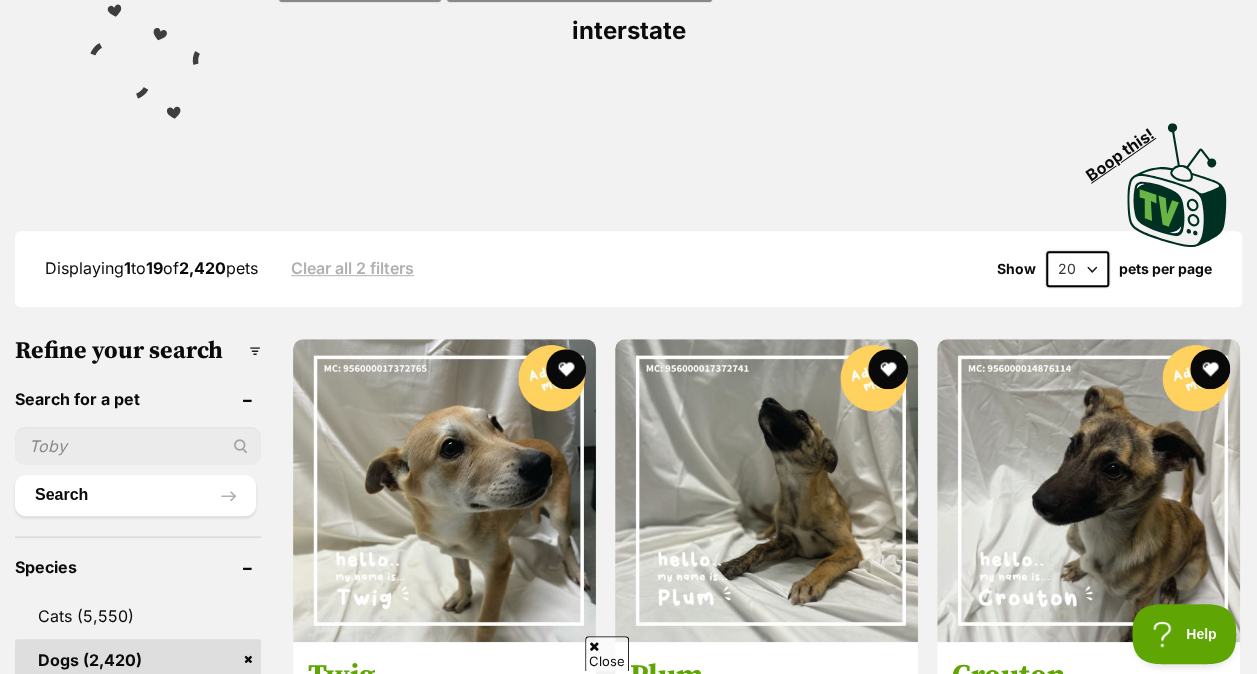 click at bounding box center [138, 446] 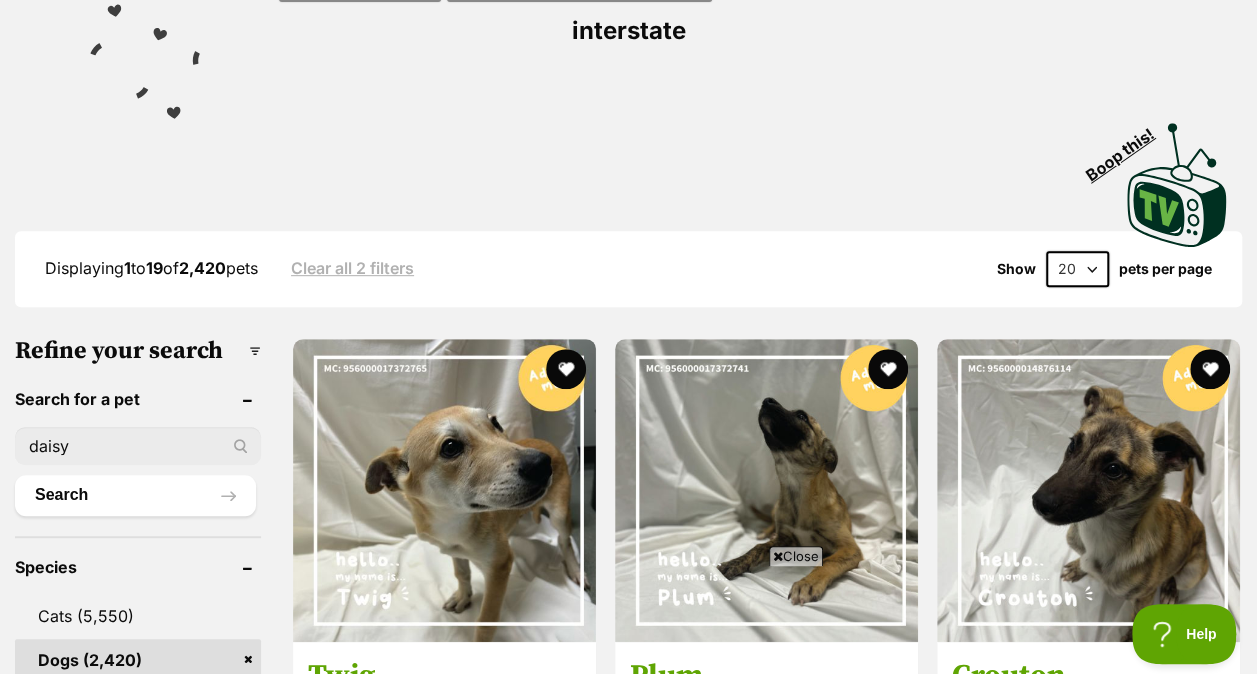type on "daisy" 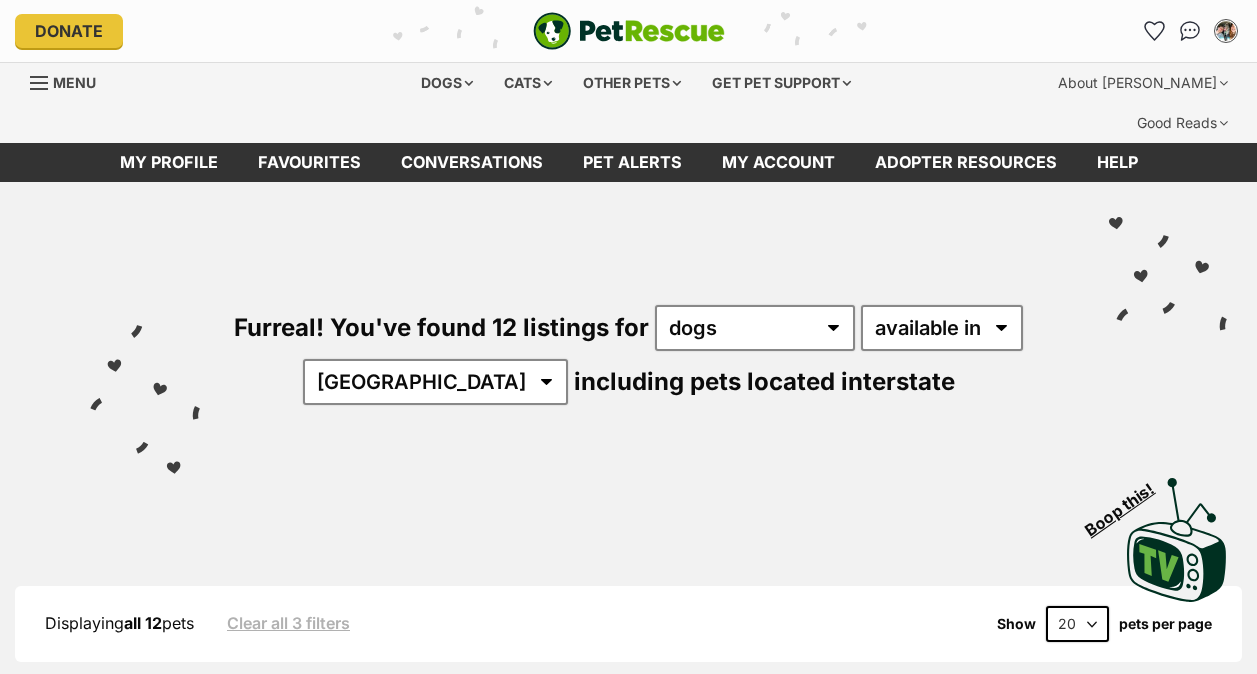 scroll, scrollTop: 0, scrollLeft: 0, axis: both 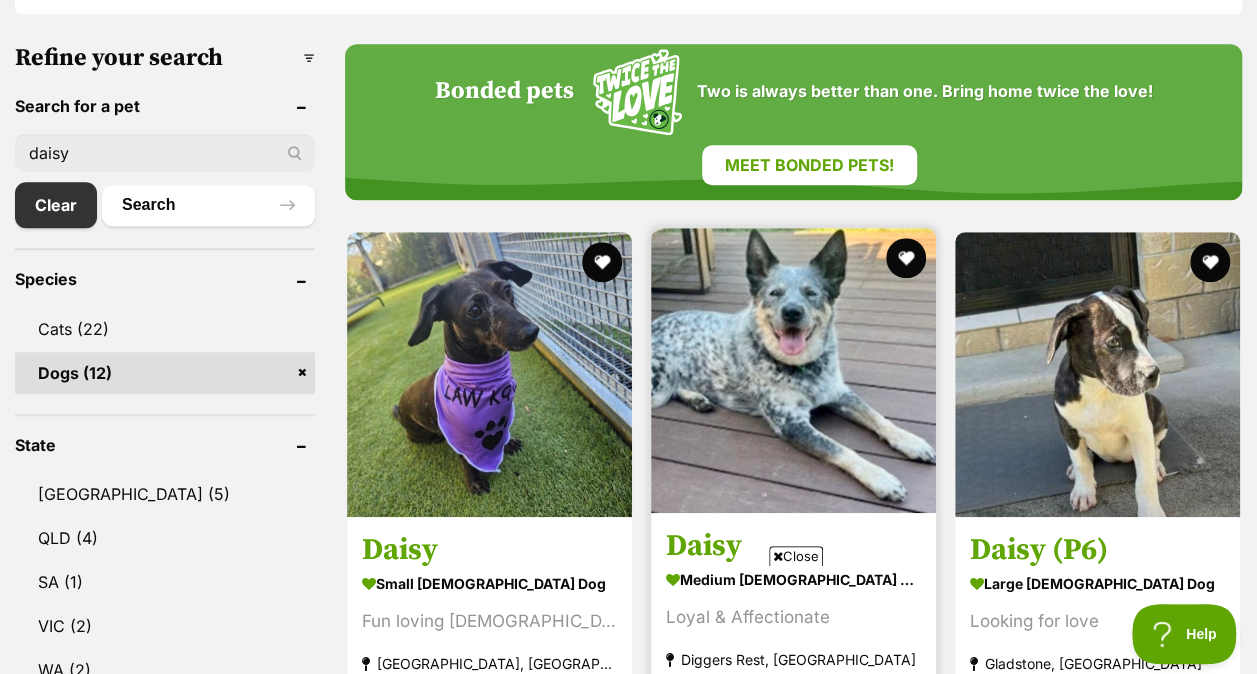 click at bounding box center [793, 370] 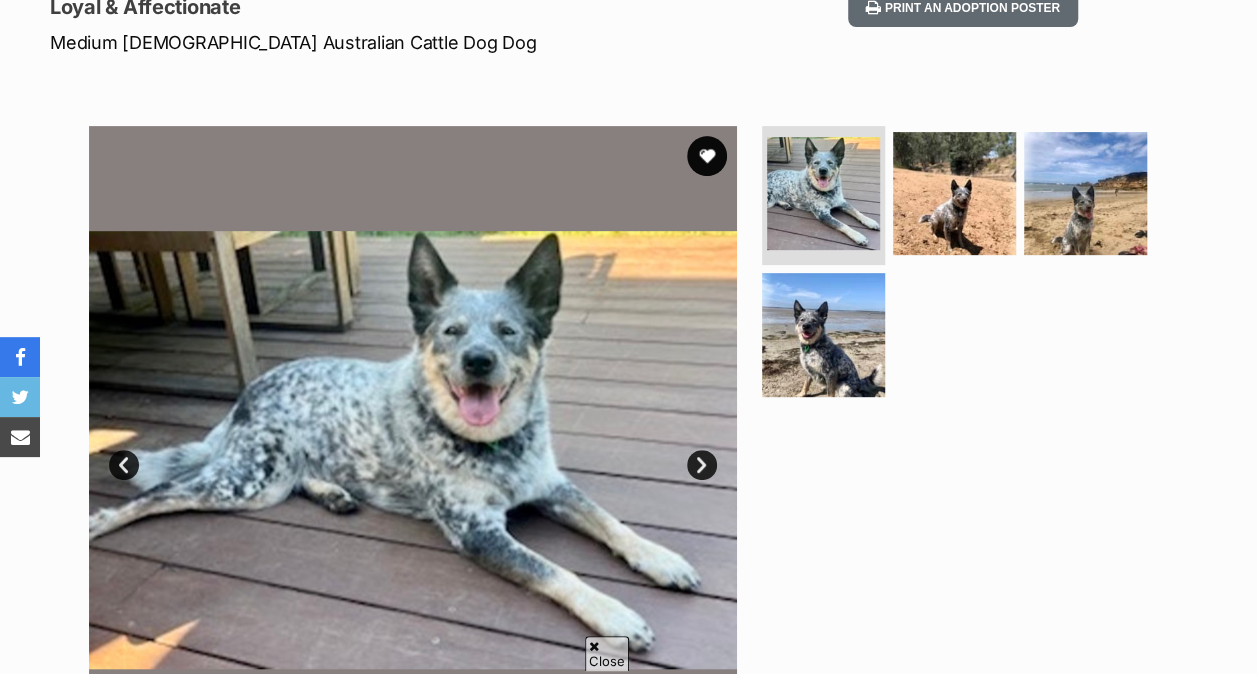 scroll, scrollTop: 342, scrollLeft: 0, axis: vertical 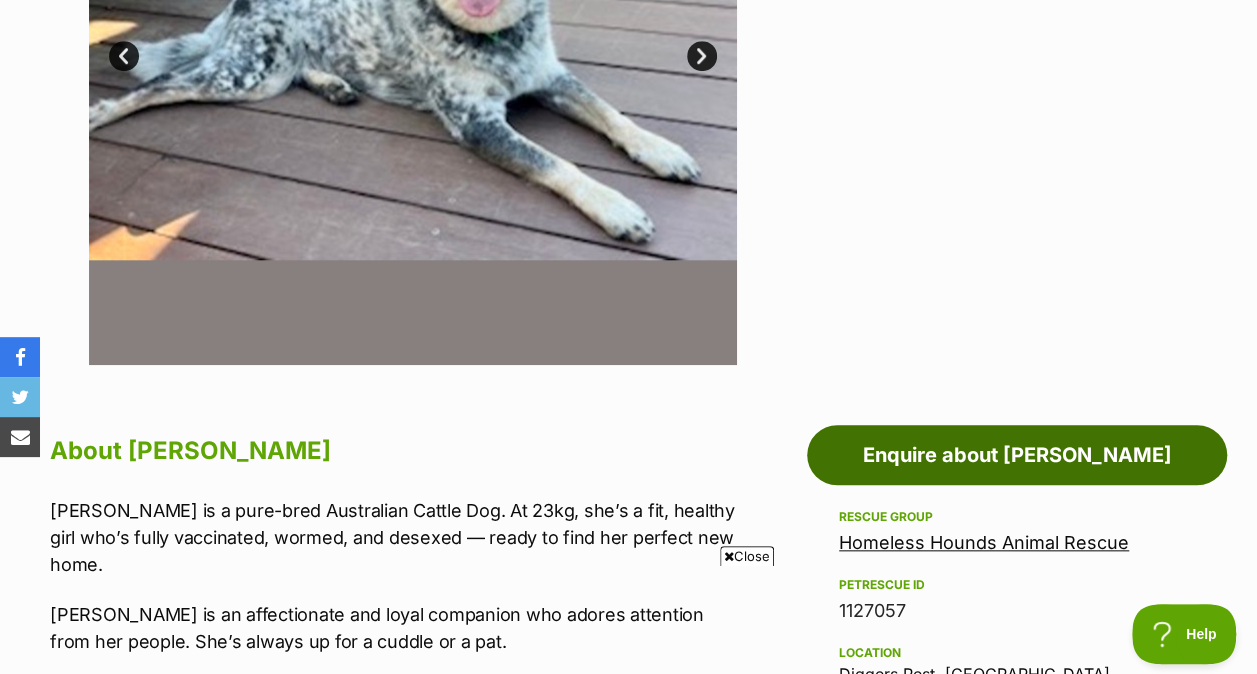 click on "Enquire about [PERSON_NAME]" at bounding box center [1017, 455] 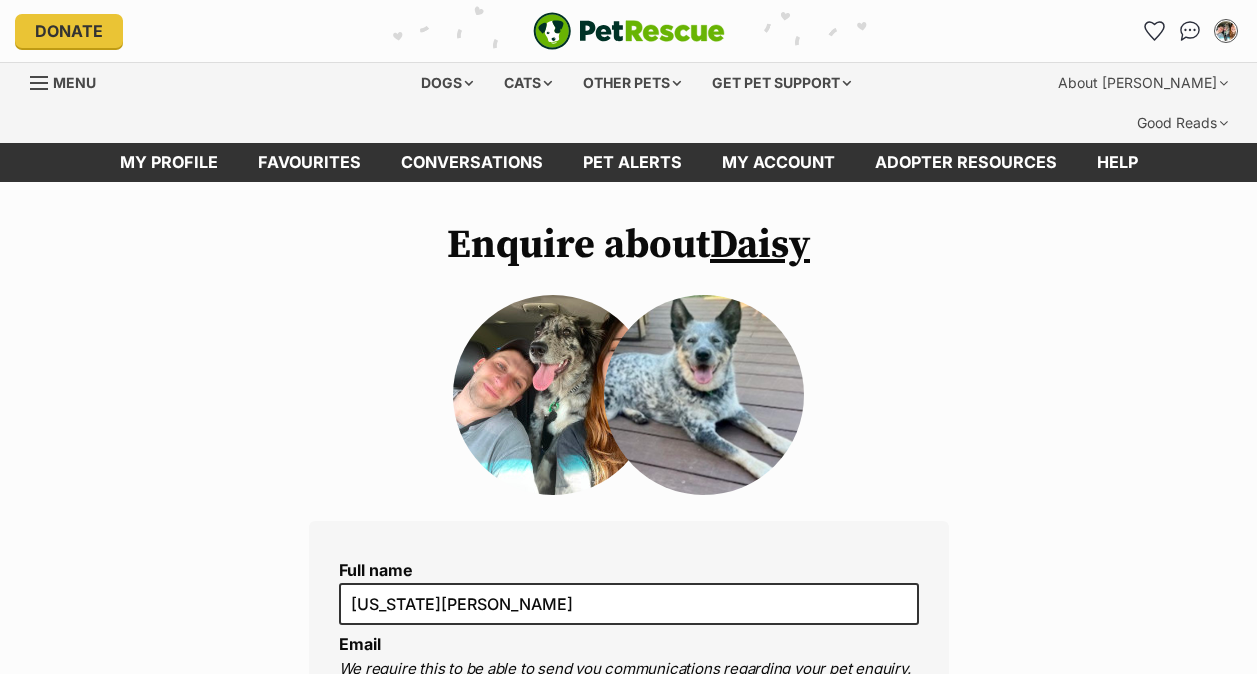 scroll, scrollTop: 0, scrollLeft: 0, axis: both 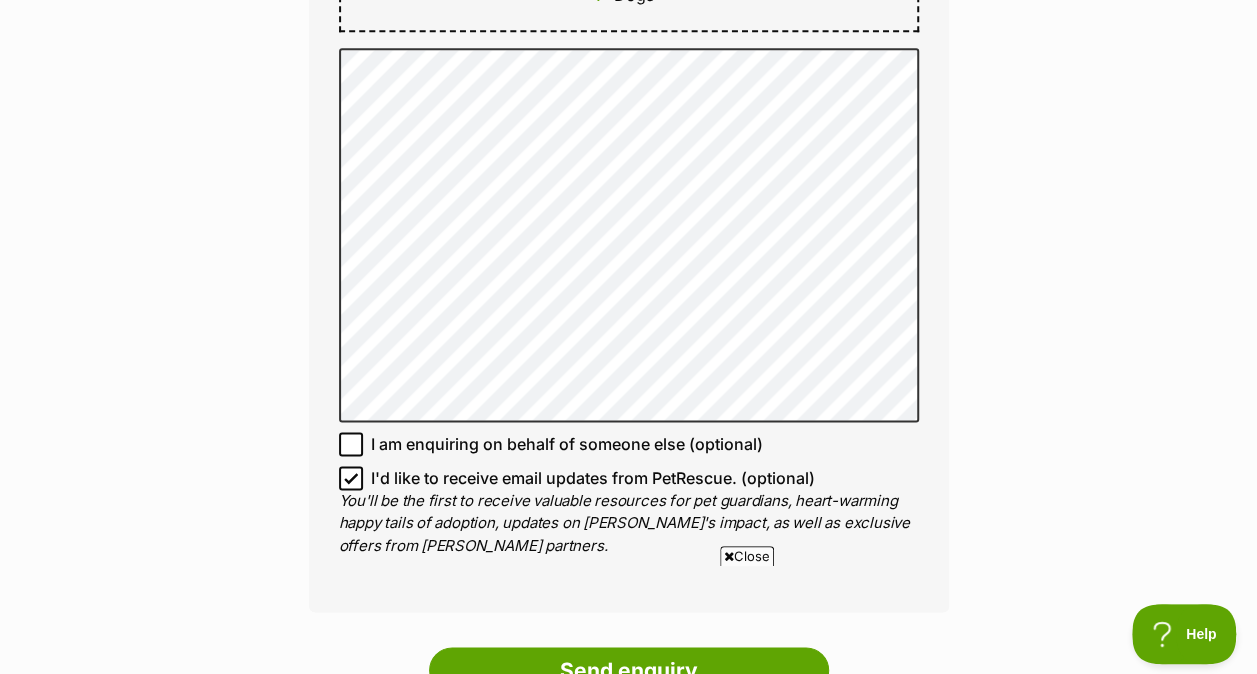 click 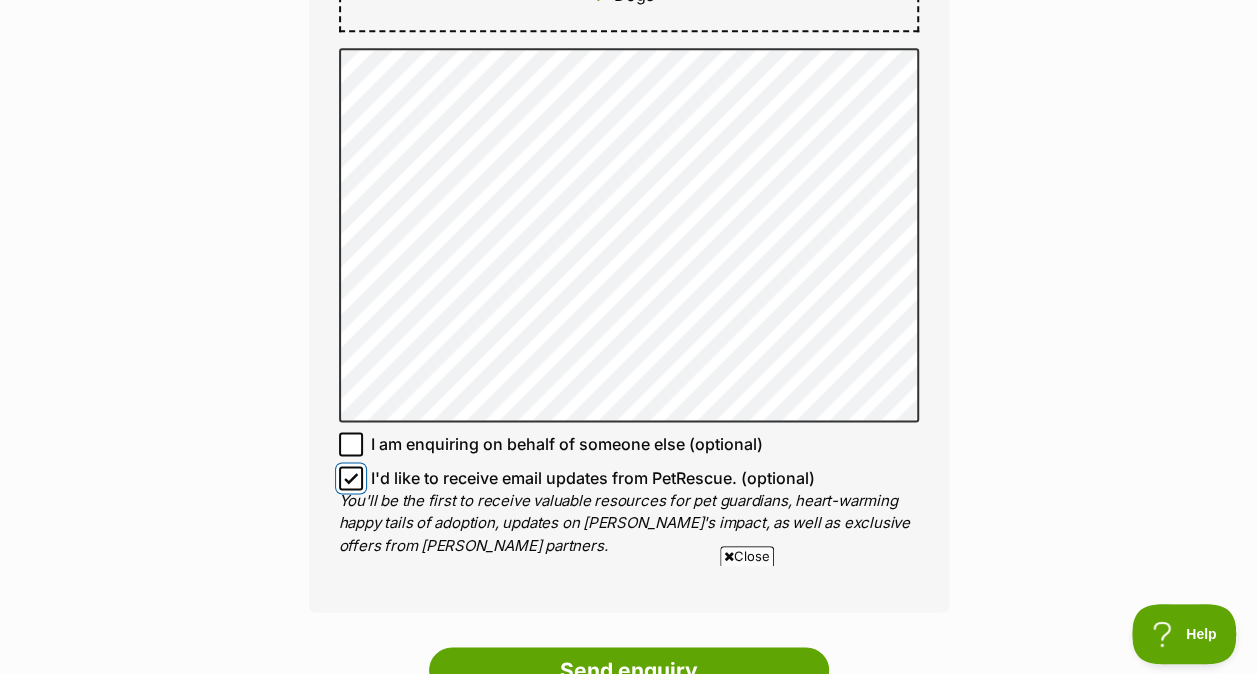 click on "I'd like to receive email updates from PetRescue. (optional)" at bounding box center [351, 478] 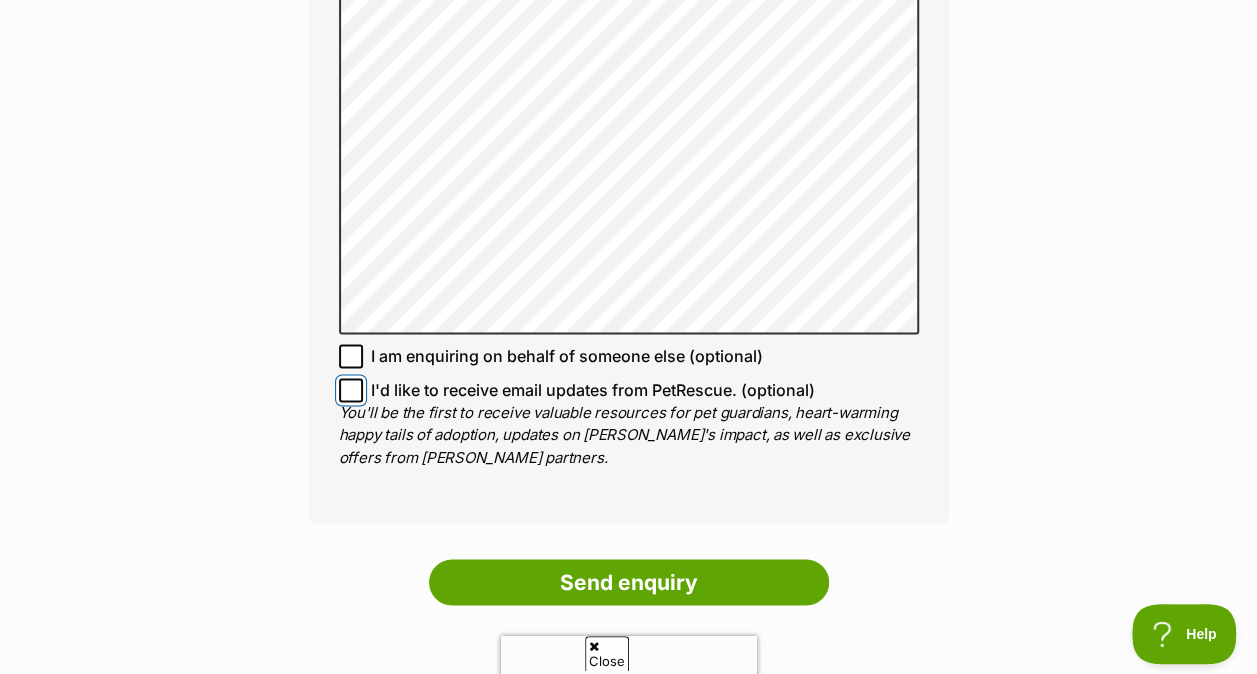 scroll, scrollTop: 1418, scrollLeft: 0, axis: vertical 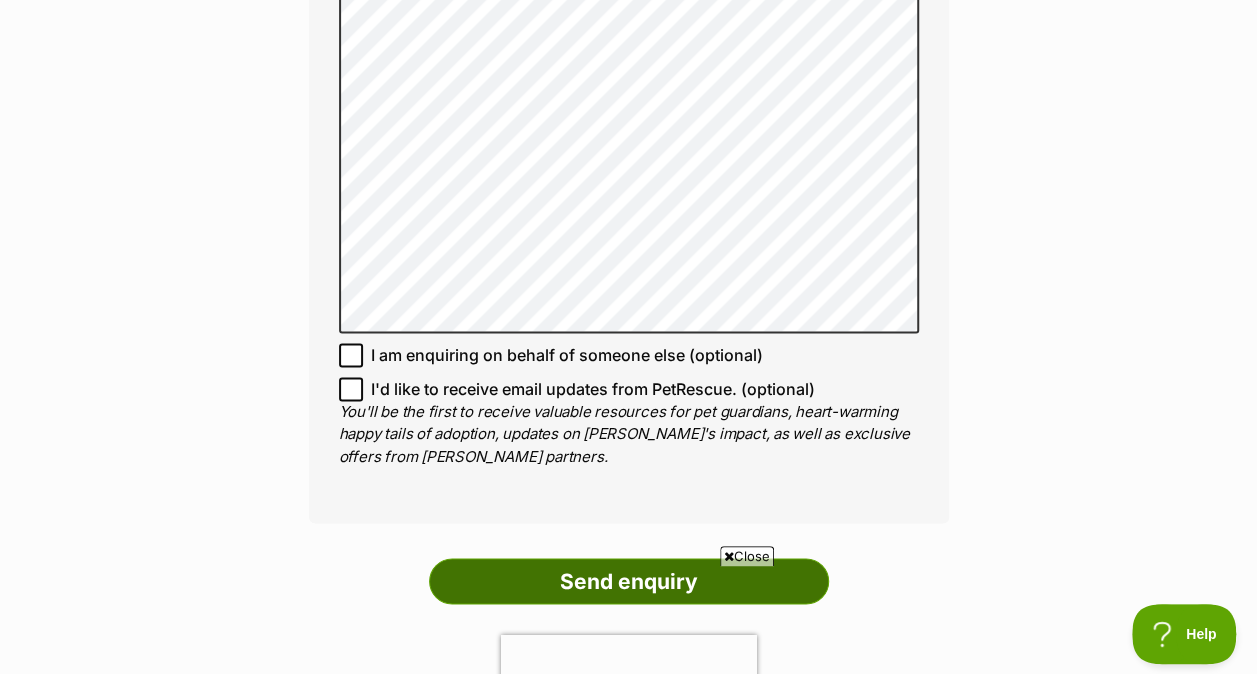 click on "Send enquiry" at bounding box center (629, 581) 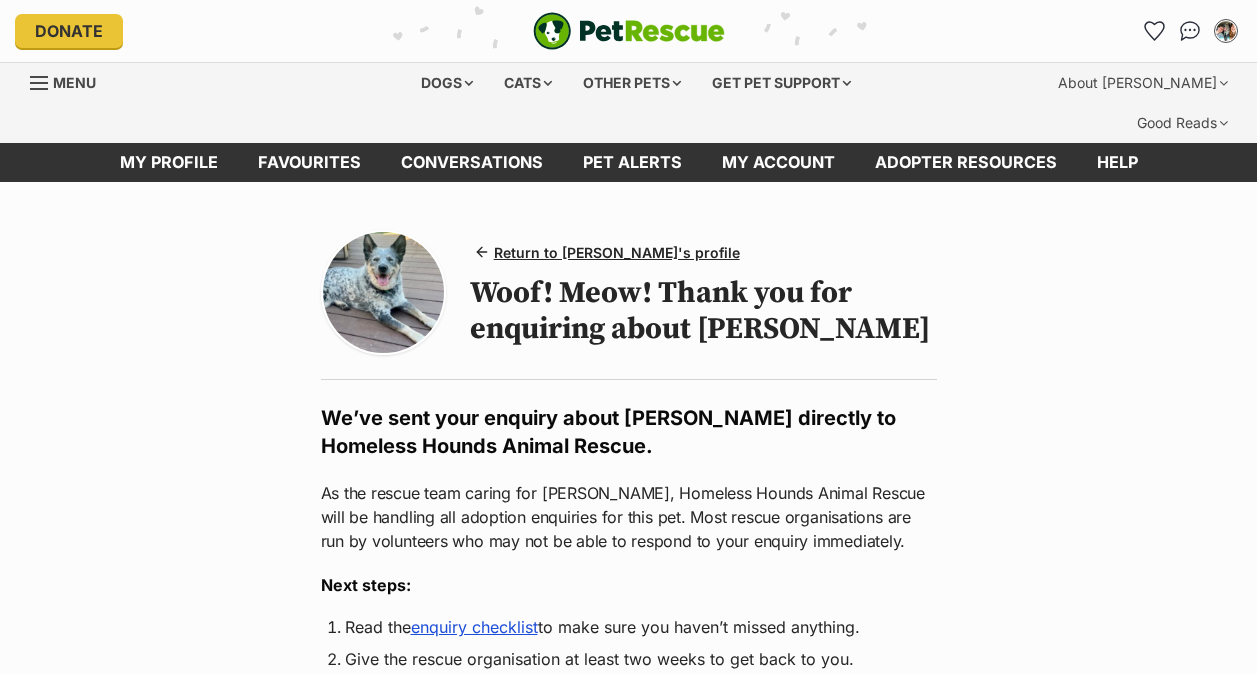 scroll, scrollTop: 0, scrollLeft: 0, axis: both 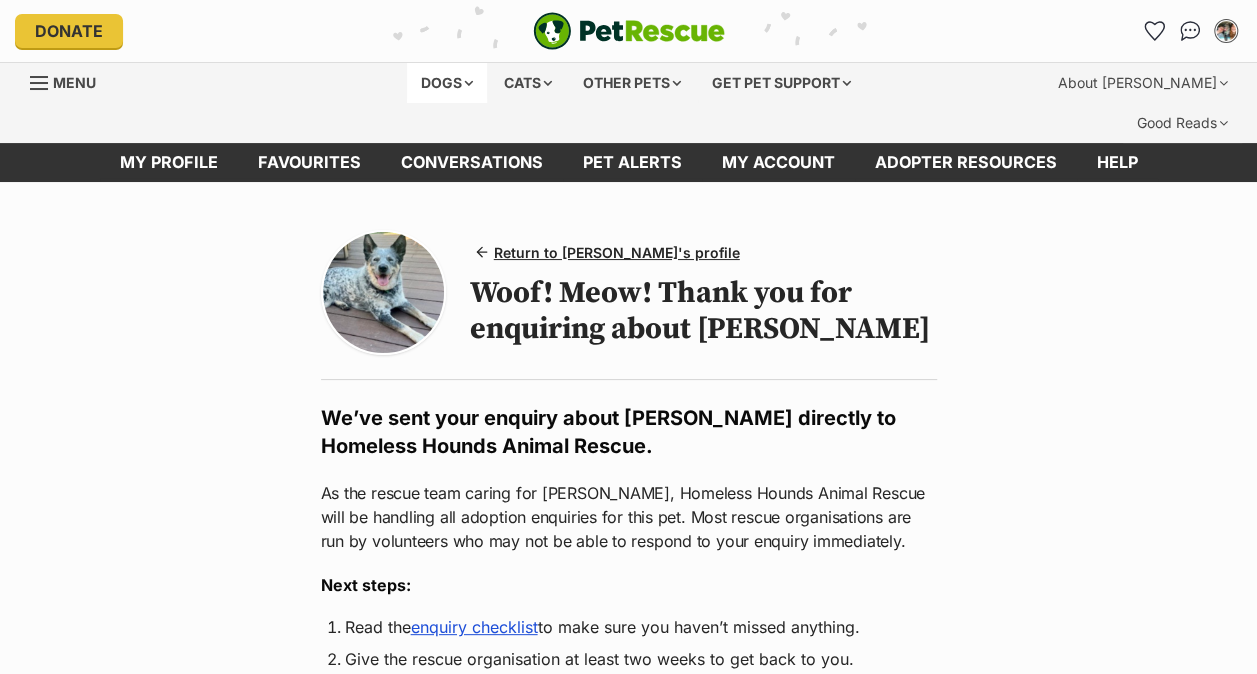 click on "Dogs" at bounding box center [447, 83] 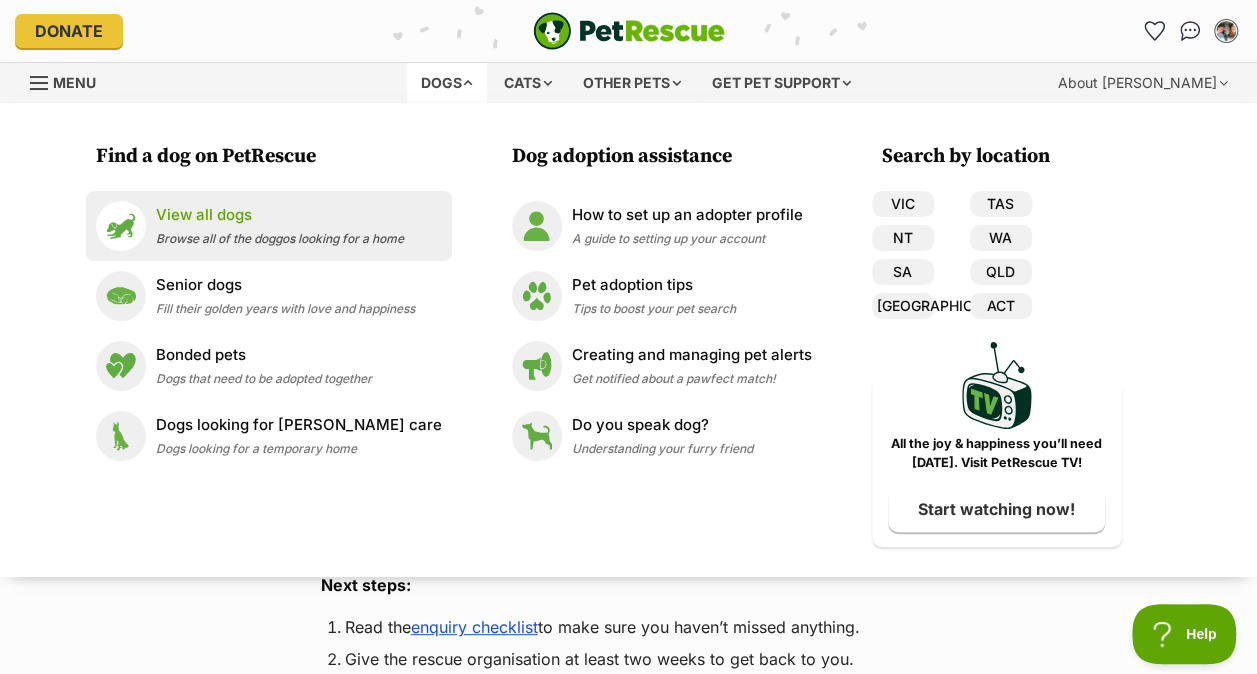 scroll, scrollTop: 0, scrollLeft: 0, axis: both 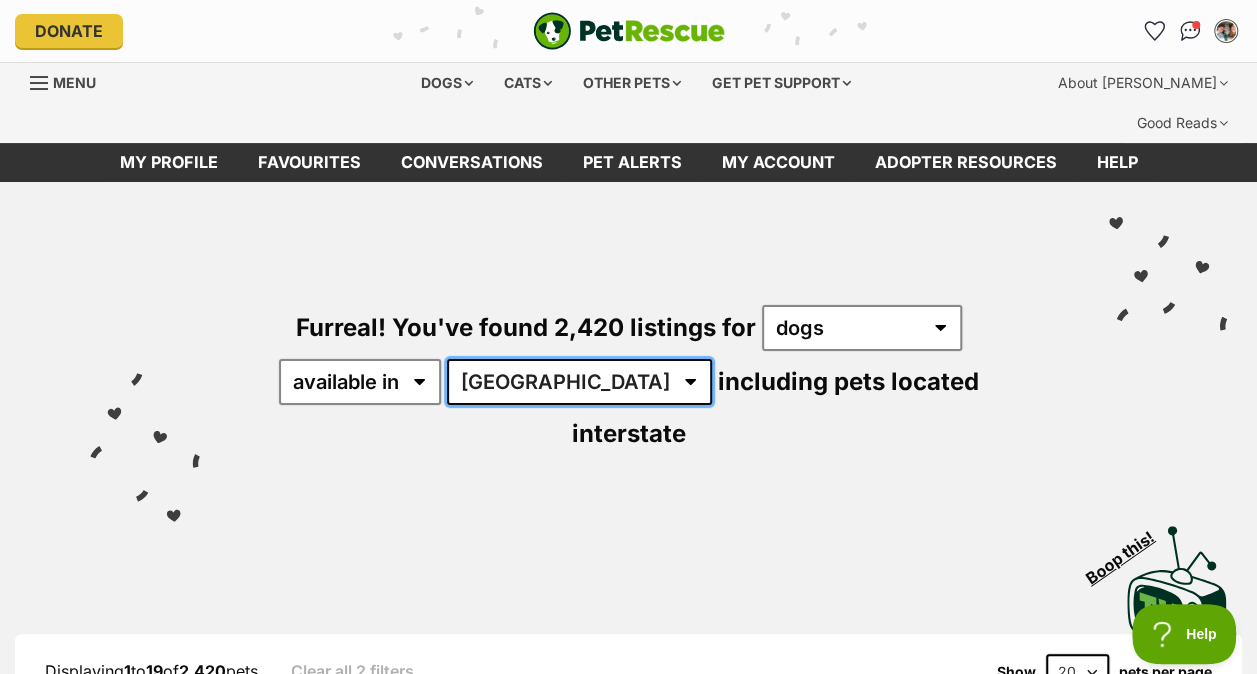 click on "Australia
ACT
NSW
NT
QLD
SA
TAS
VIC
WA" at bounding box center (579, 382) 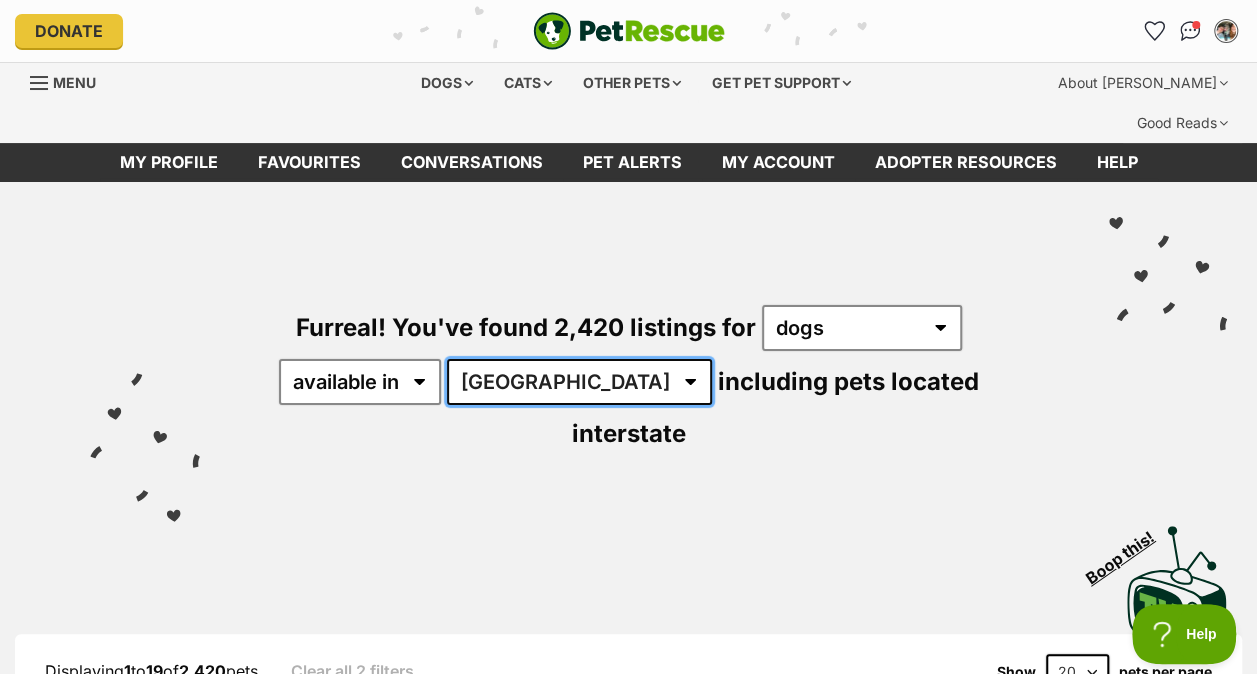 scroll, scrollTop: 0, scrollLeft: 0, axis: both 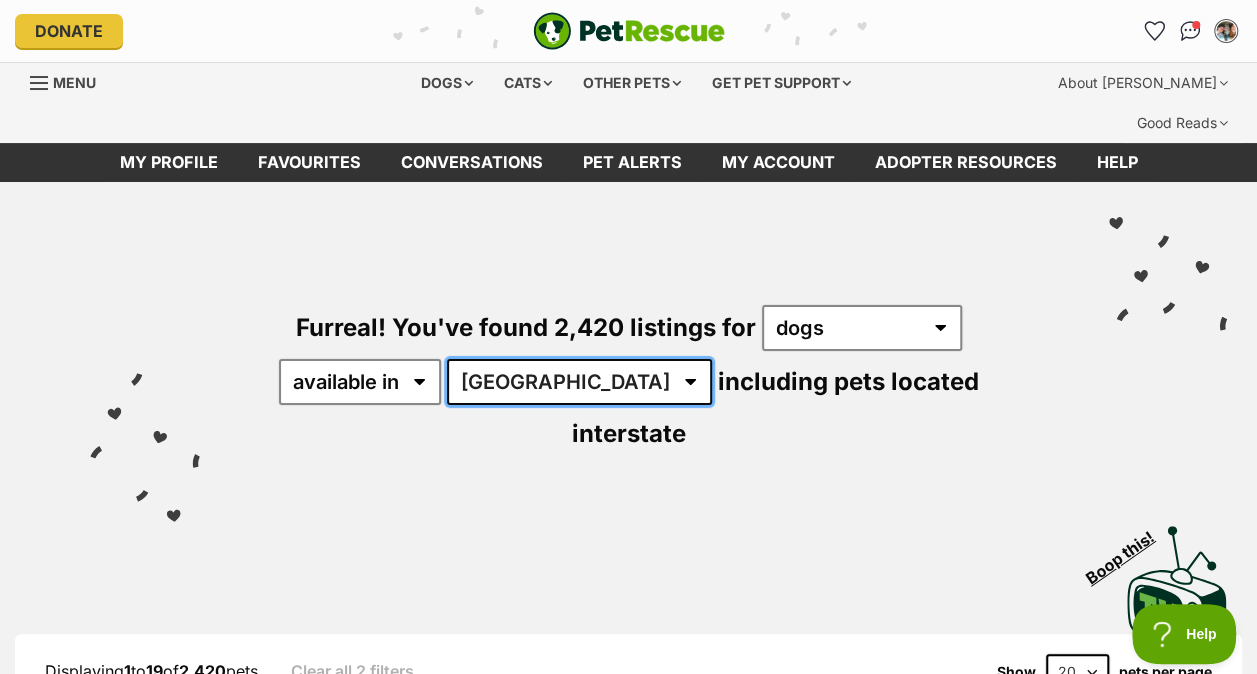 select on "VIC" 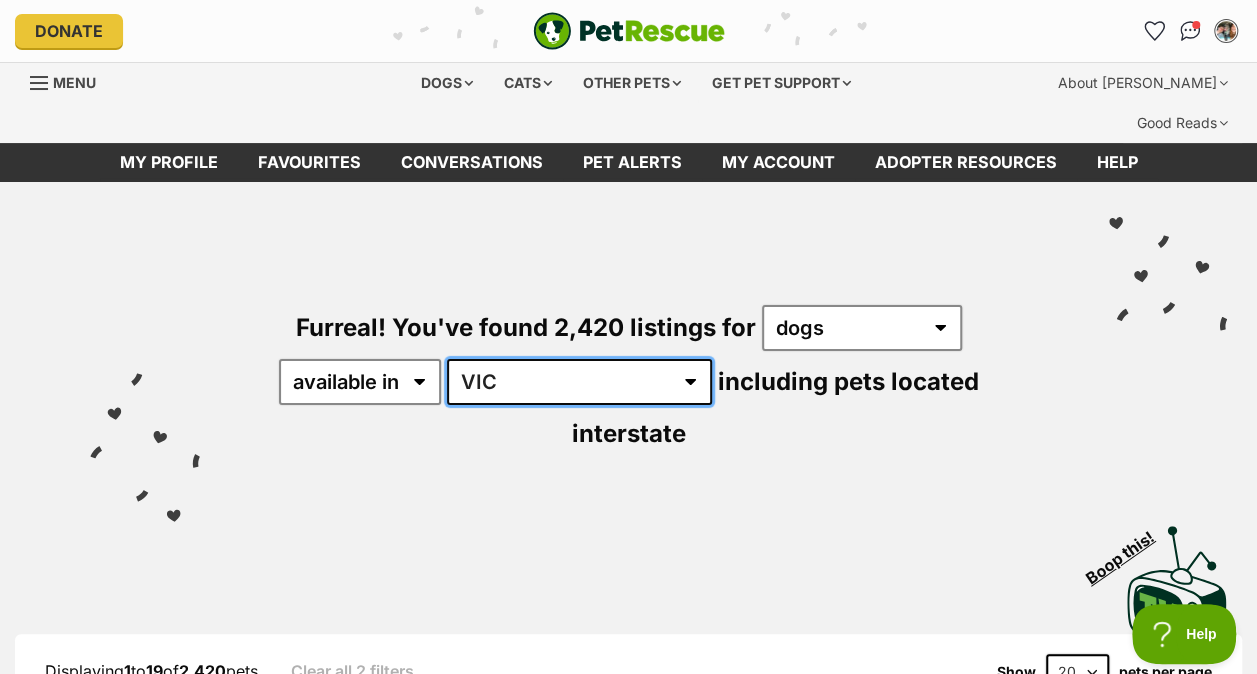 click on "Australia
ACT
NSW
NT
QLD
SA
TAS
VIC
WA" at bounding box center (579, 382) 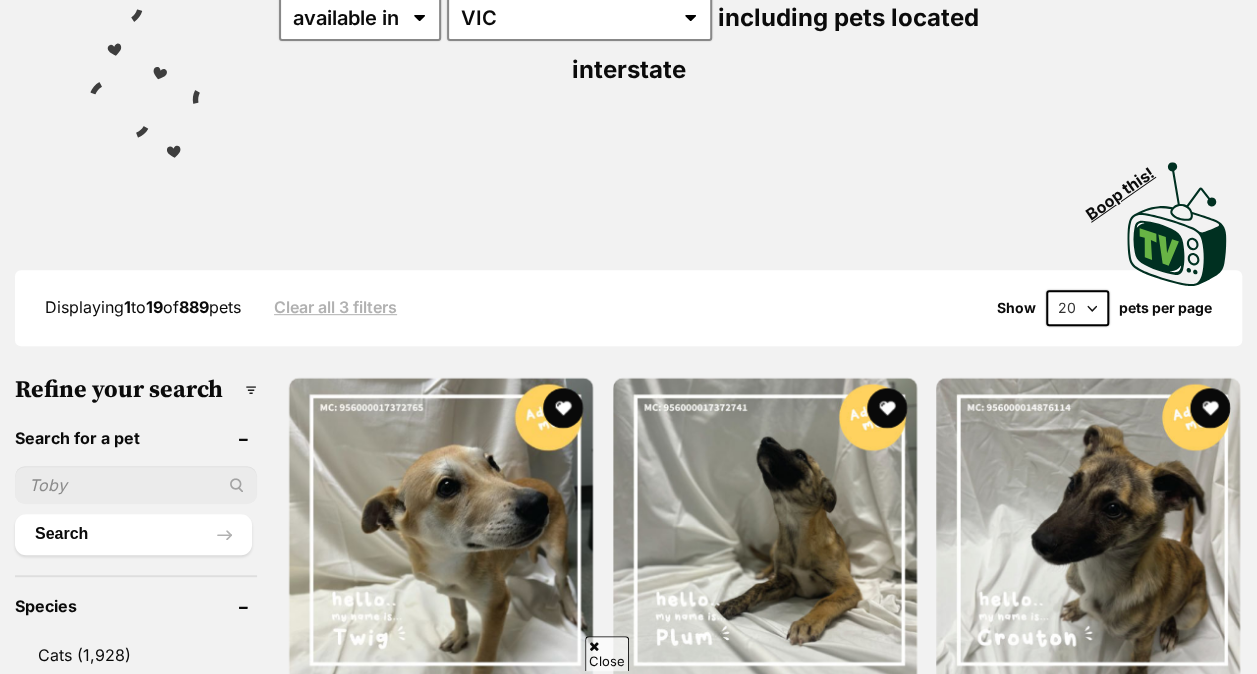 scroll, scrollTop: 364, scrollLeft: 0, axis: vertical 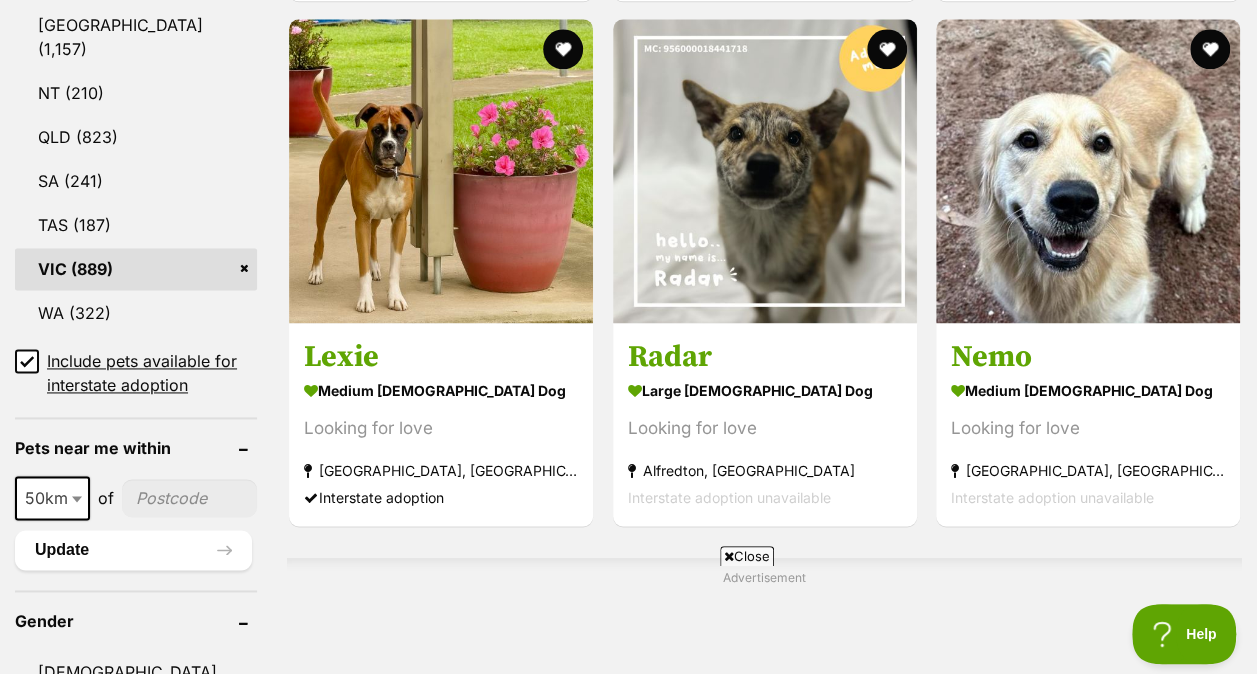click 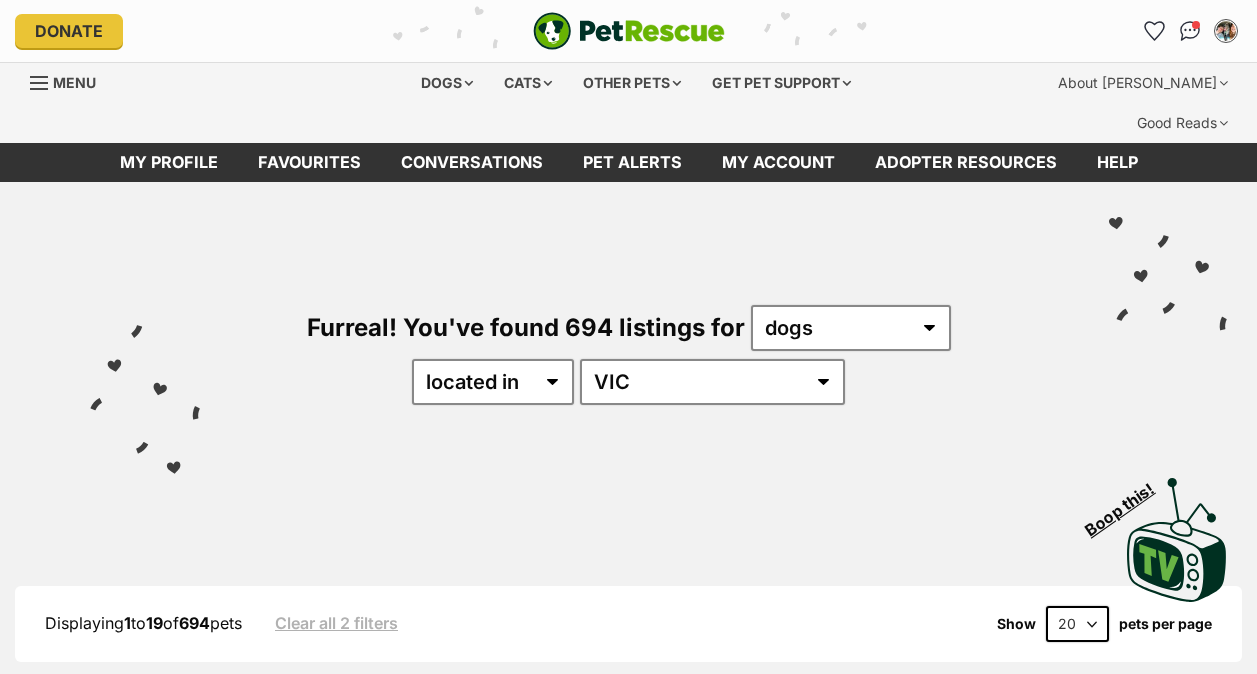 scroll, scrollTop: 0, scrollLeft: 0, axis: both 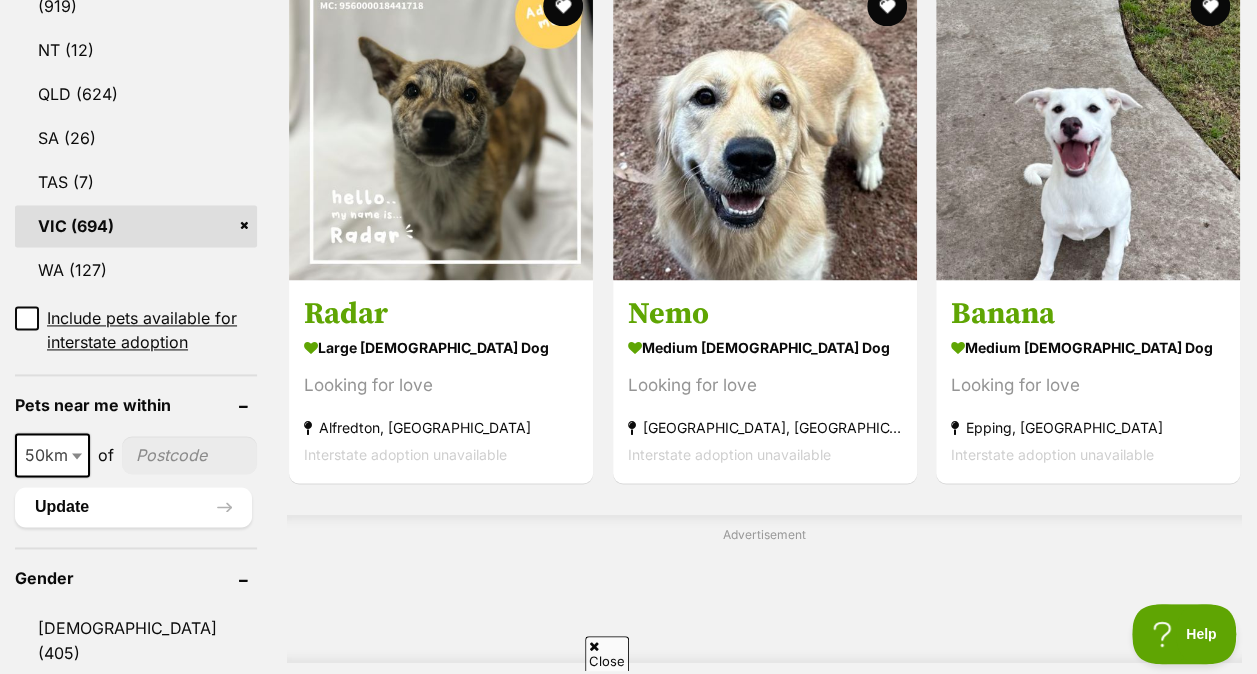 click at bounding box center (189, 455) 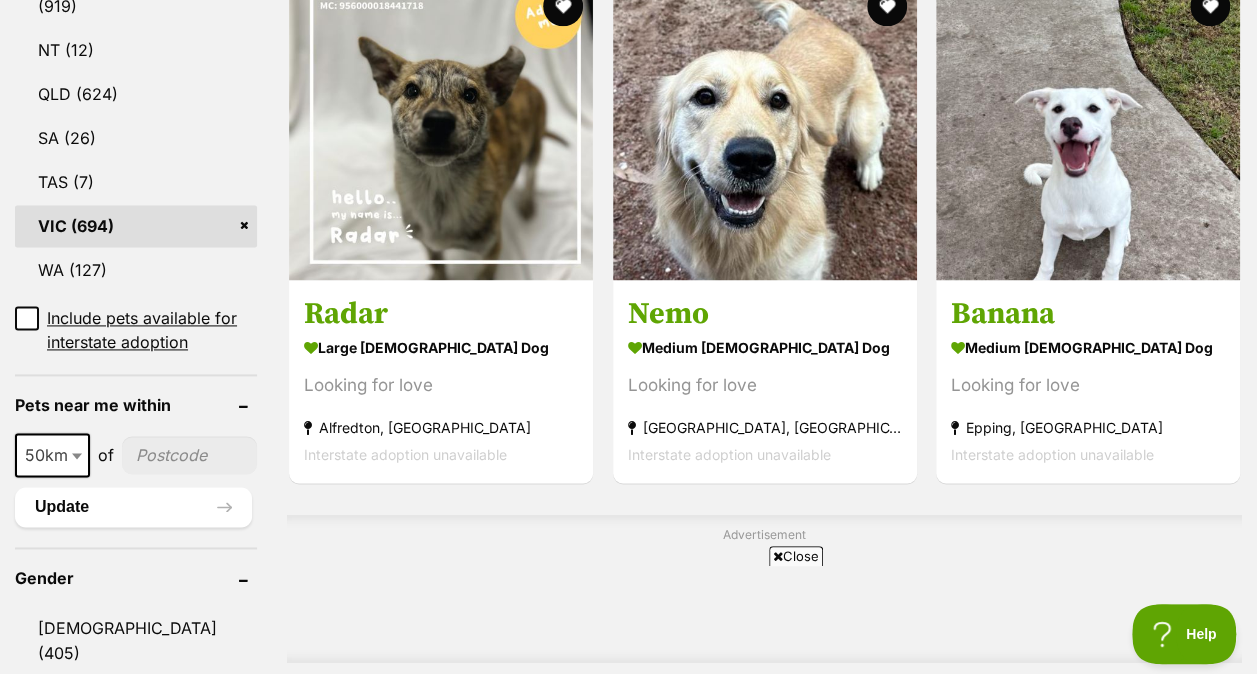 scroll, scrollTop: 0, scrollLeft: 0, axis: both 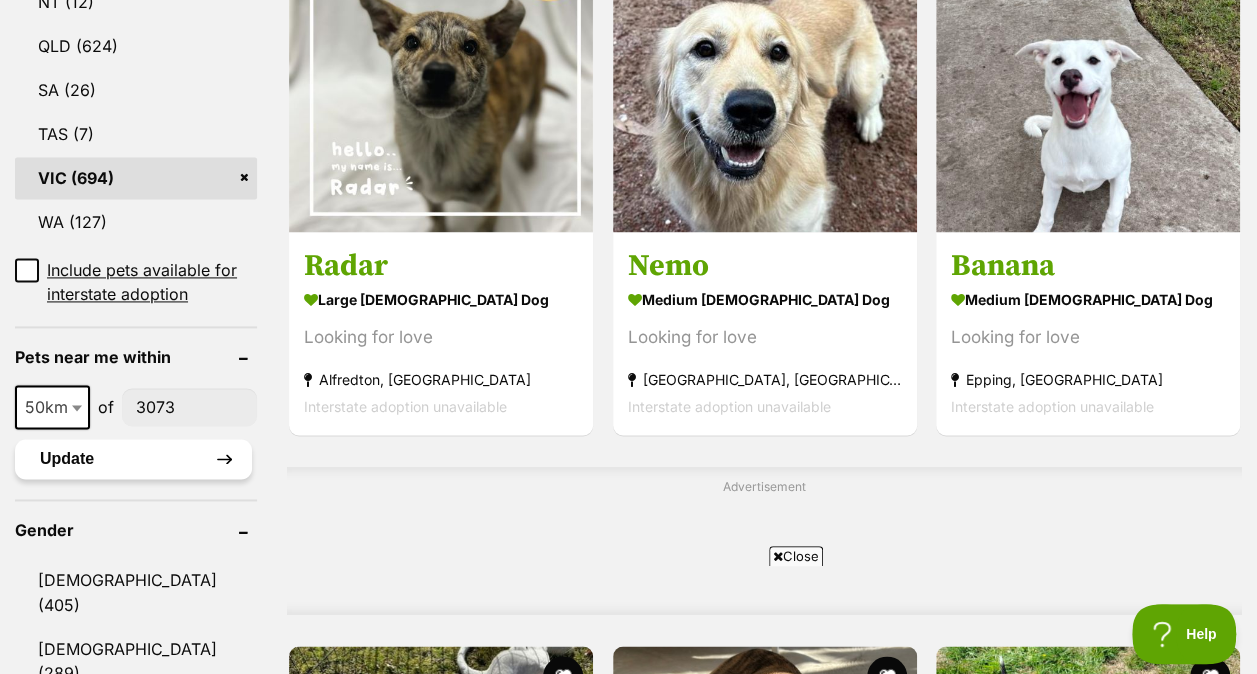 type on "3073" 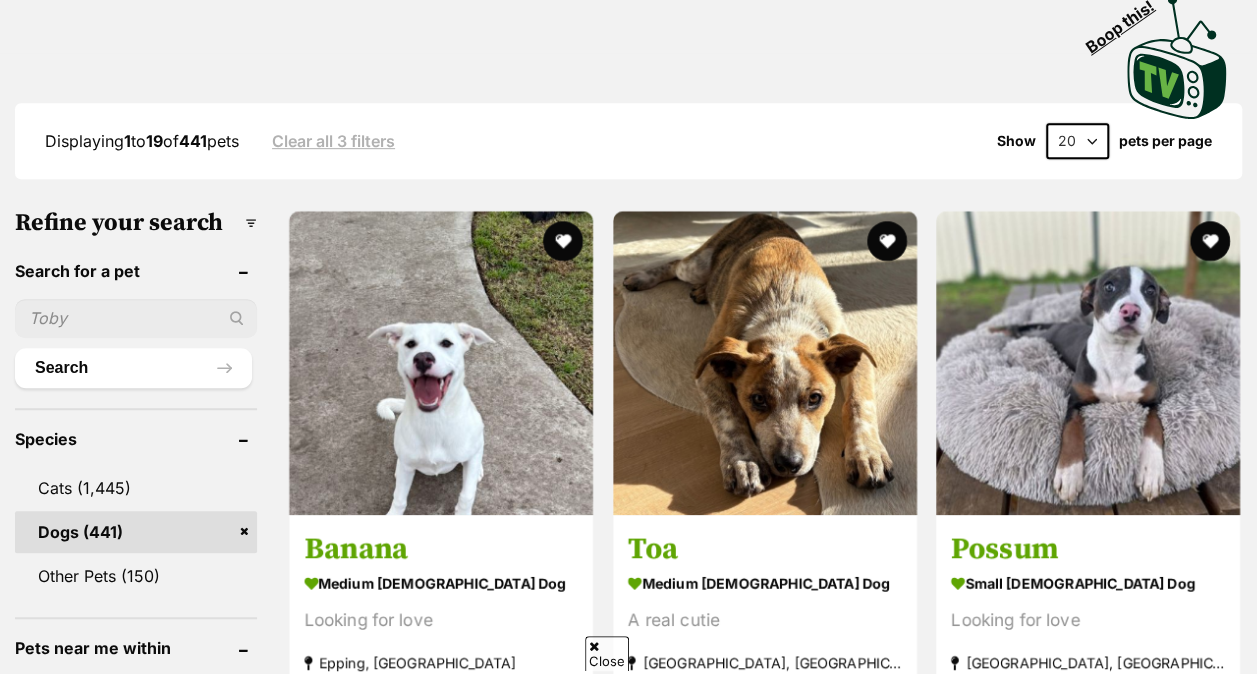 scroll, scrollTop: 1015, scrollLeft: 0, axis: vertical 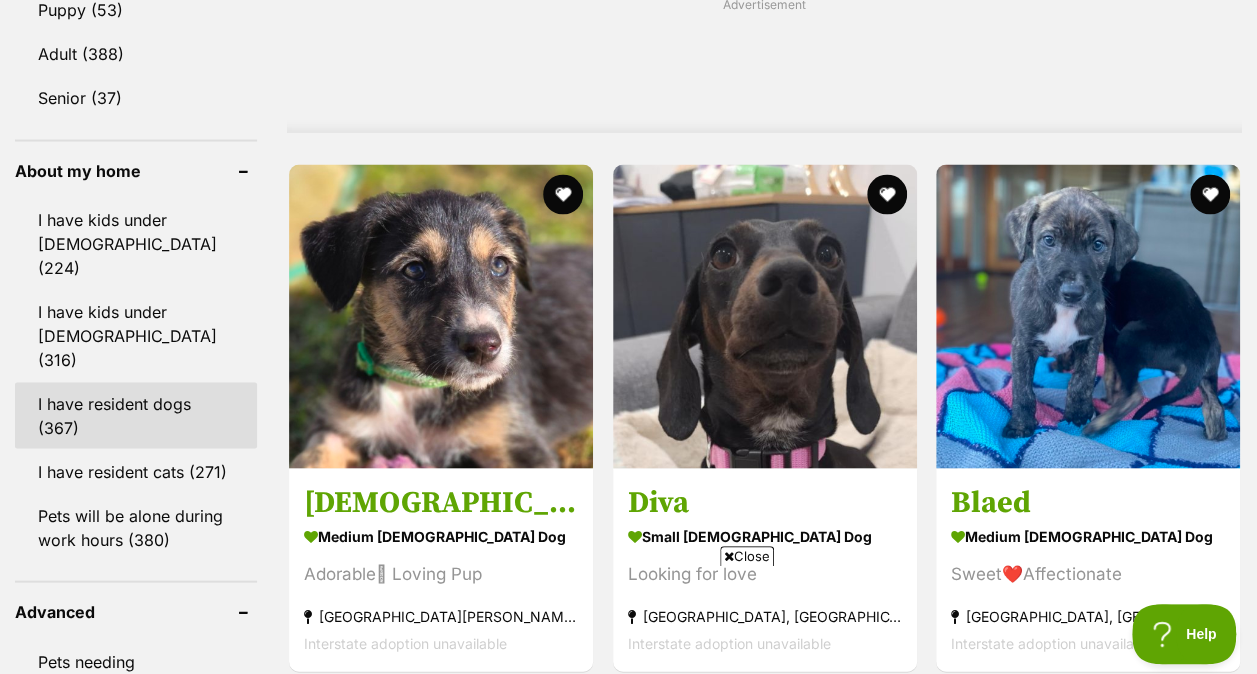 click on "I have resident dogs (367)" at bounding box center (136, 415) 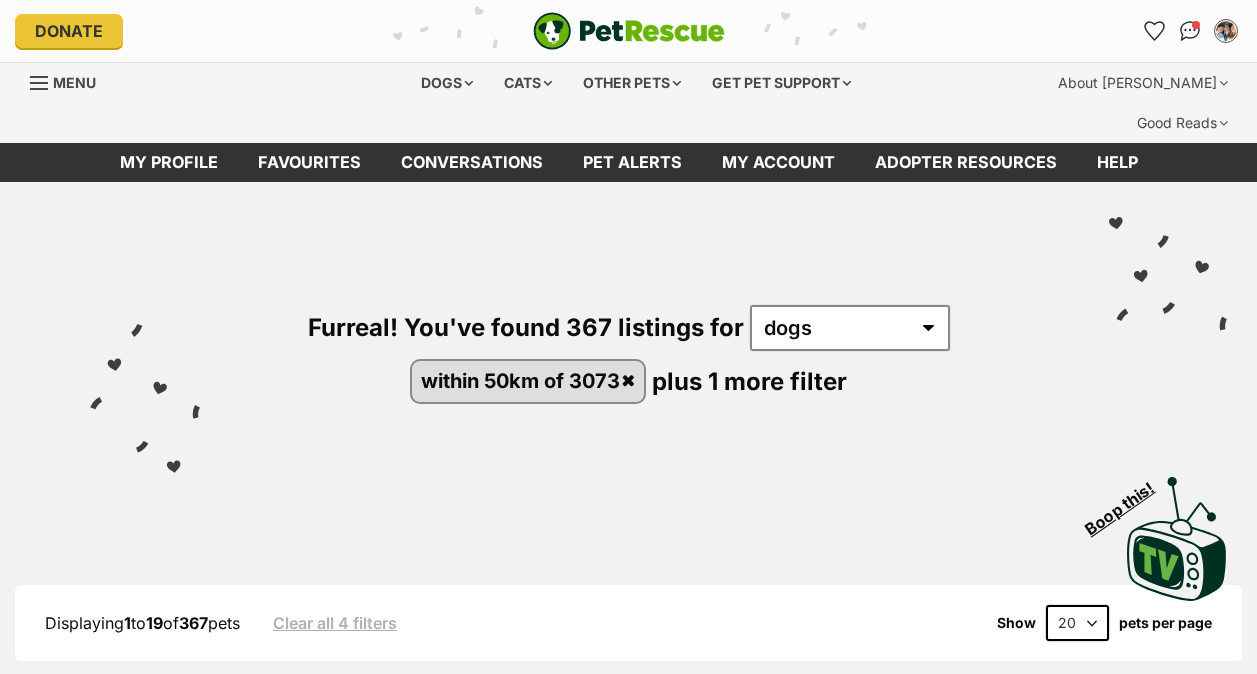 scroll, scrollTop: 0, scrollLeft: 0, axis: both 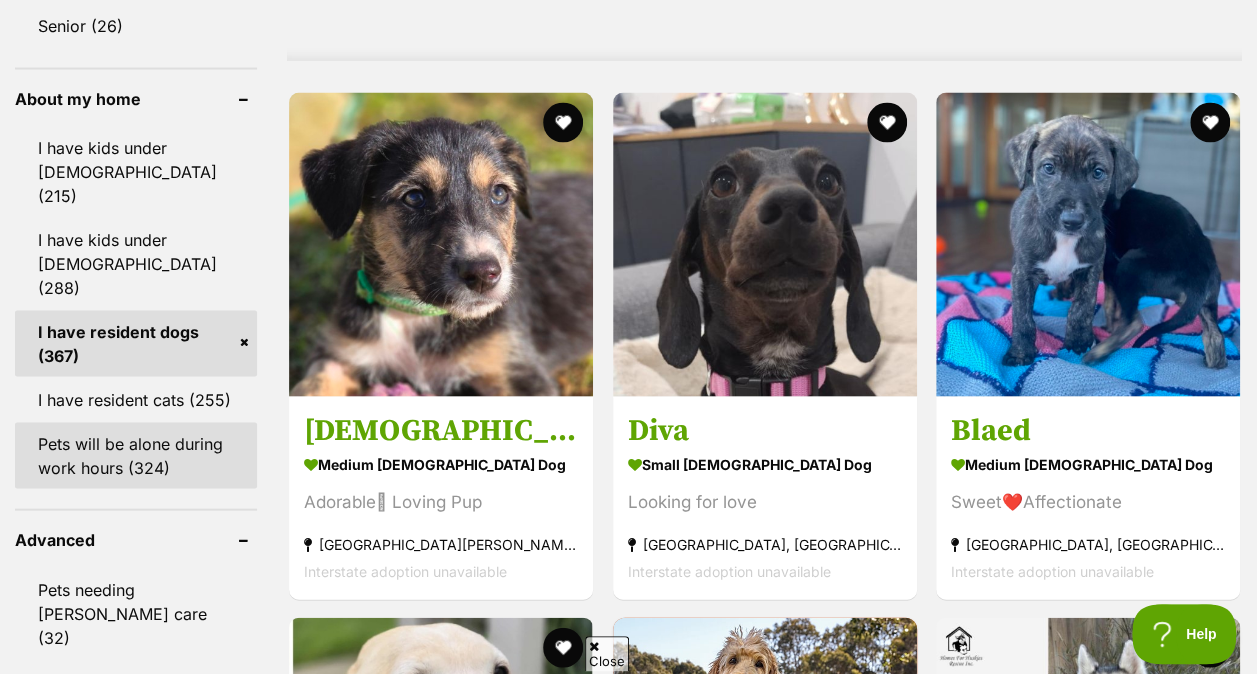 click on "Pets will be alone during work hours (324)" at bounding box center [136, 455] 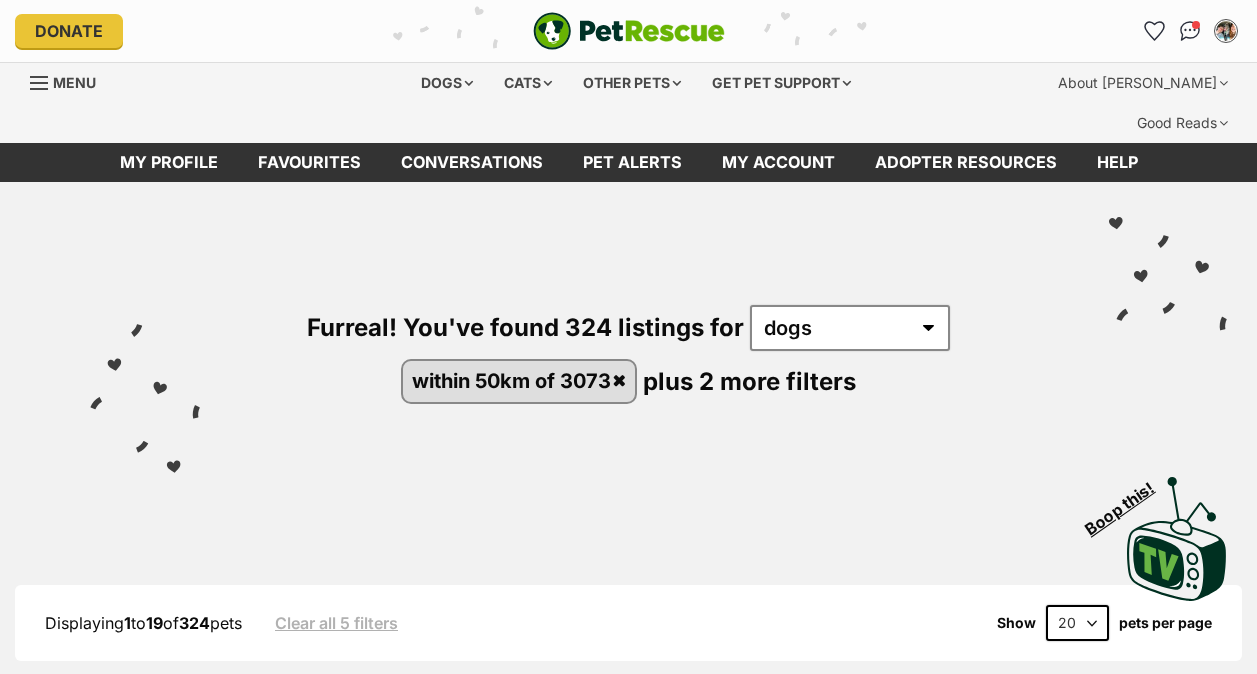 scroll, scrollTop: 0, scrollLeft: 0, axis: both 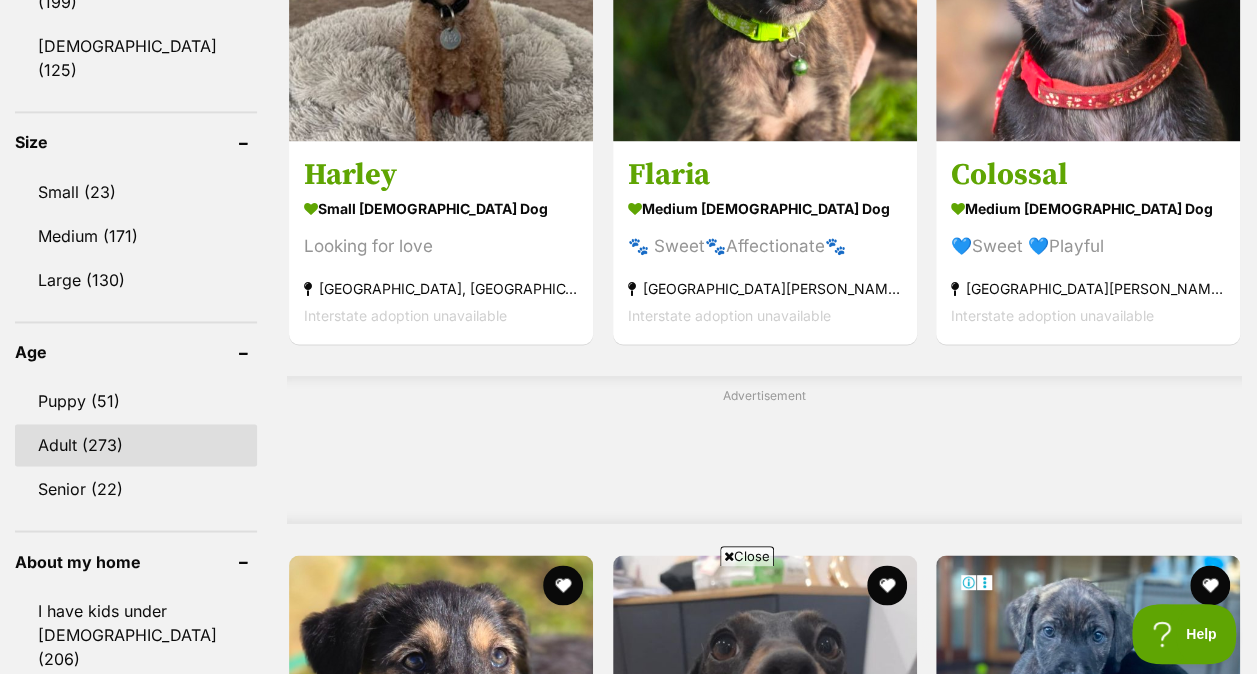 click on "Adult (273)" at bounding box center (136, 445) 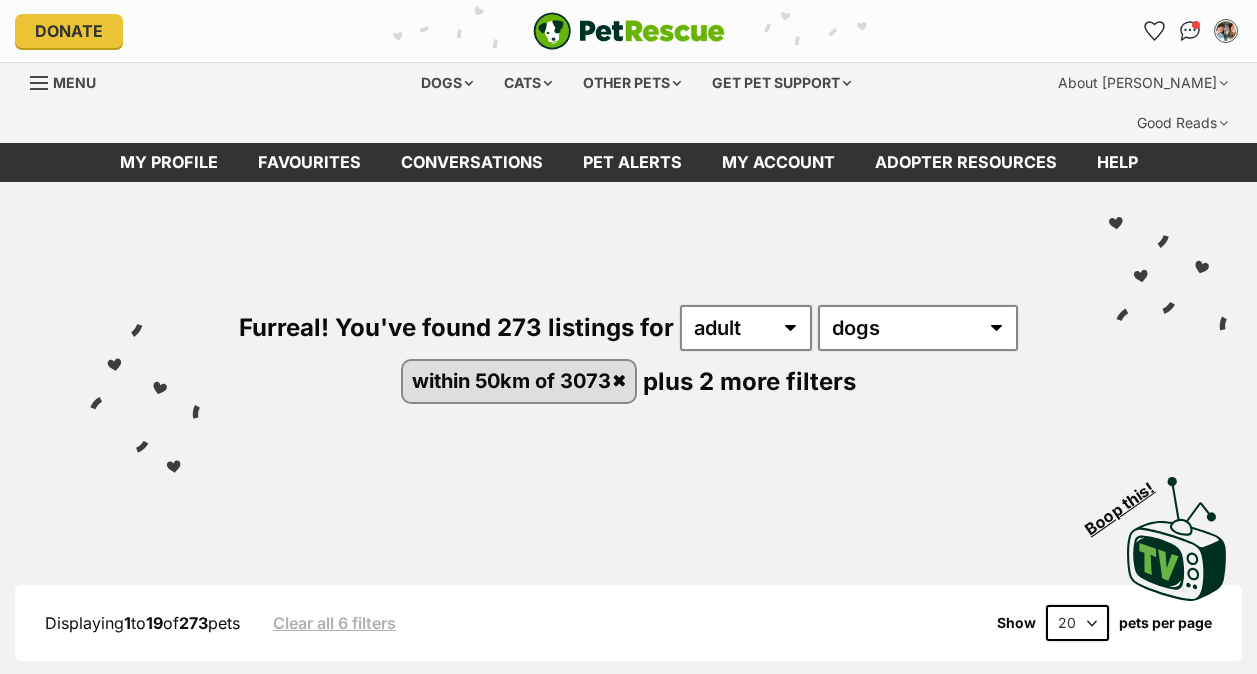 scroll, scrollTop: 0, scrollLeft: 0, axis: both 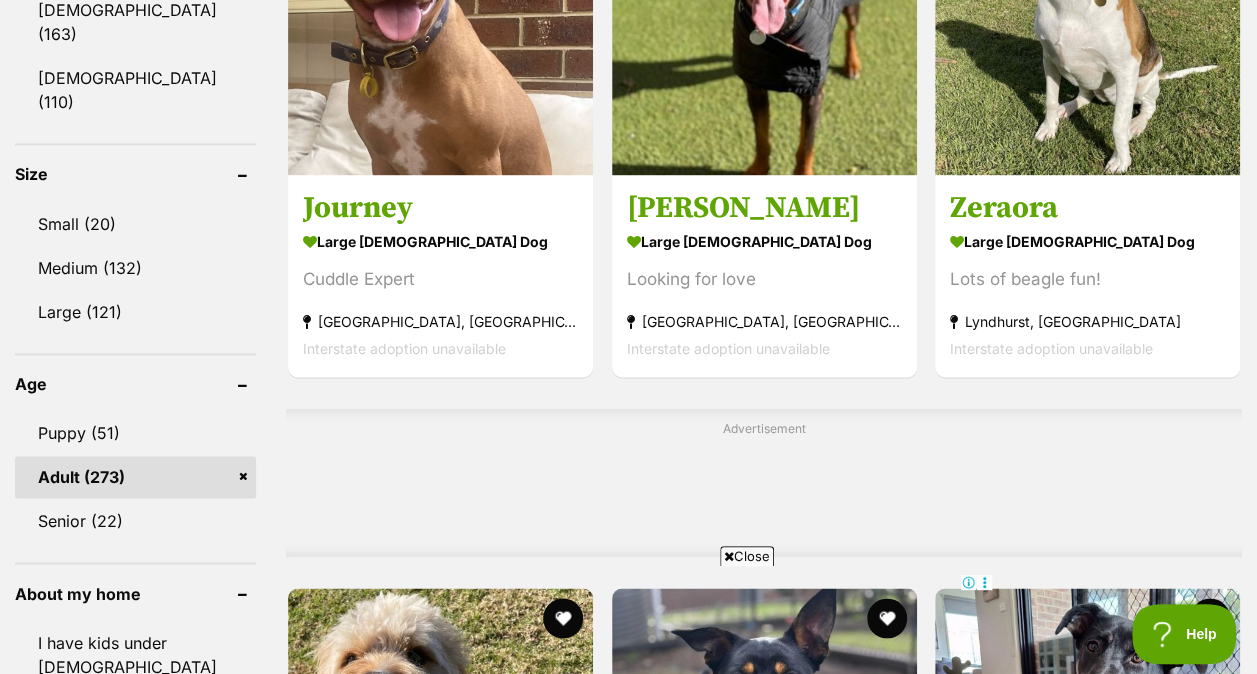 click on "I have kids under [DEMOGRAPHIC_DATA] (213)" at bounding box center (135, 758) 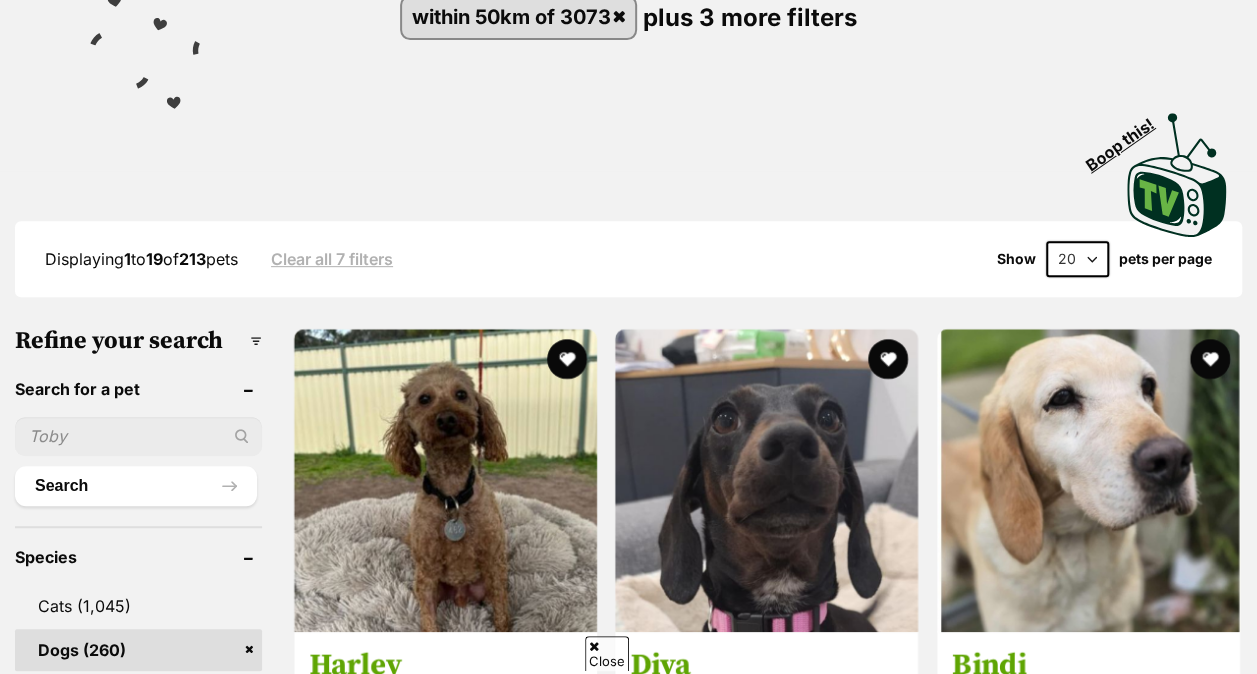 scroll, scrollTop: 549, scrollLeft: 0, axis: vertical 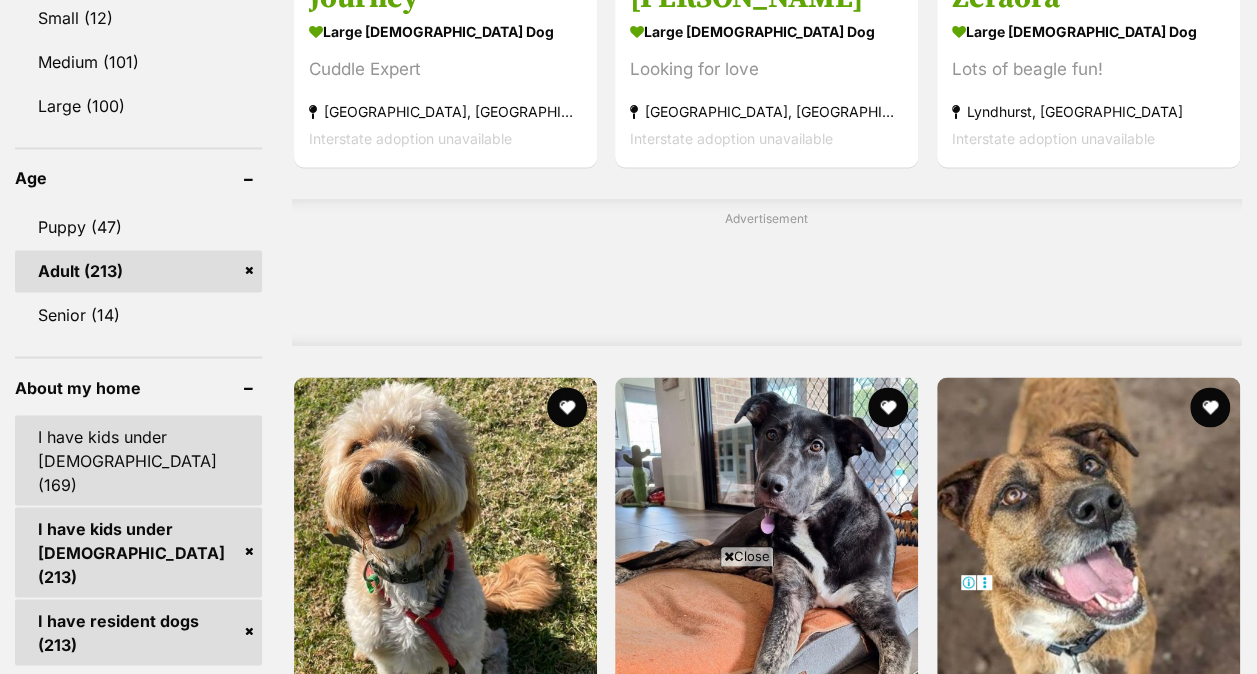 click on "I have kids under [DEMOGRAPHIC_DATA] (169)" at bounding box center [138, 460] 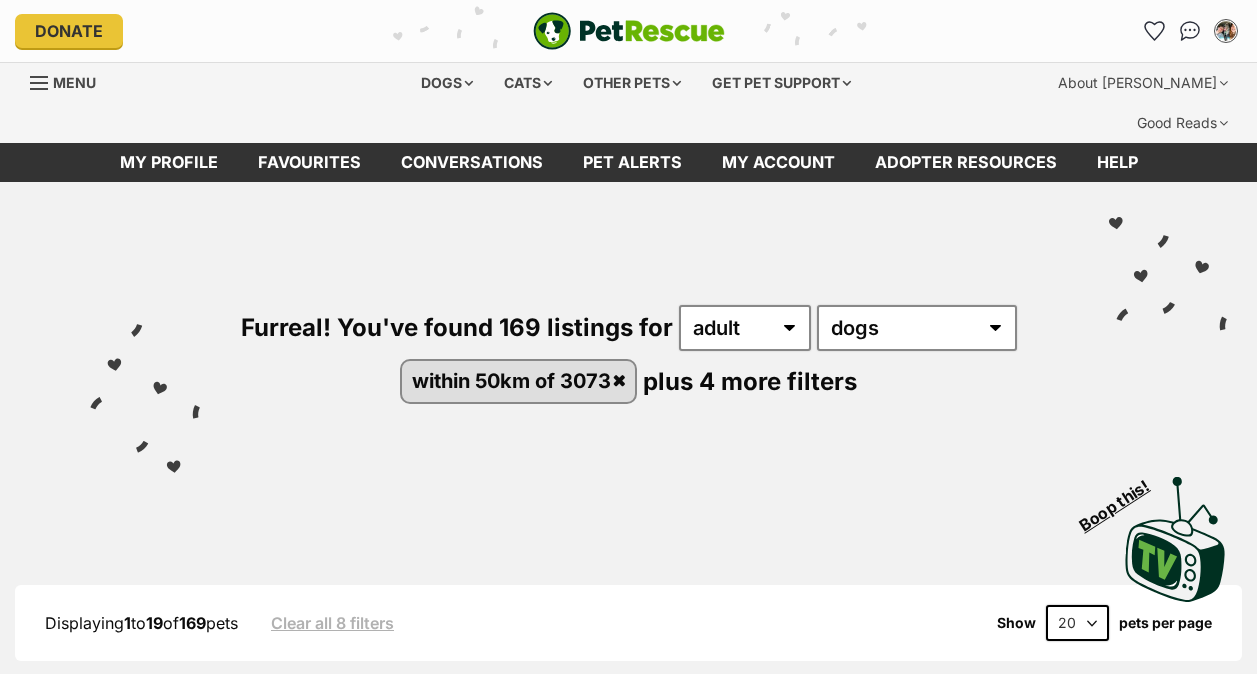 scroll, scrollTop: 0, scrollLeft: 0, axis: both 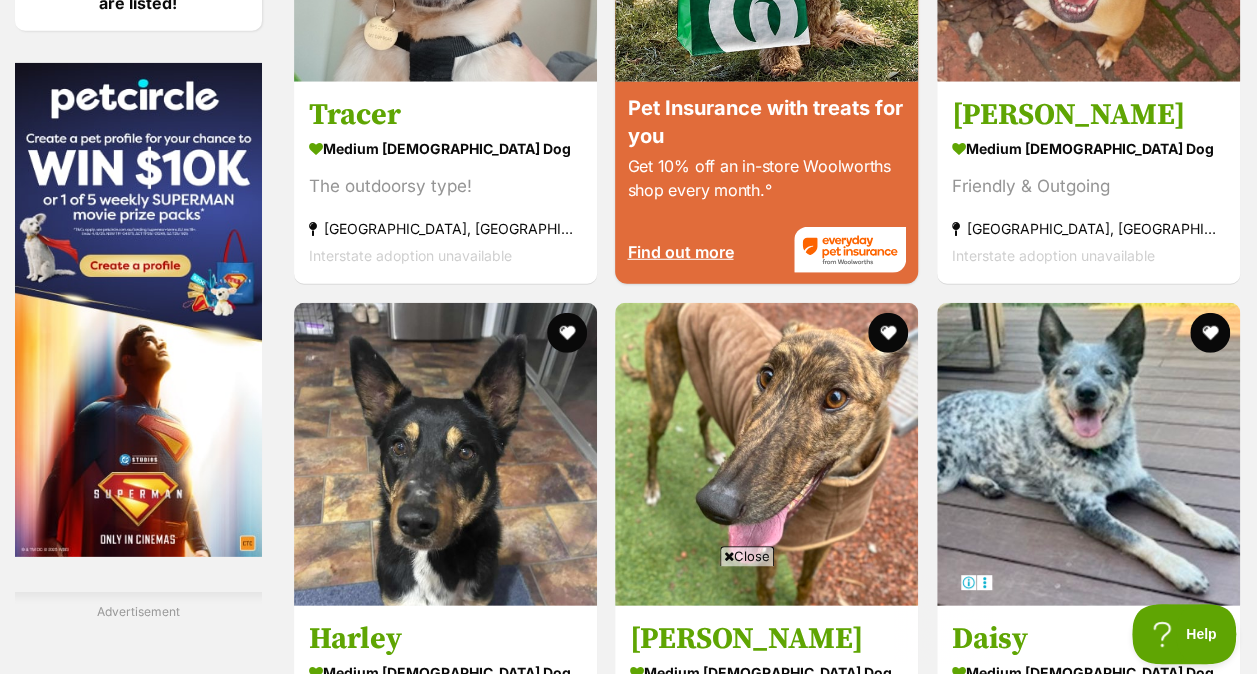 click on "Close" at bounding box center (747, 556) 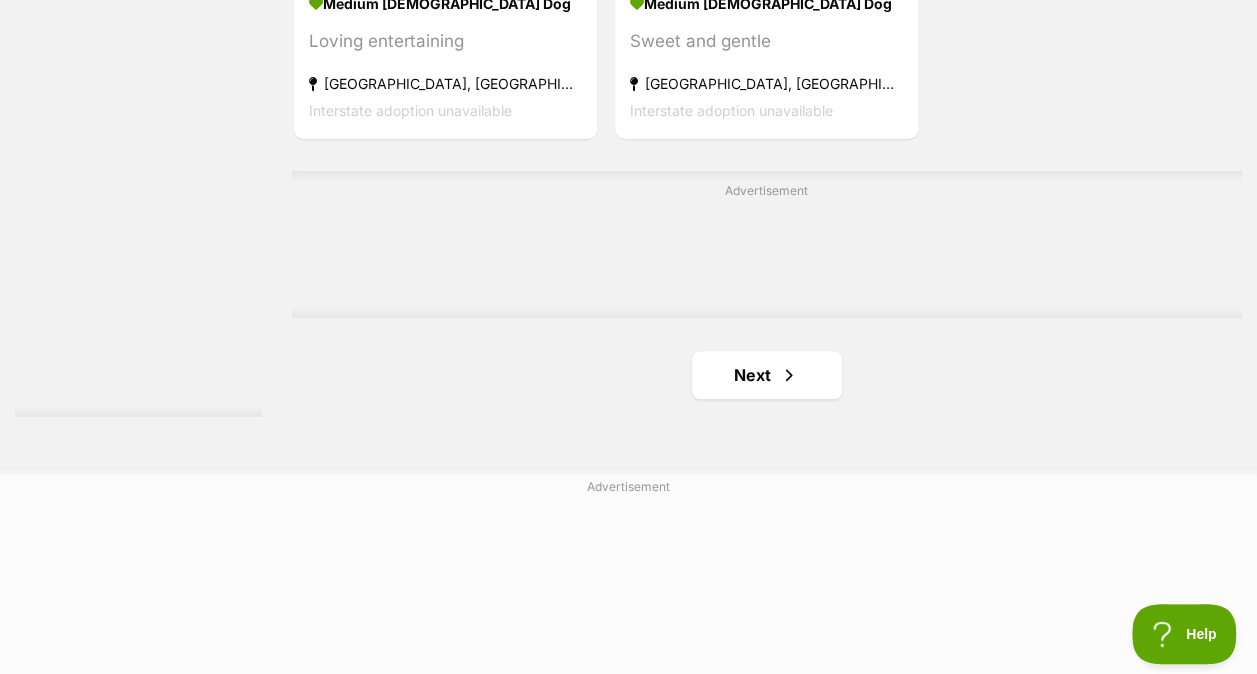 scroll, scrollTop: 4598, scrollLeft: 0, axis: vertical 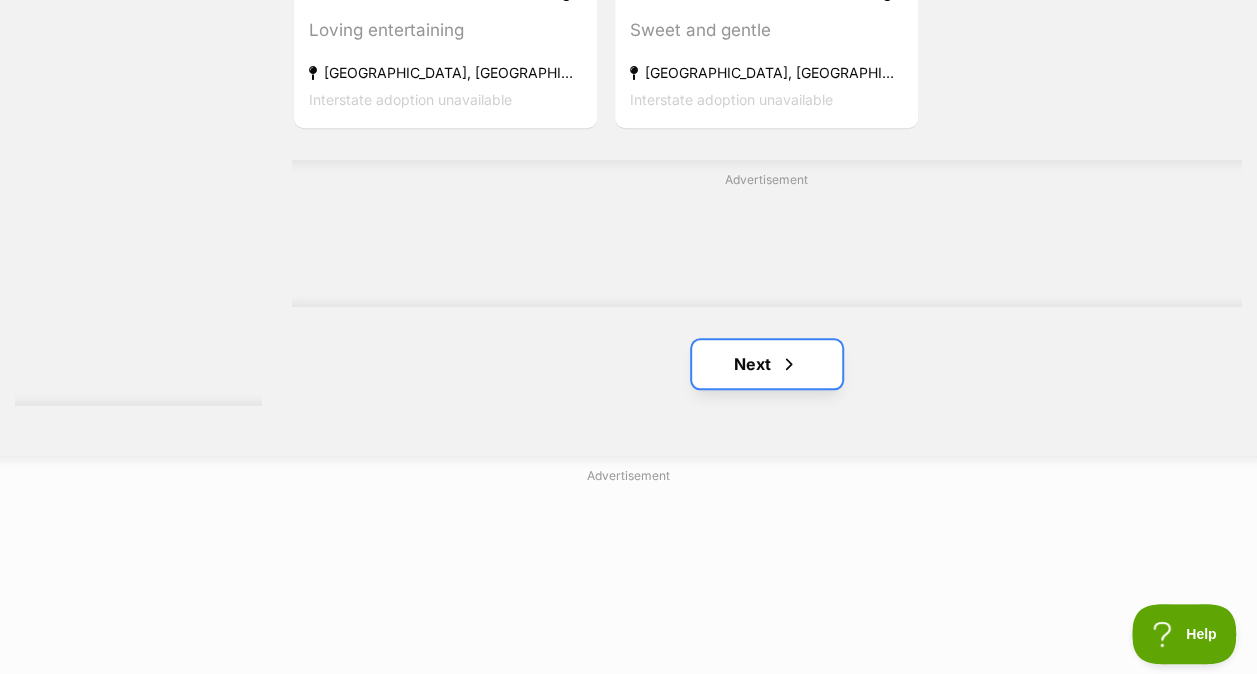 click at bounding box center (789, 364) 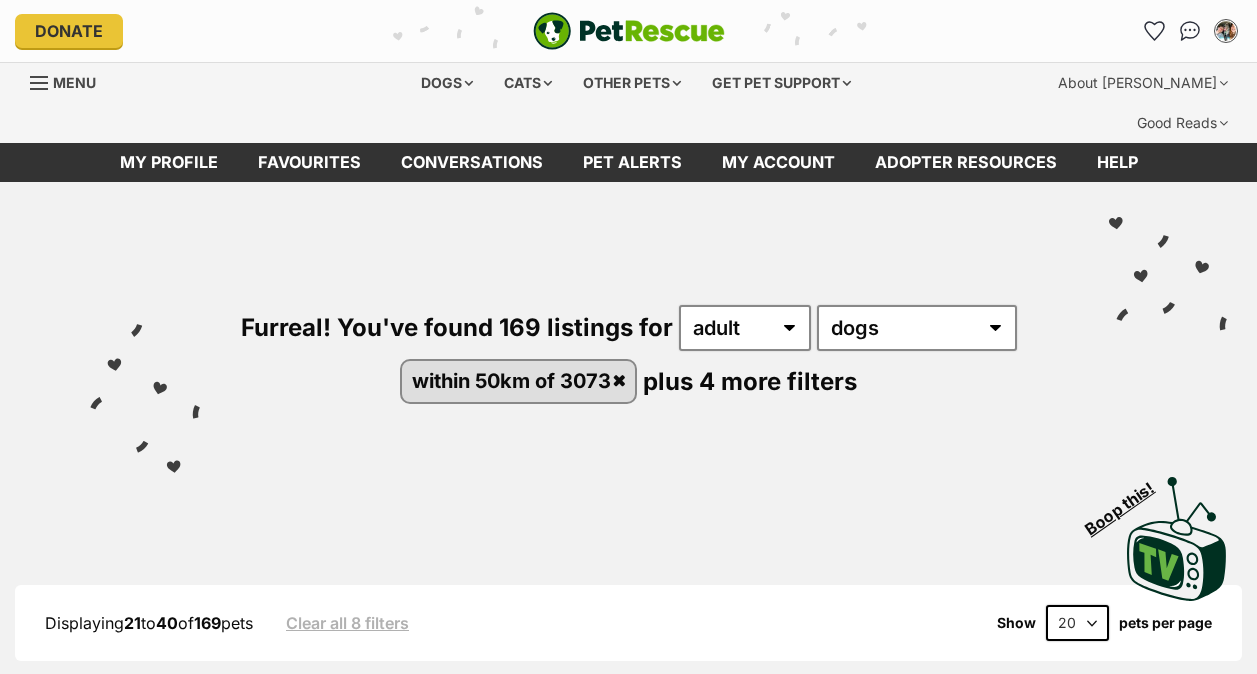 scroll, scrollTop: 0, scrollLeft: 0, axis: both 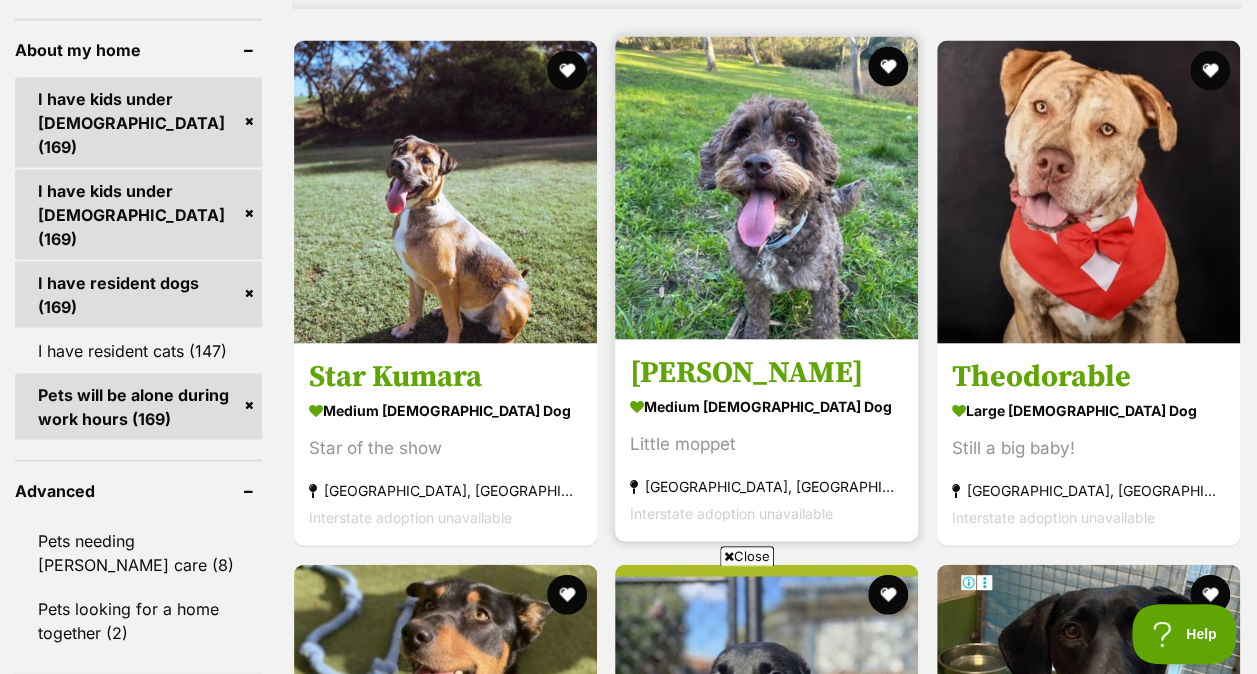 click at bounding box center (766, 188) 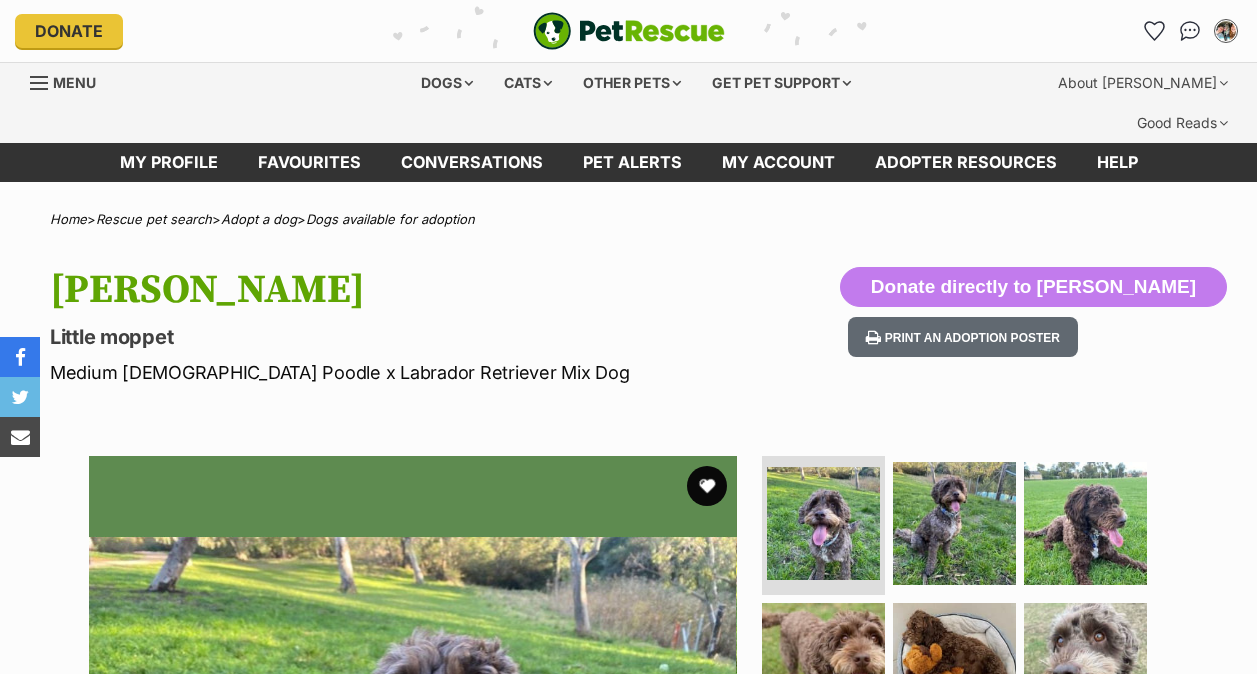scroll, scrollTop: 0, scrollLeft: 0, axis: both 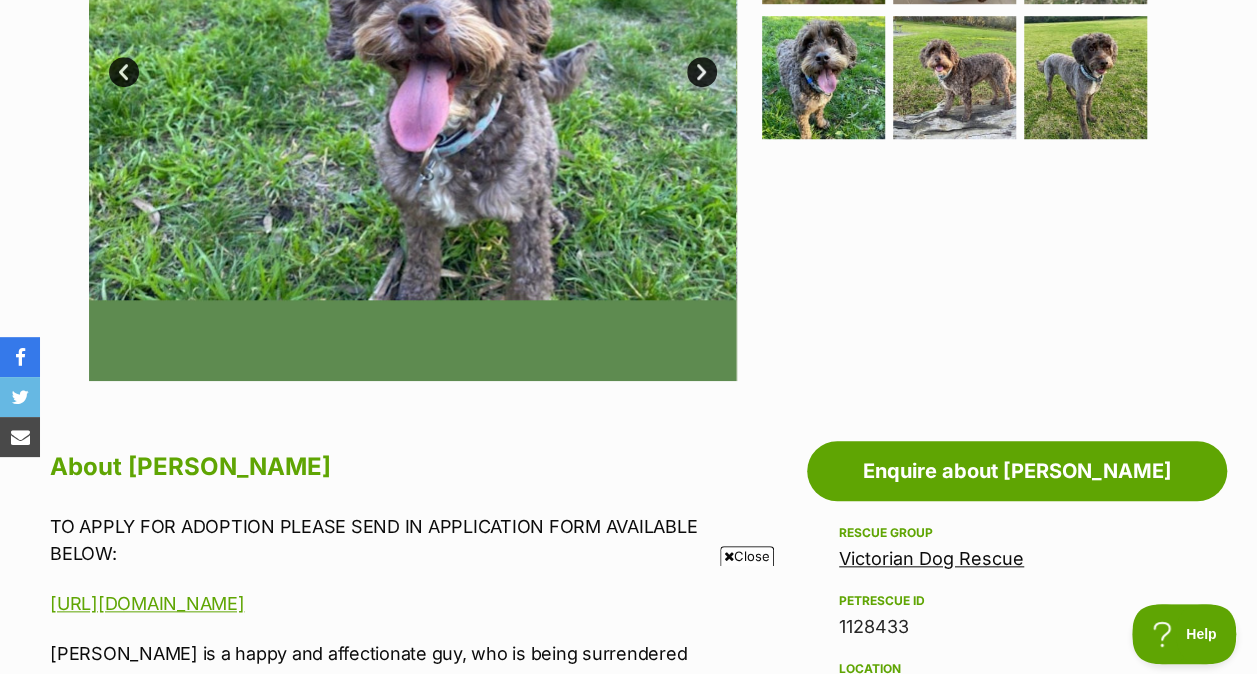click on "Close" at bounding box center (747, 556) 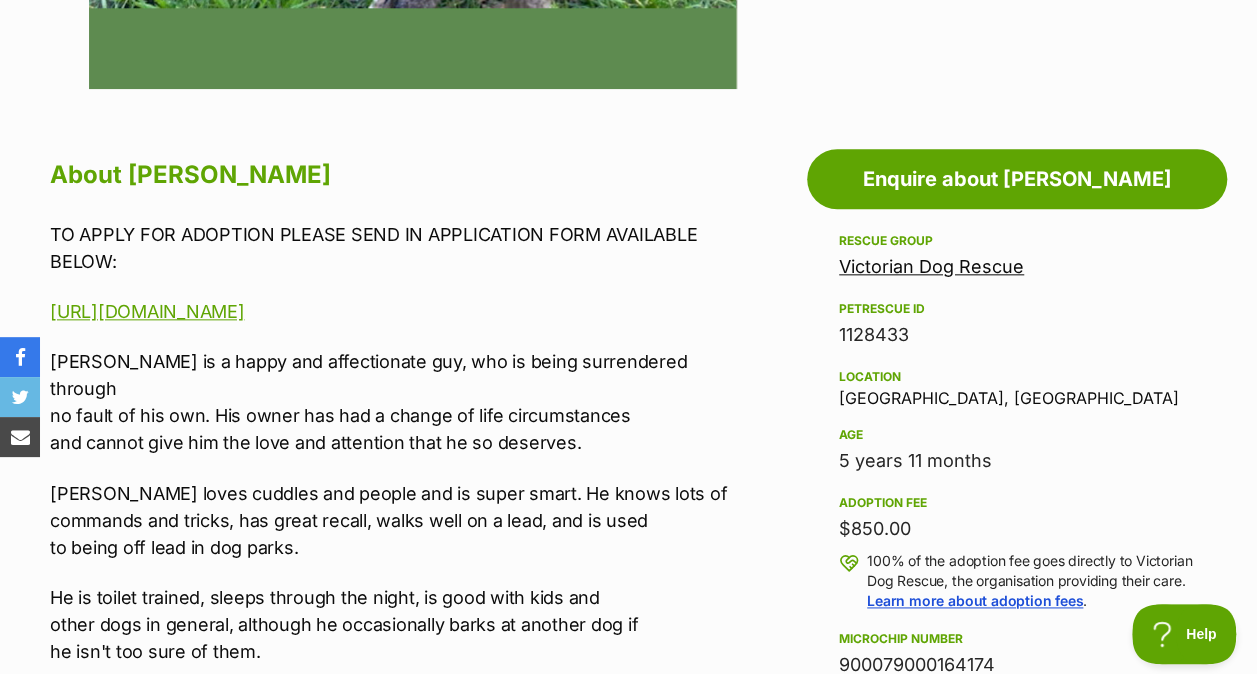 scroll, scrollTop: 1014, scrollLeft: 0, axis: vertical 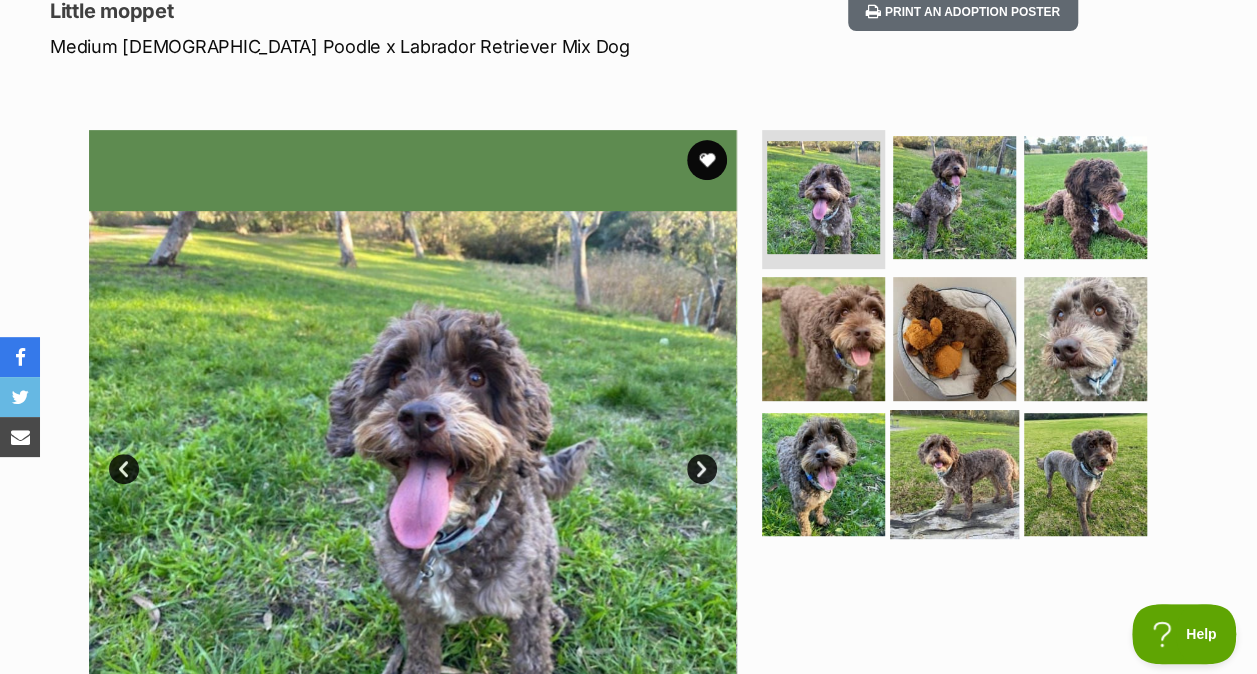 click at bounding box center (954, 474) 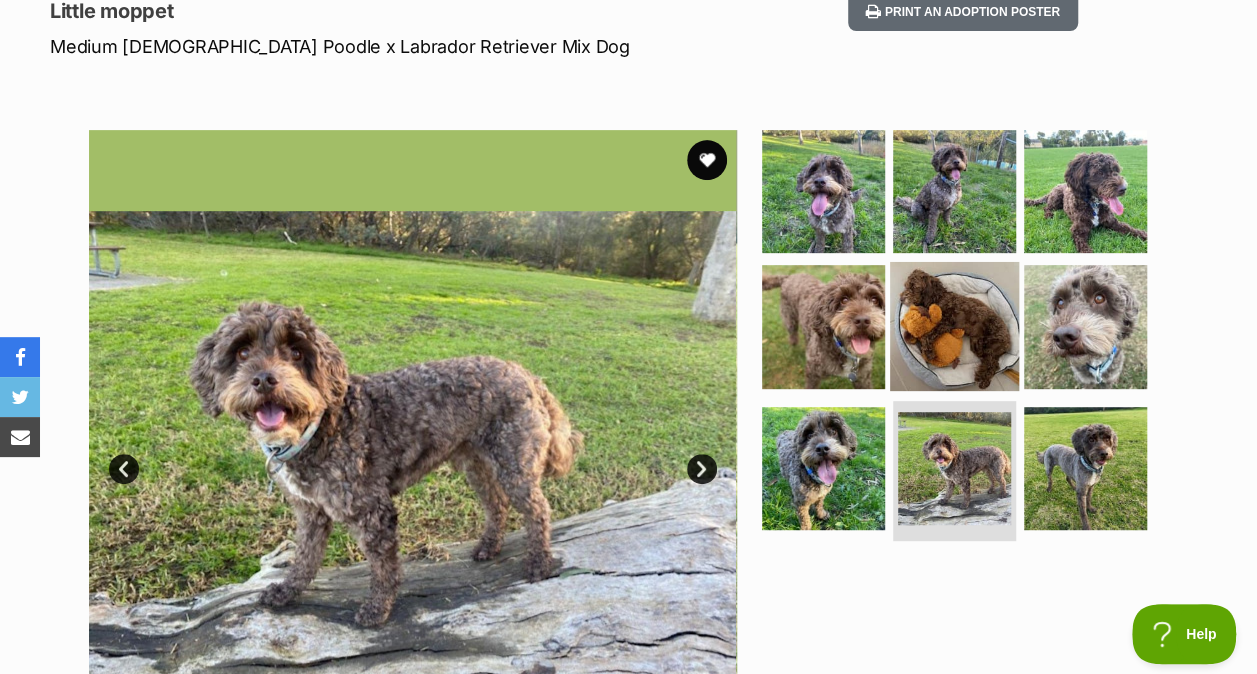 click at bounding box center (954, 326) 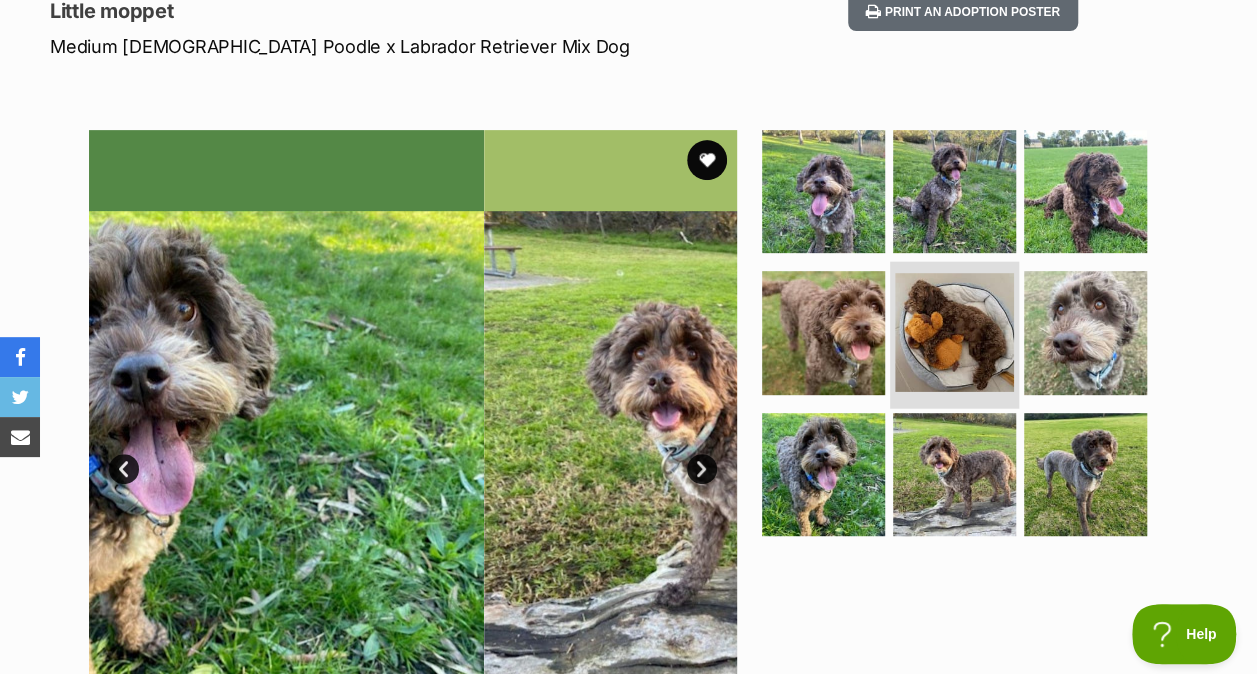 scroll, scrollTop: 0, scrollLeft: 0, axis: both 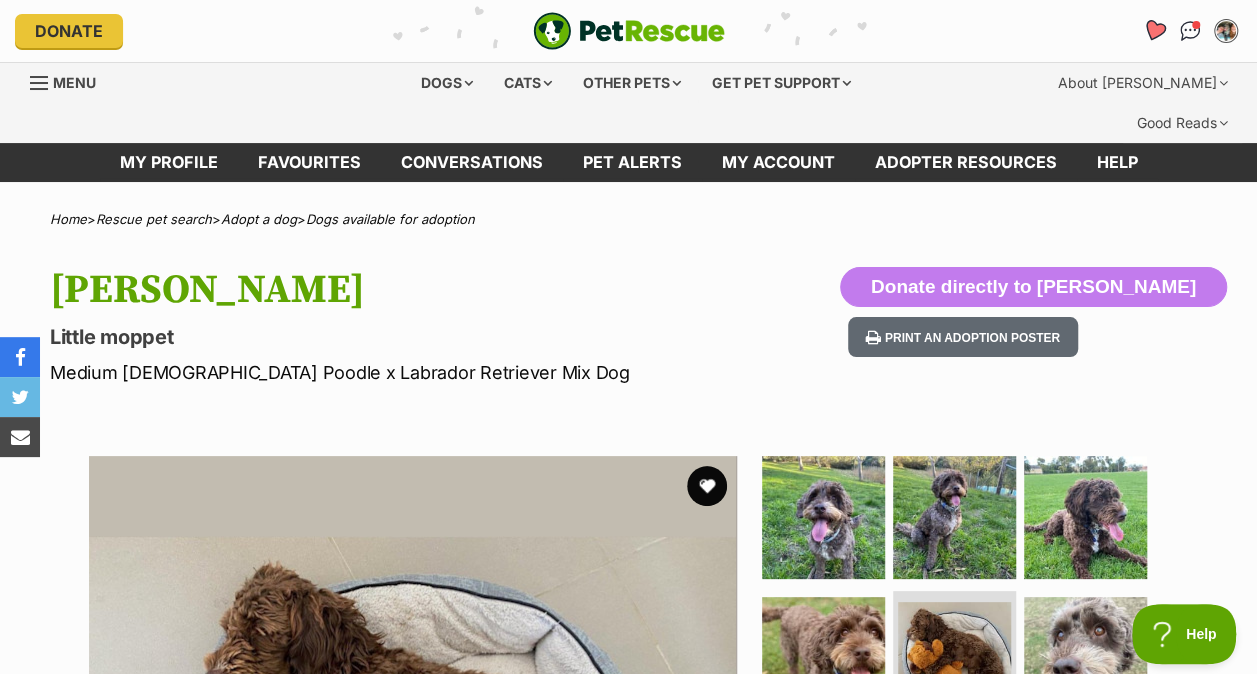 click 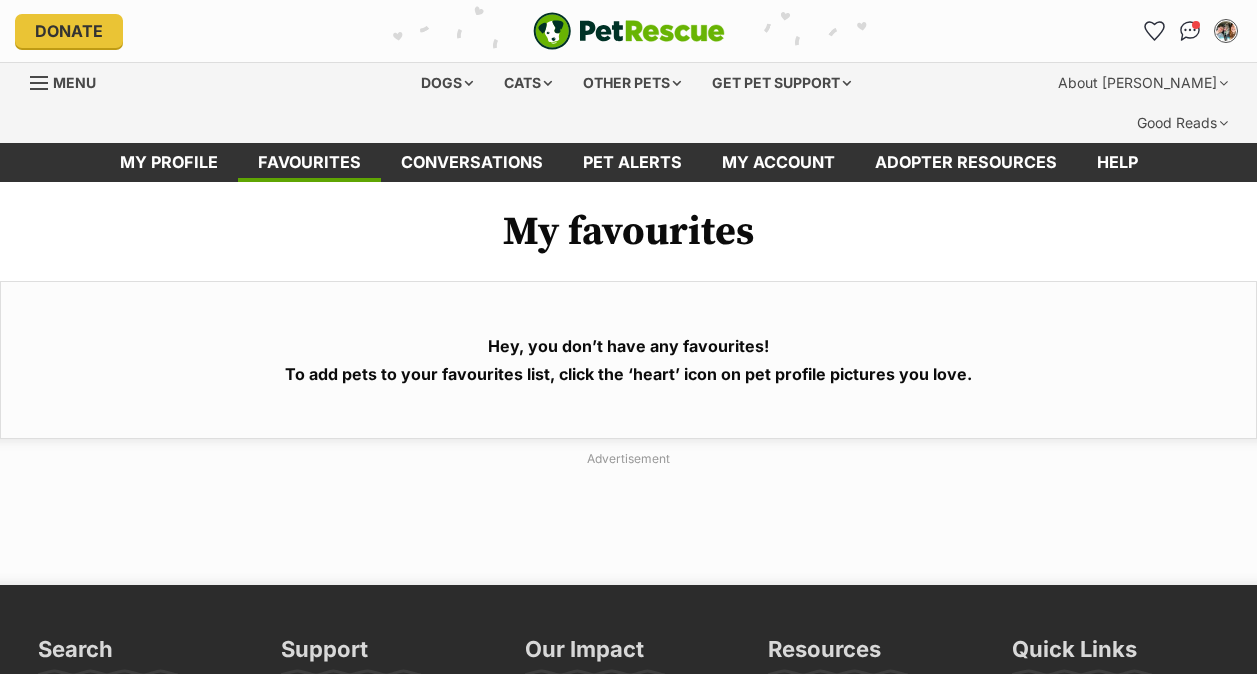 scroll, scrollTop: 0, scrollLeft: 0, axis: both 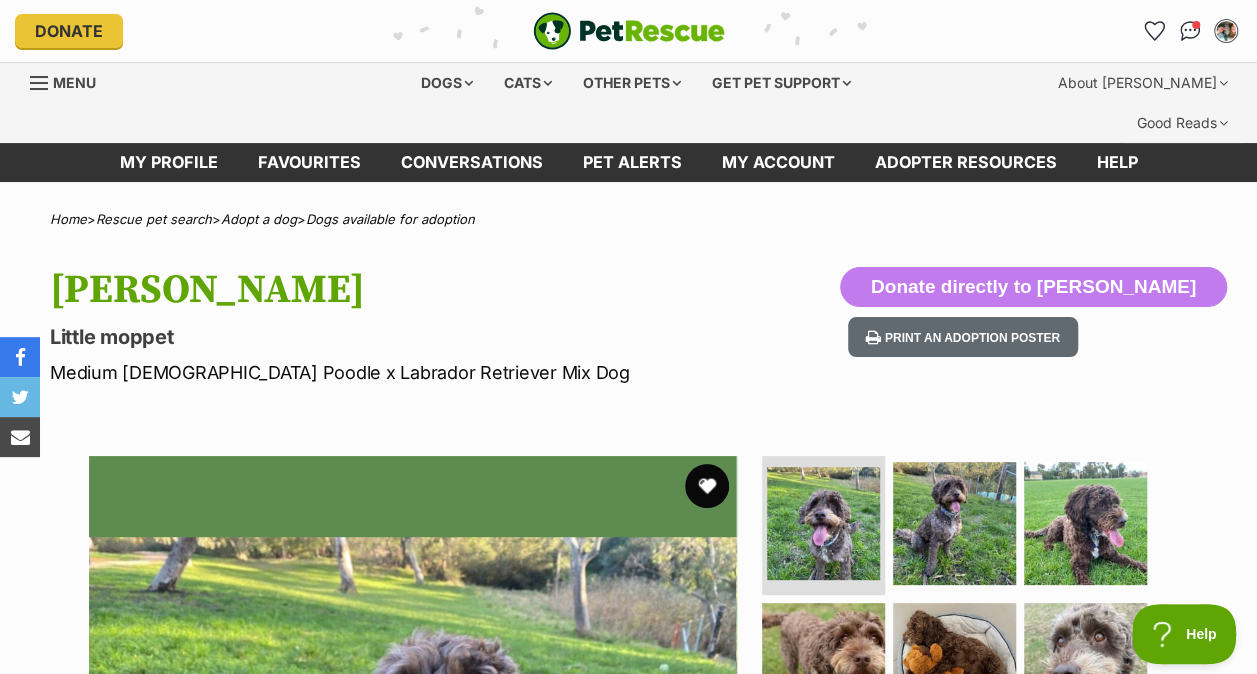 click at bounding box center (707, 486) 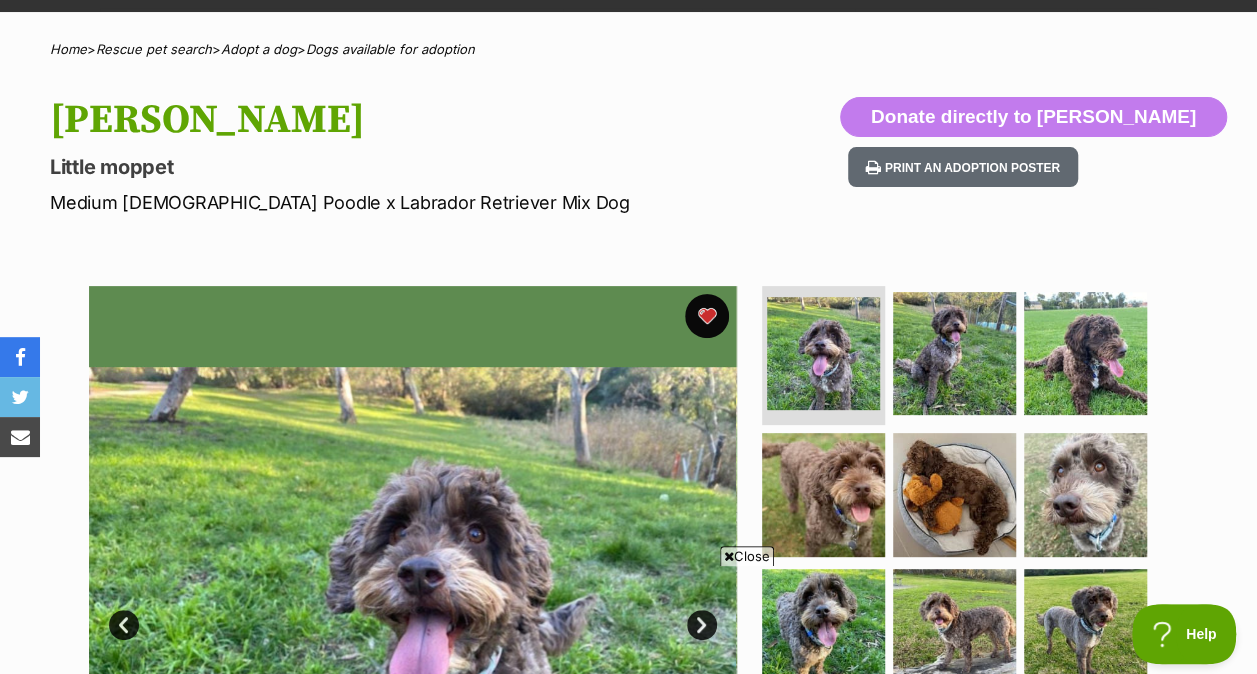 scroll, scrollTop: 200, scrollLeft: 0, axis: vertical 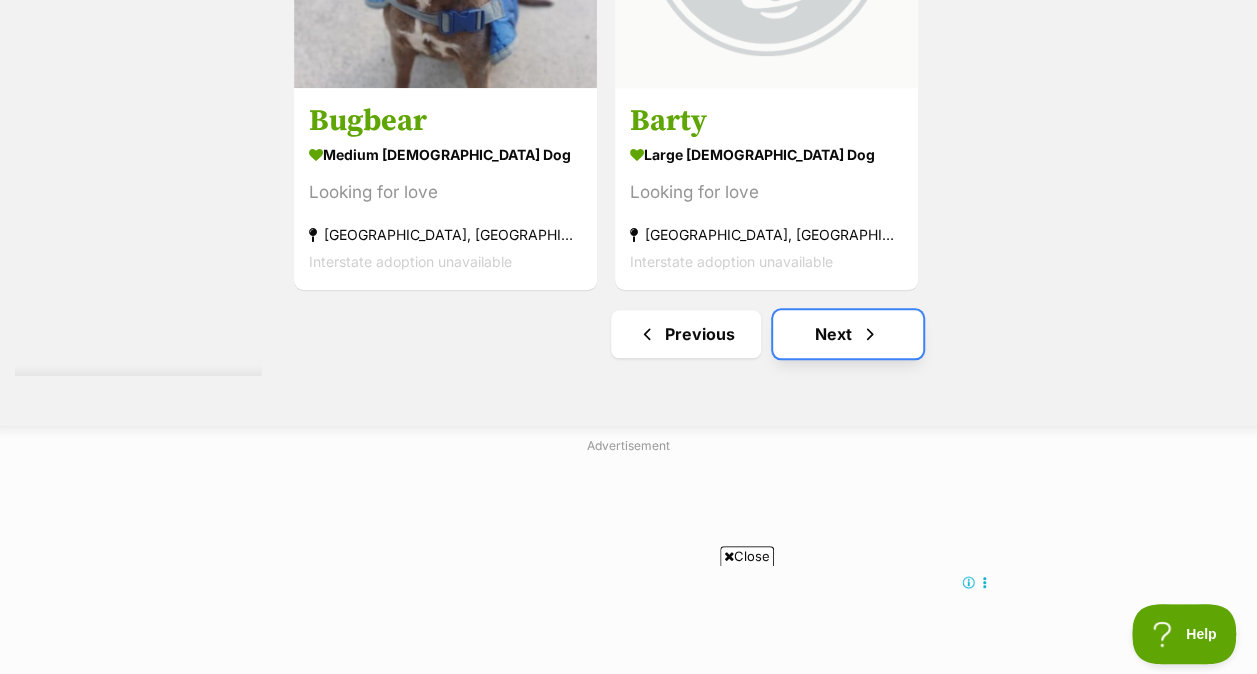 click at bounding box center [870, 334] 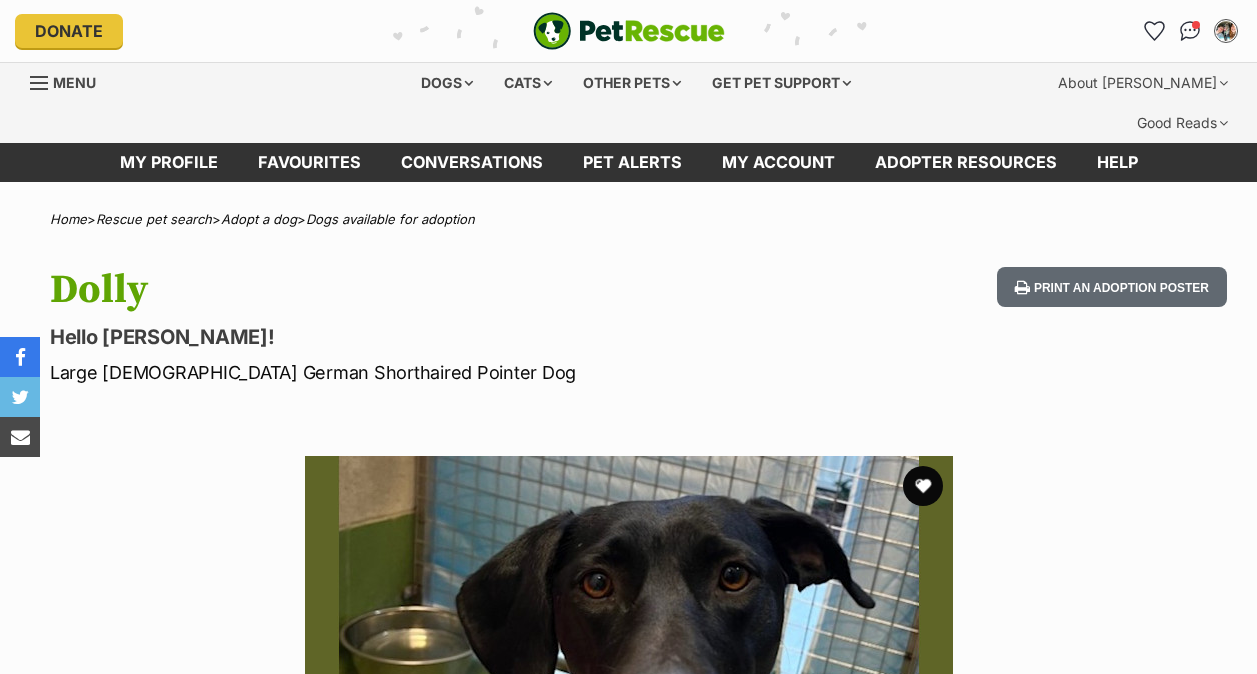 scroll, scrollTop: 0, scrollLeft: 0, axis: both 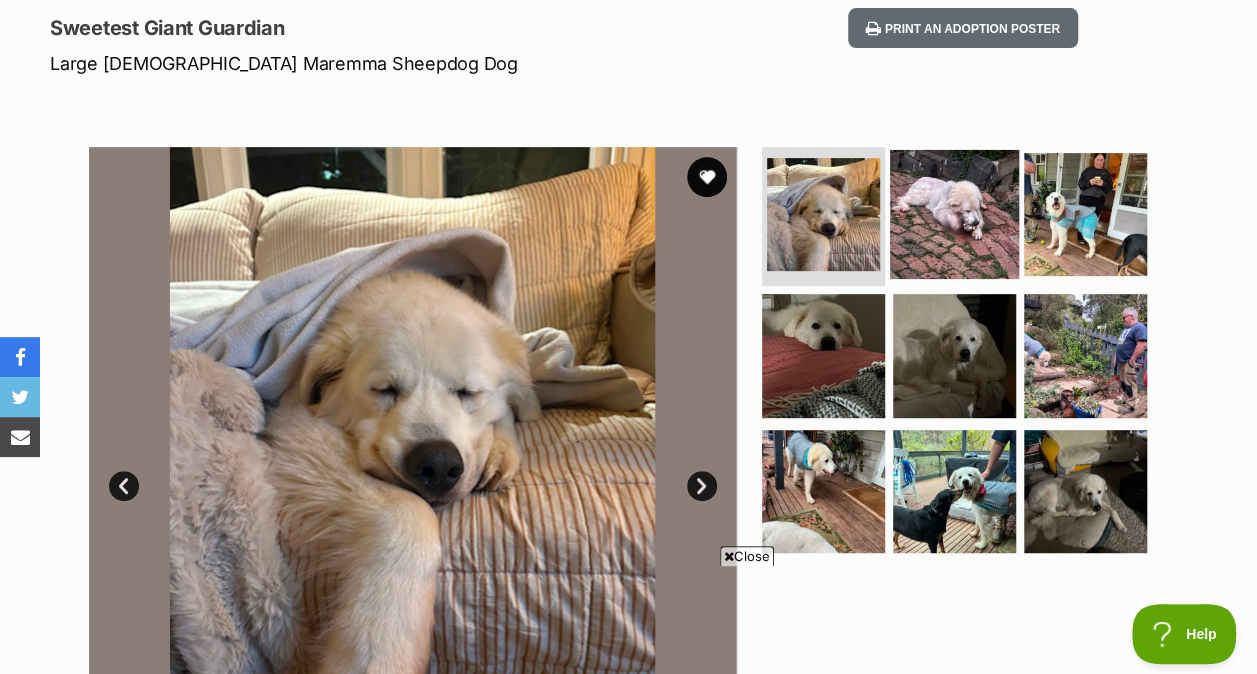 click at bounding box center [954, 213] 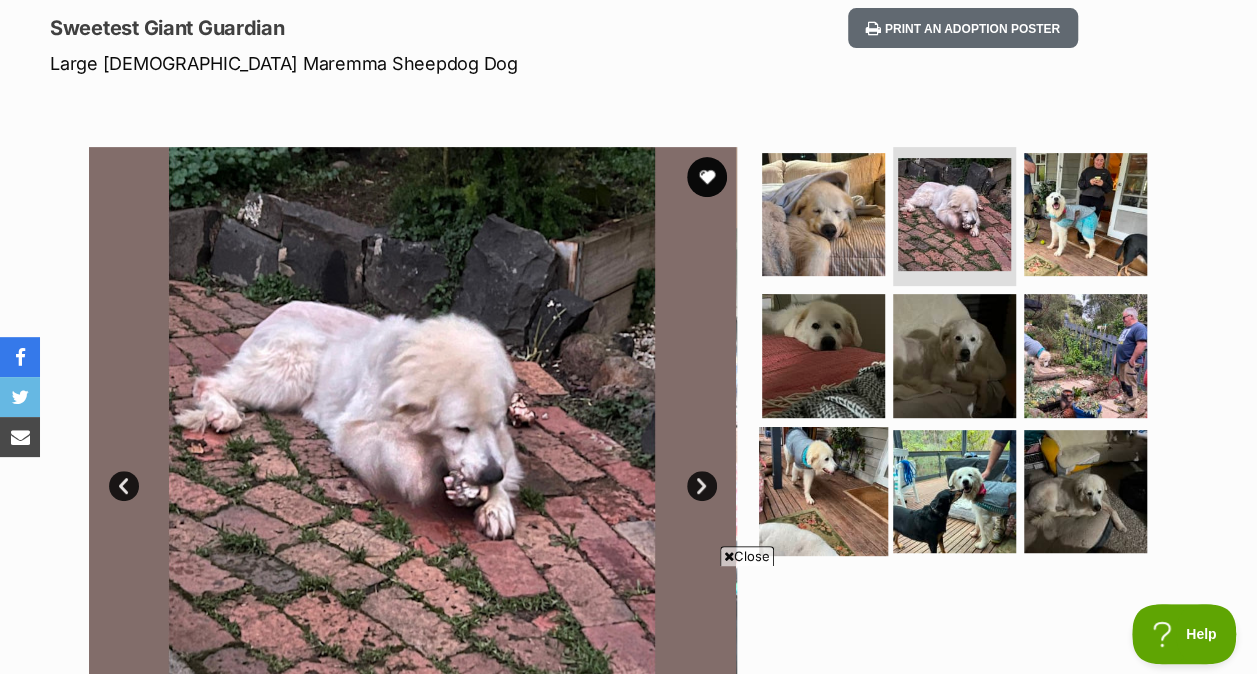 click at bounding box center [823, 491] 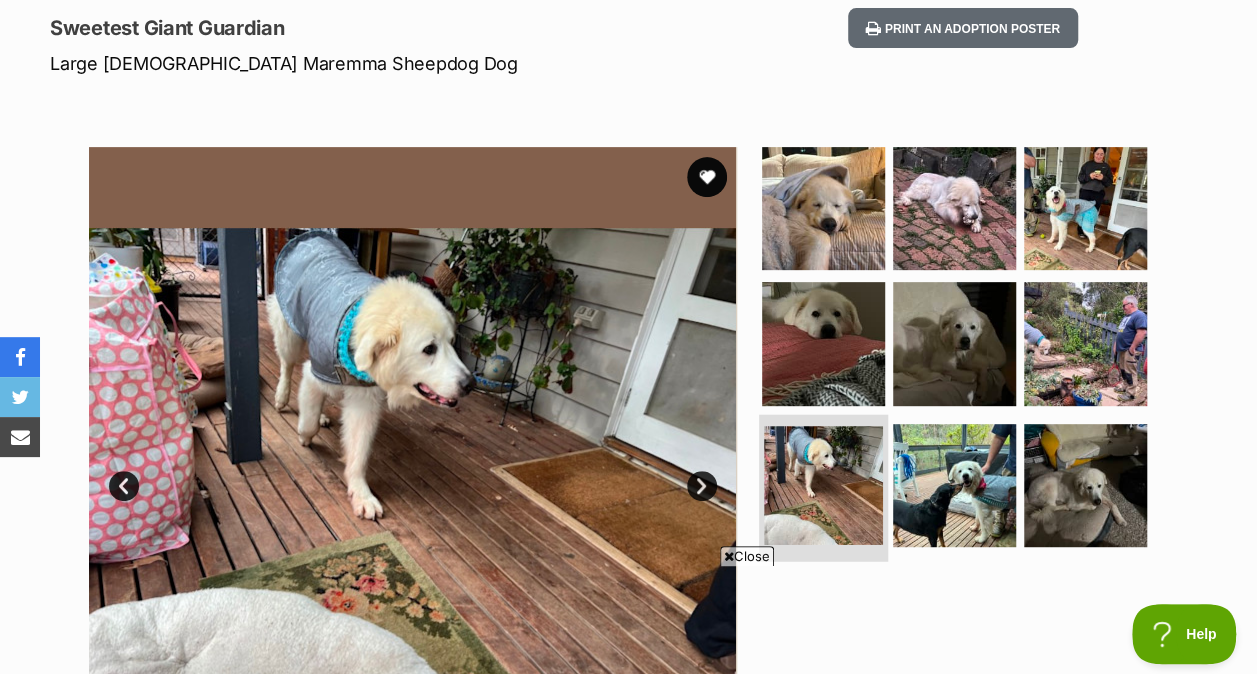 scroll, scrollTop: 0, scrollLeft: 0, axis: both 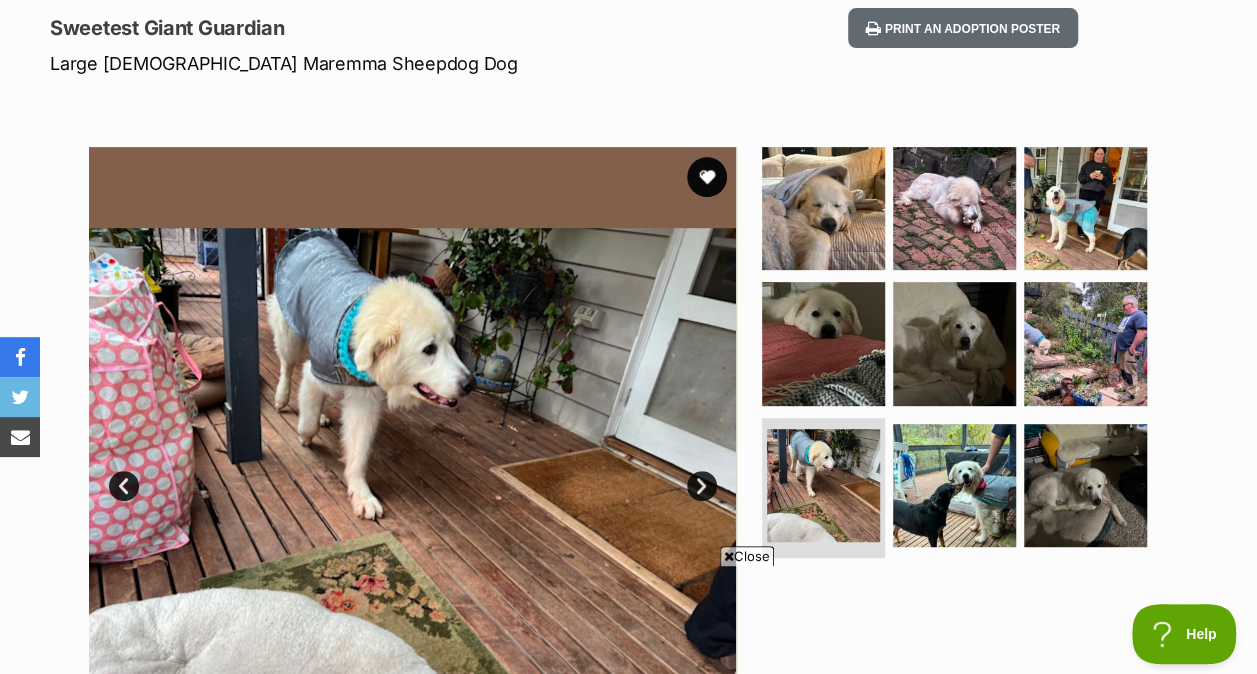 click on "Next" at bounding box center (702, 486) 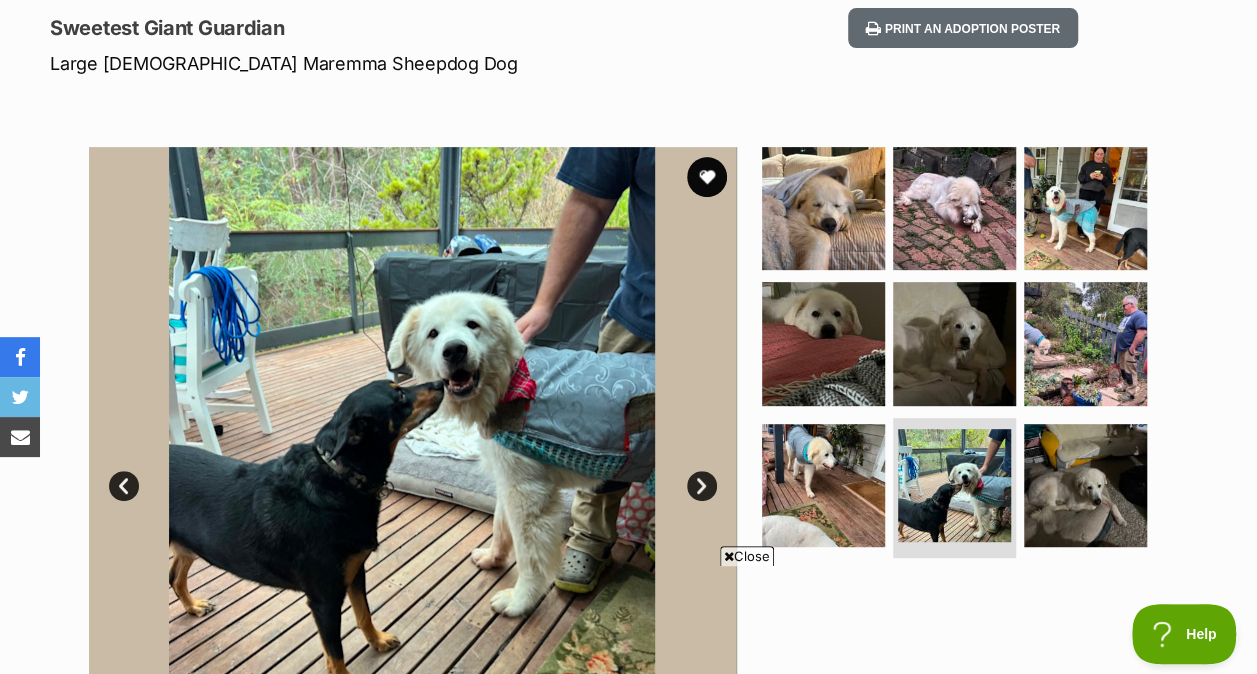 click on "Close" at bounding box center [747, 556] 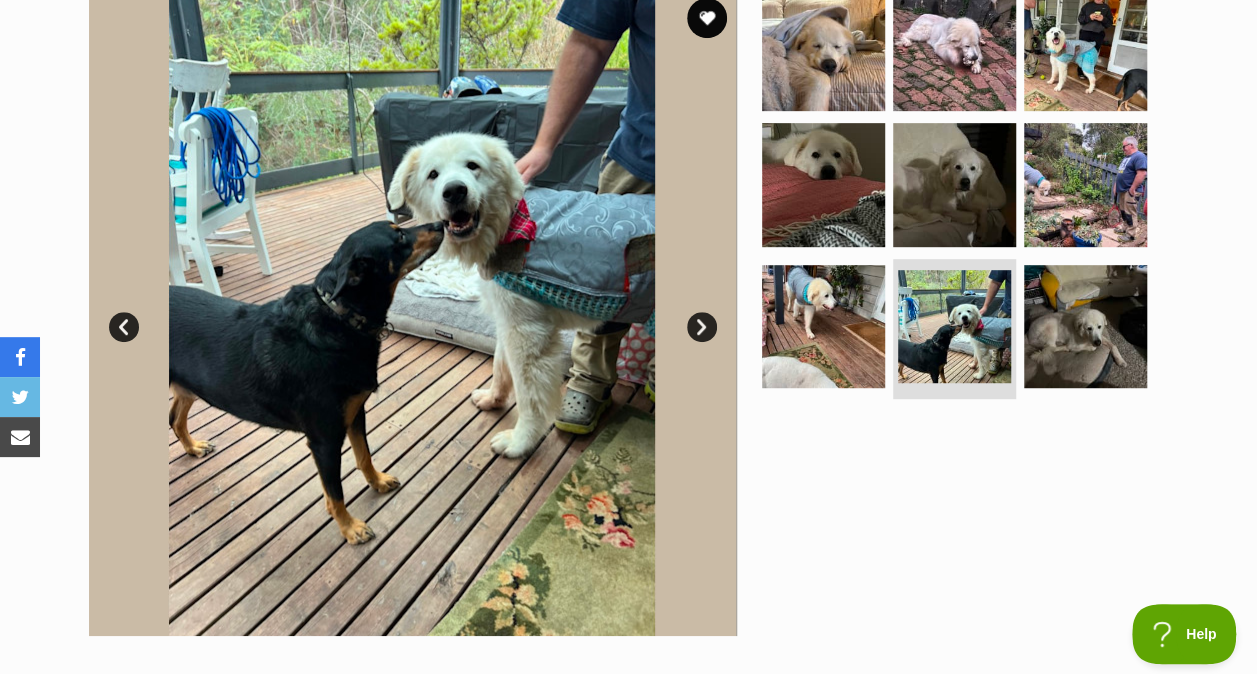 scroll, scrollTop: 465, scrollLeft: 0, axis: vertical 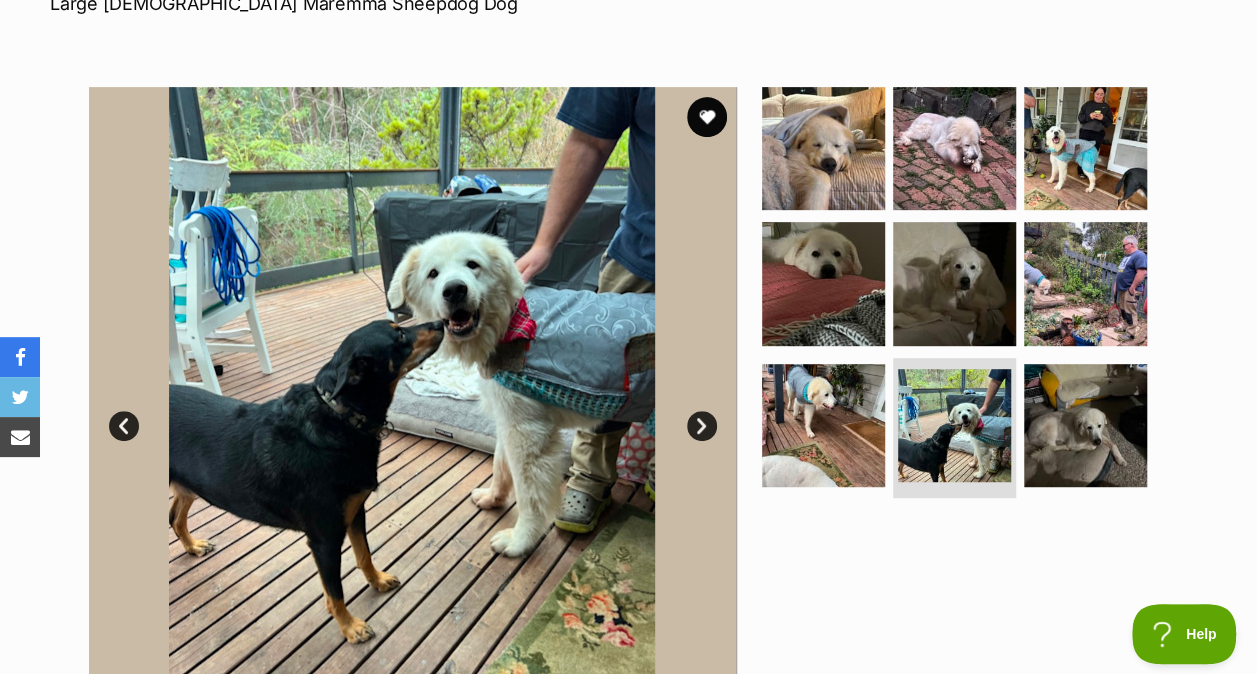 click on "Next" at bounding box center [702, 426] 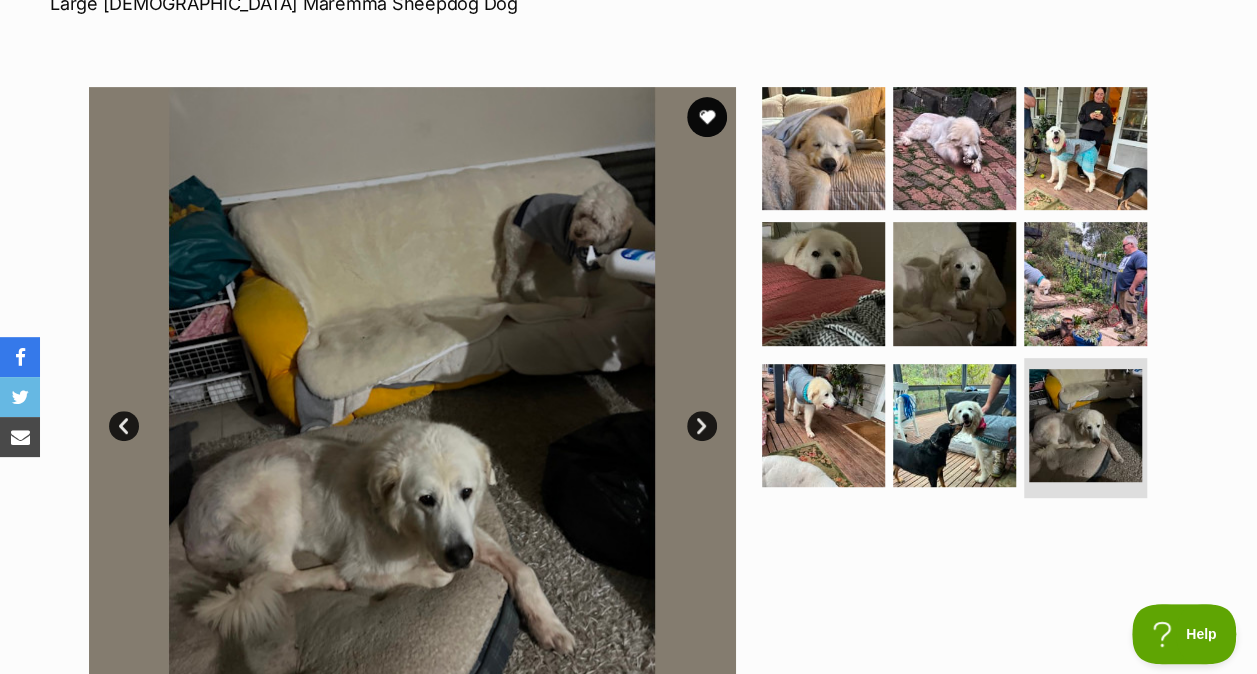 click on "Next" at bounding box center (702, 426) 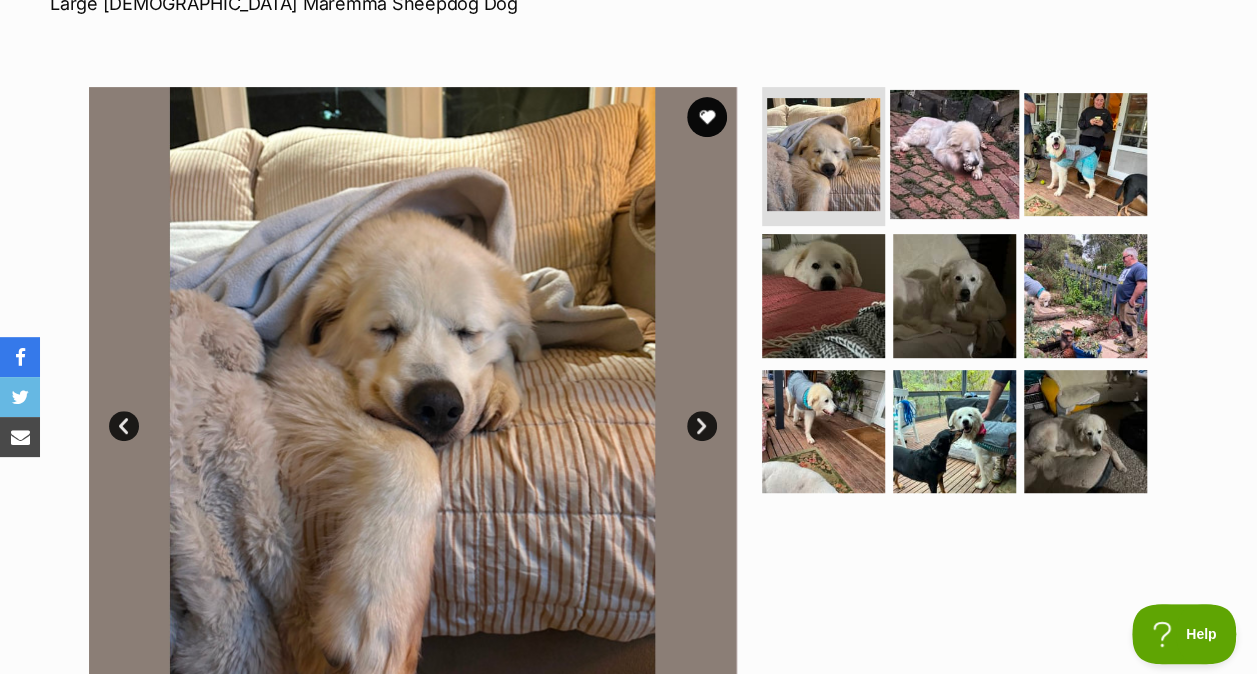 click at bounding box center [954, 153] 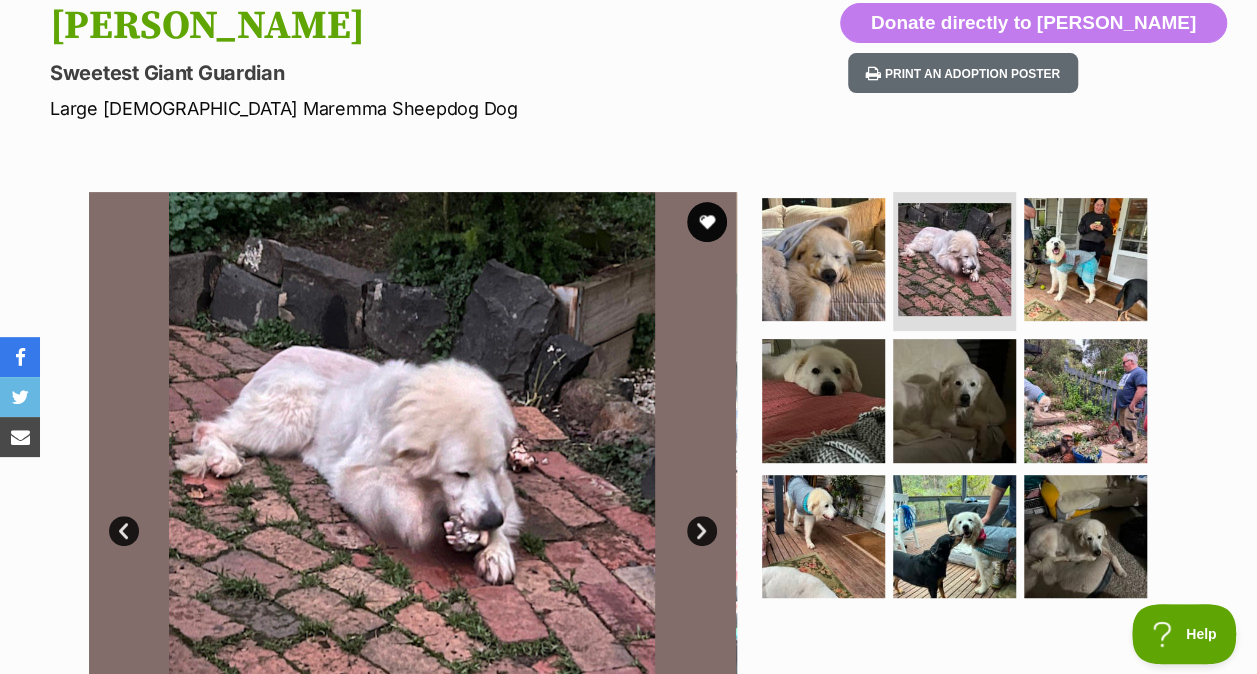 scroll, scrollTop: 265, scrollLeft: 0, axis: vertical 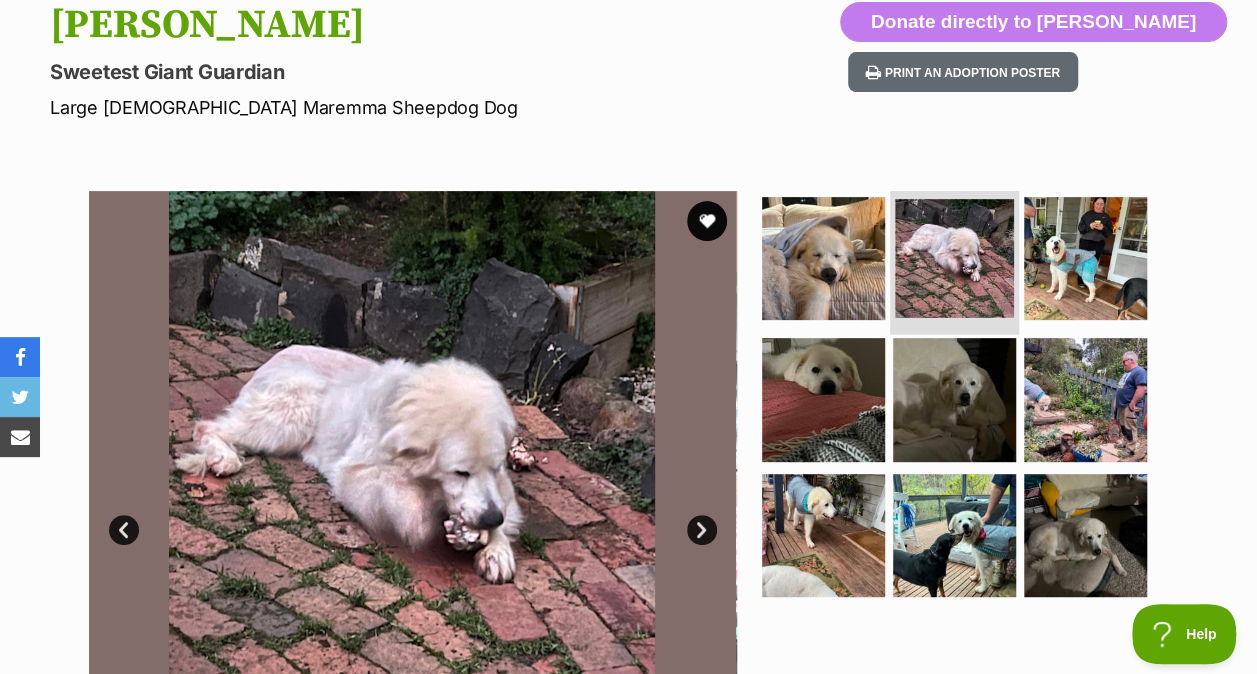 click at bounding box center [954, 258] 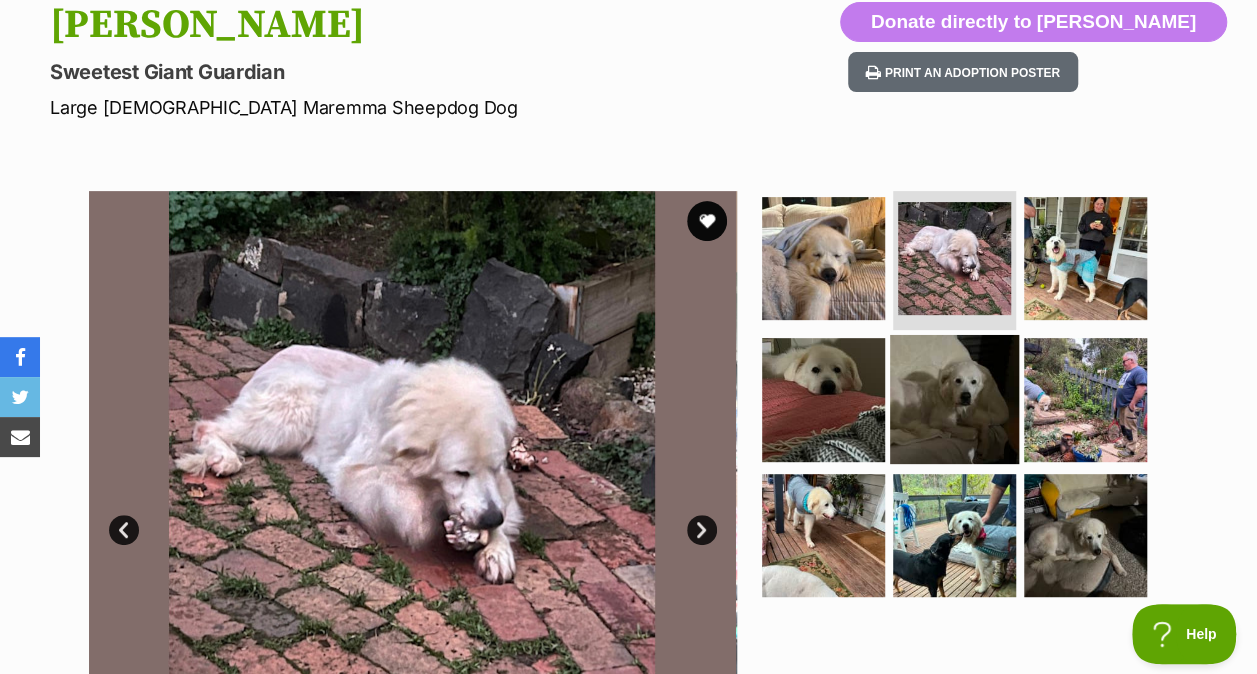 click at bounding box center (954, 399) 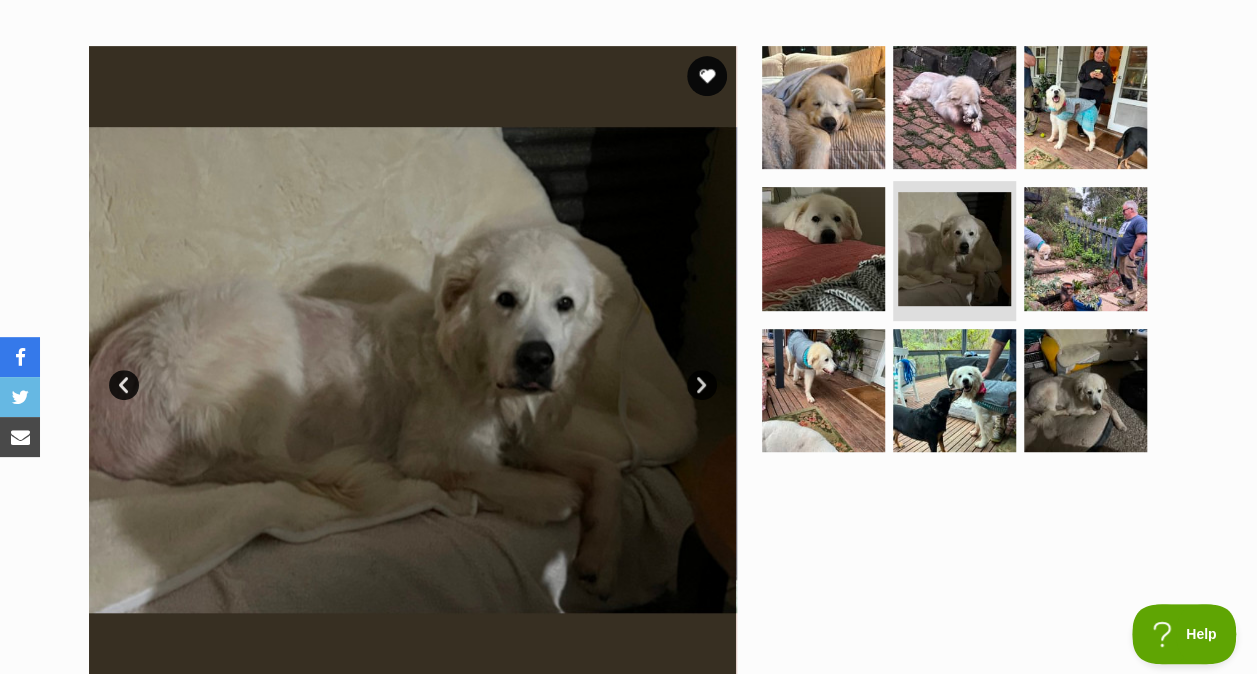 scroll, scrollTop: 408, scrollLeft: 0, axis: vertical 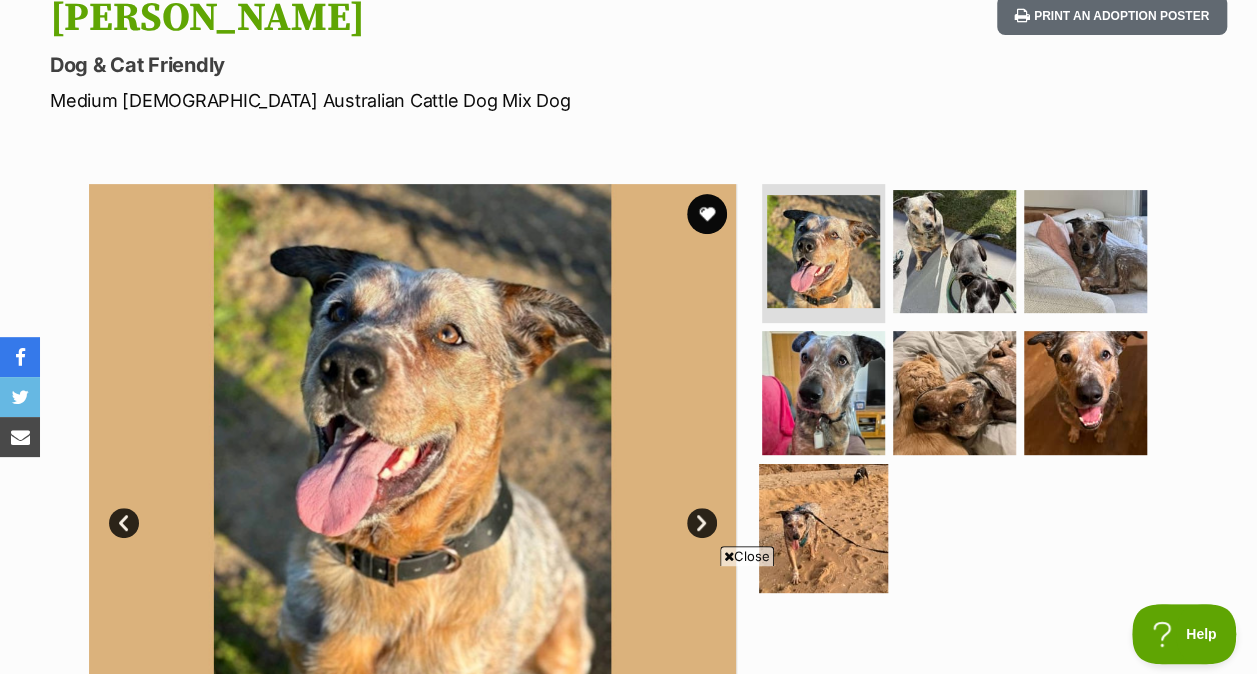 click at bounding box center [823, 528] 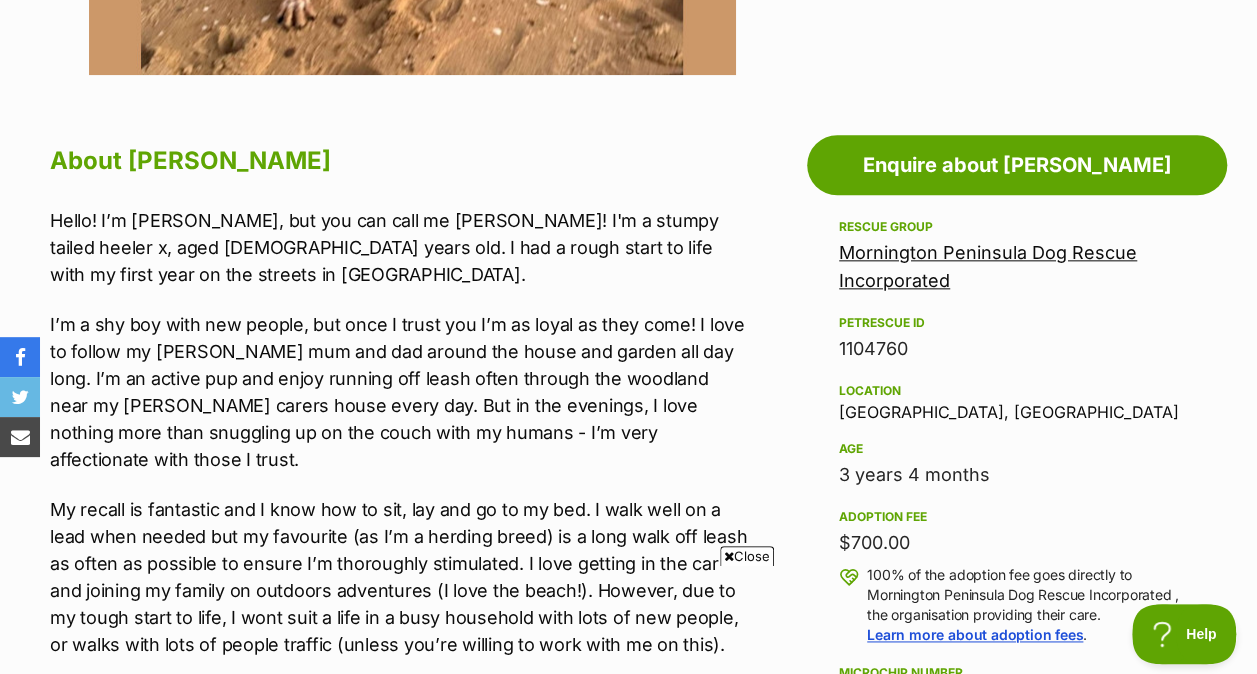 scroll, scrollTop: 1030, scrollLeft: 0, axis: vertical 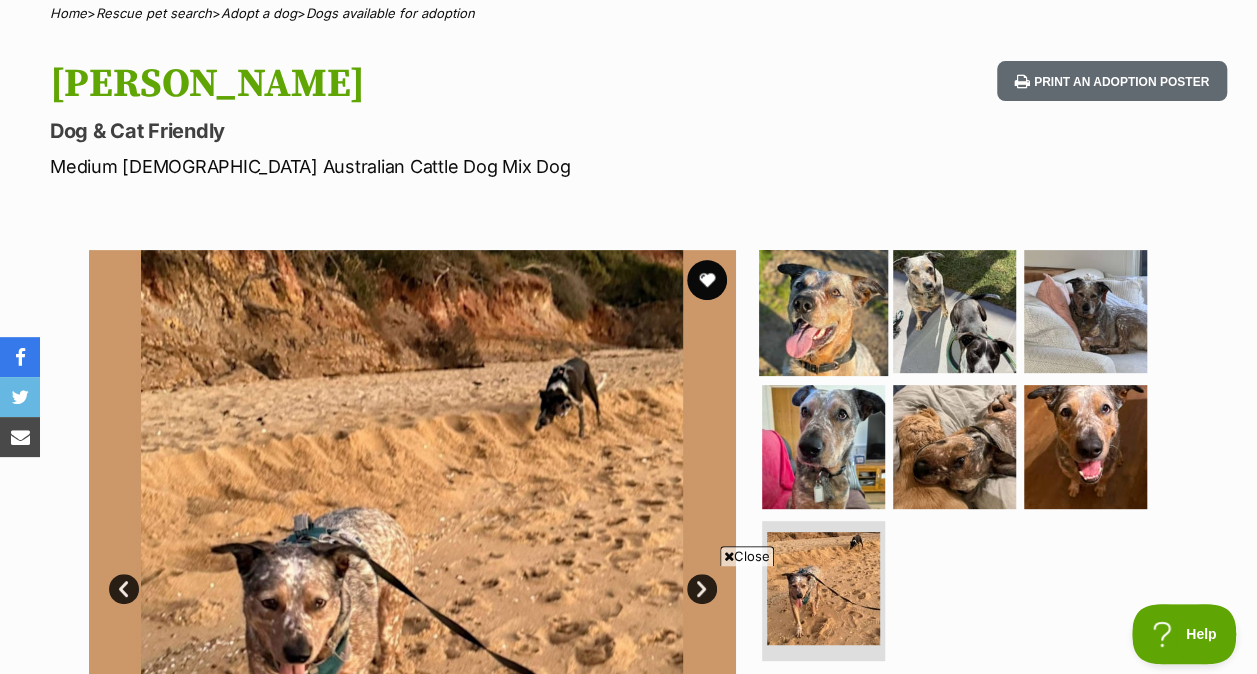 click at bounding box center (823, 310) 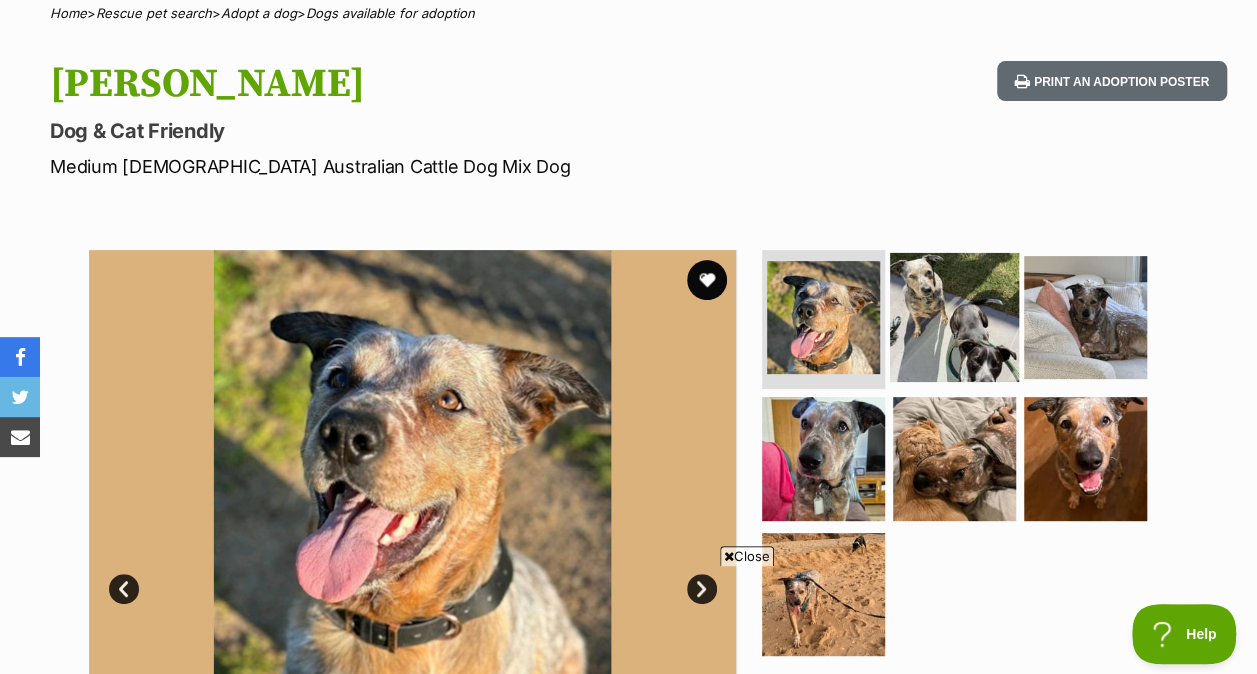 click at bounding box center (954, 316) 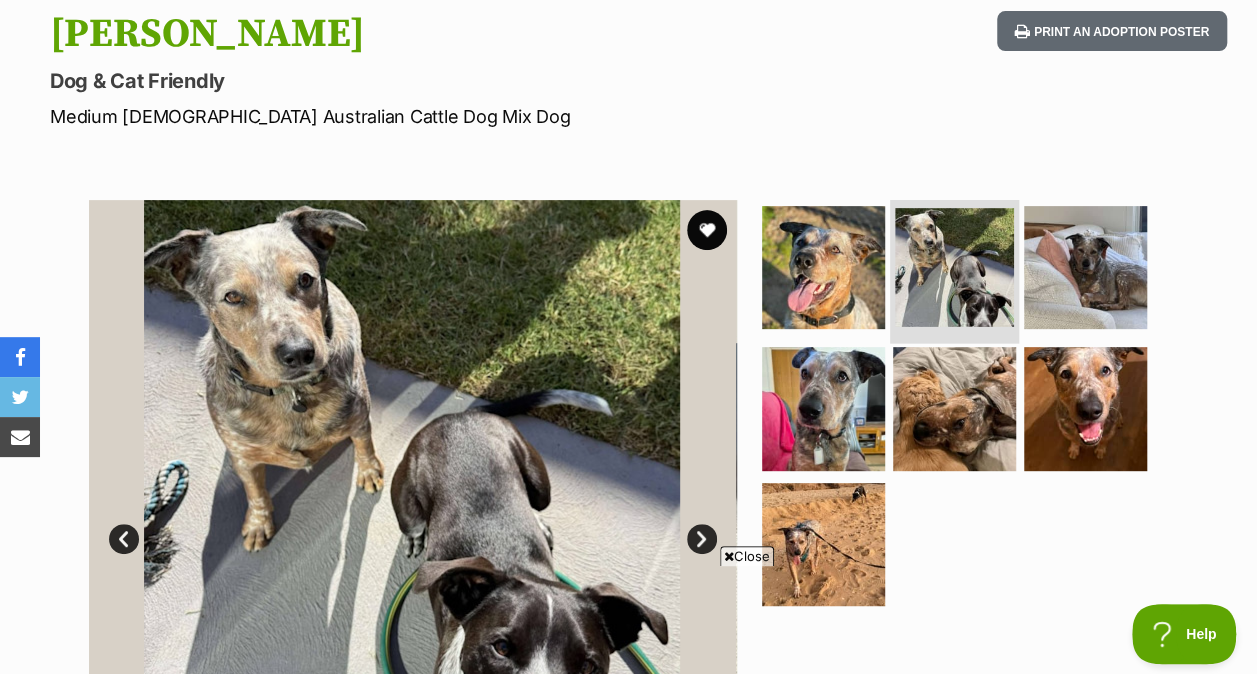scroll, scrollTop: 101, scrollLeft: 0, axis: vertical 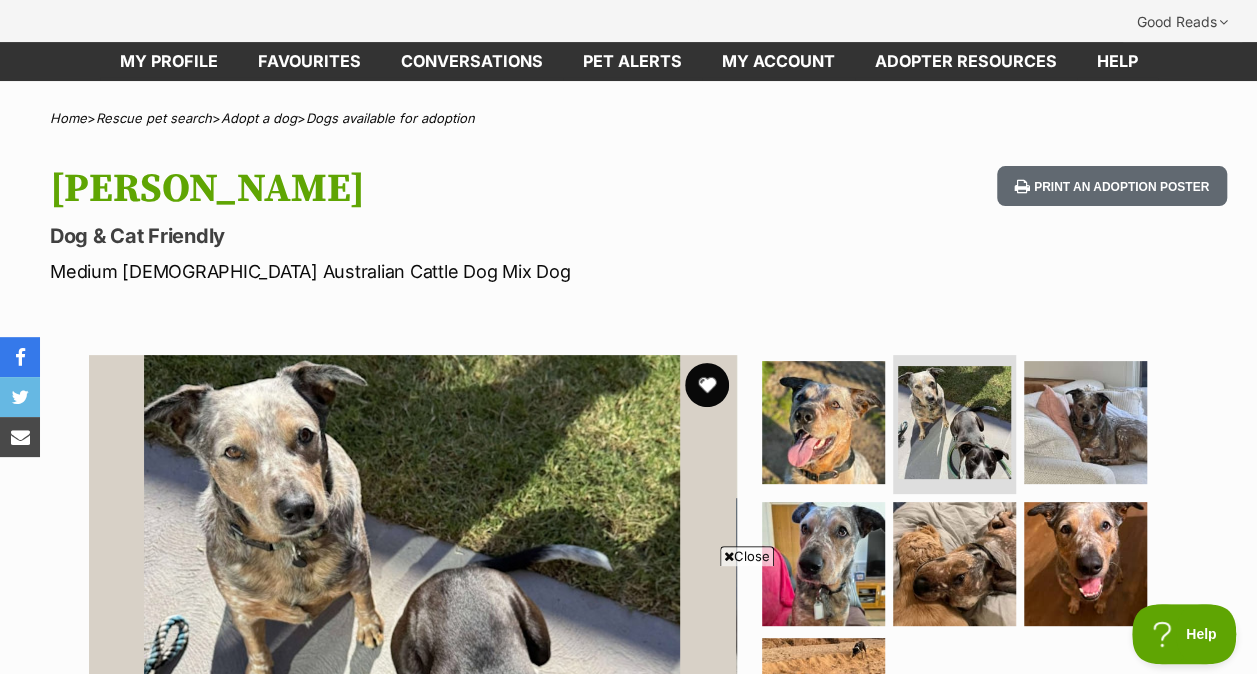click at bounding box center (707, 385) 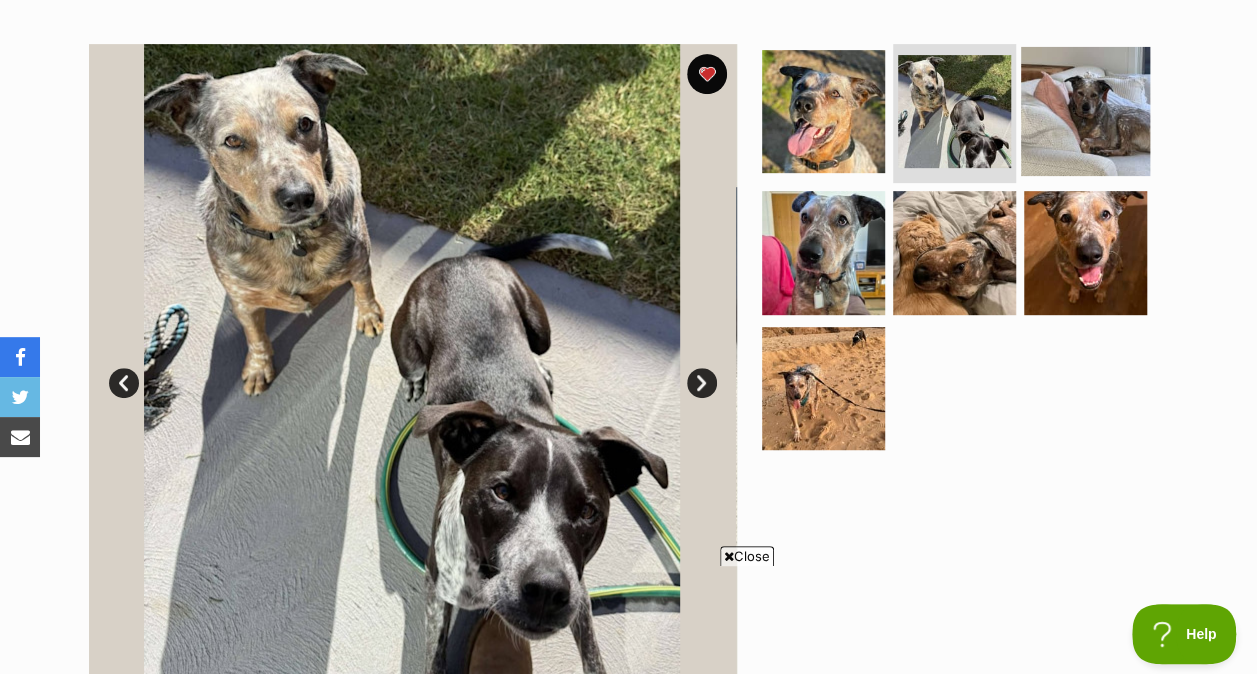scroll, scrollTop: 450, scrollLeft: 0, axis: vertical 